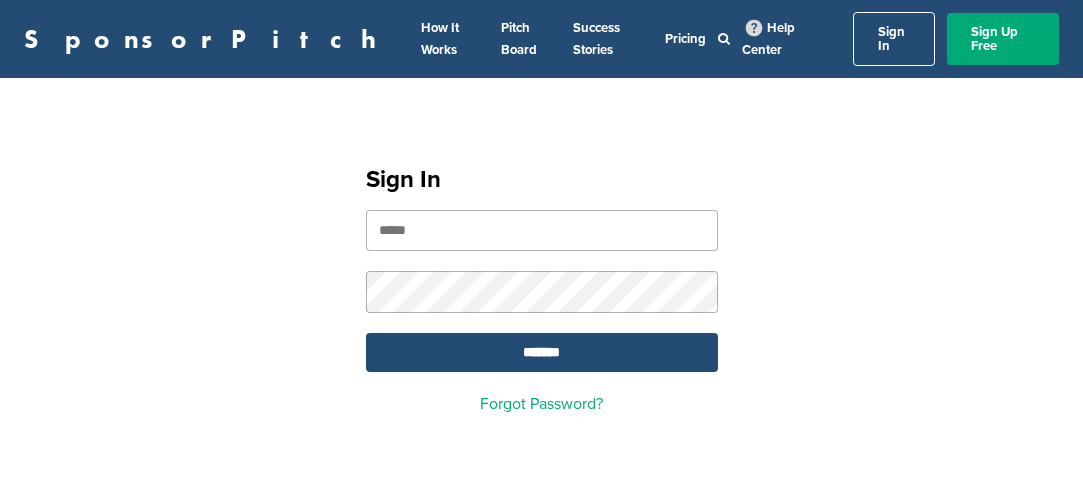 scroll, scrollTop: 0, scrollLeft: 0, axis: both 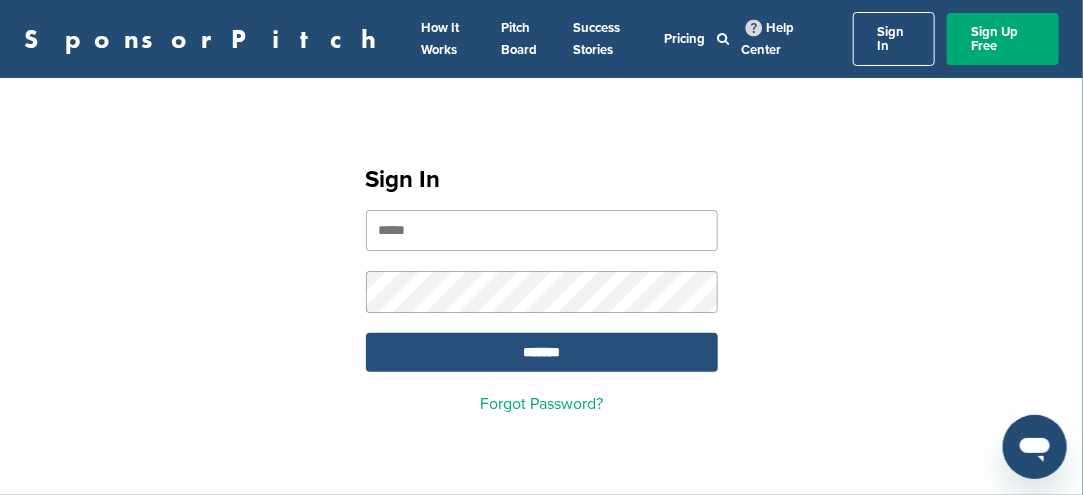 type on "**********" 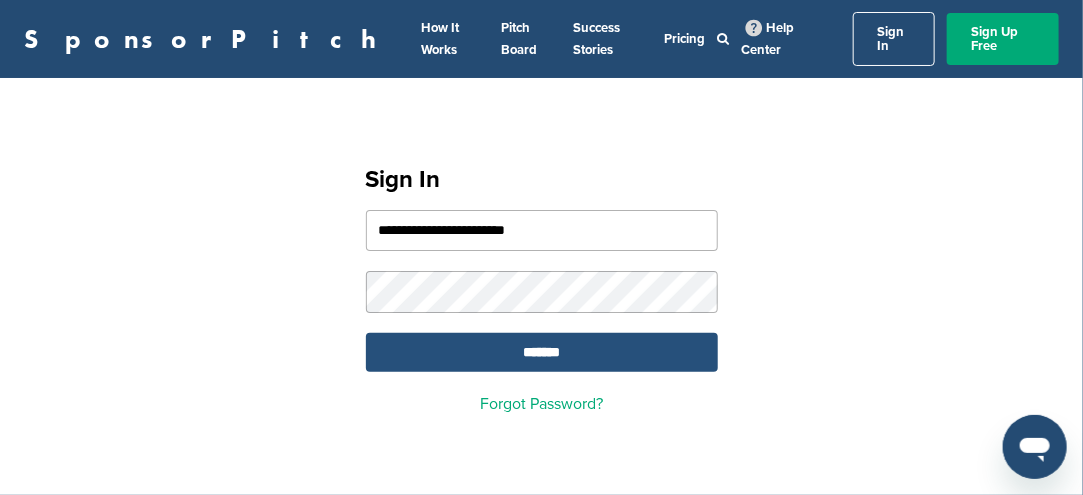 click on "*******" at bounding box center [542, 352] 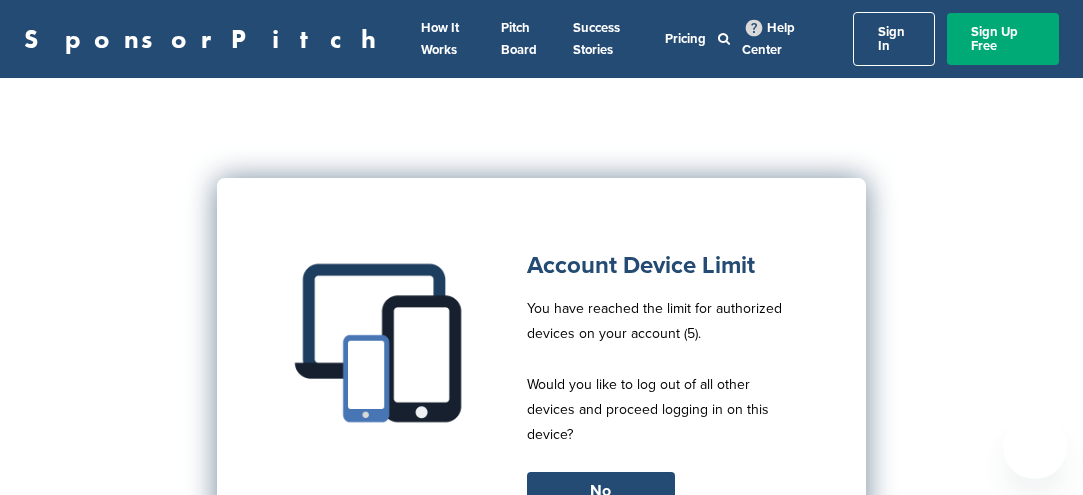 scroll, scrollTop: 0, scrollLeft: 0, axis: both 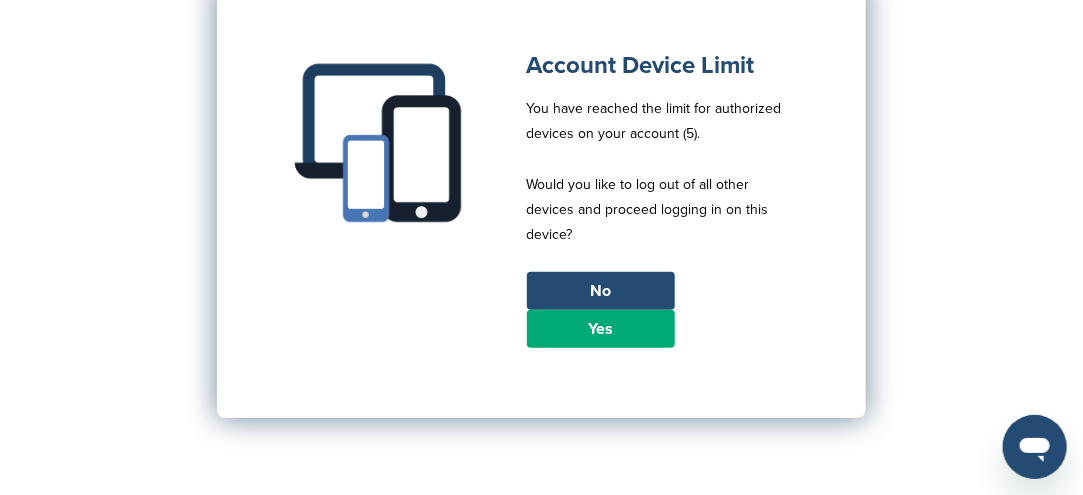 click on "Yes" at bounding box center (601, 329) 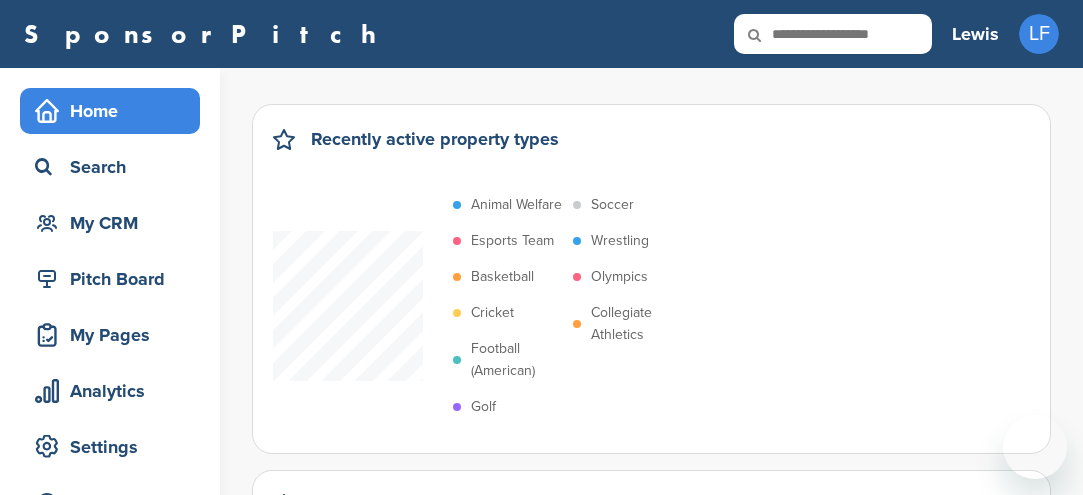 scroll, scrollTop: 0, scrollLeft: 0, axis: both 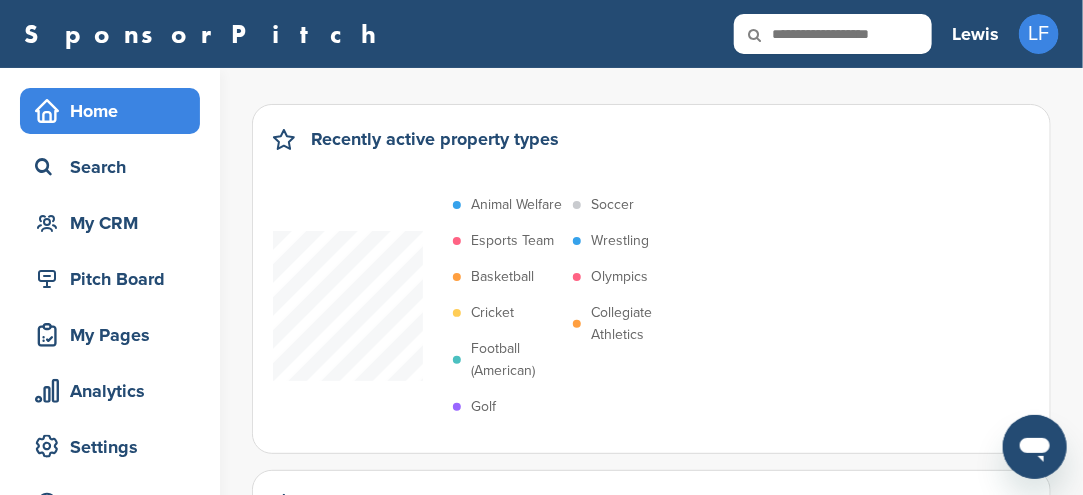 click at bounding box center [768, 35] 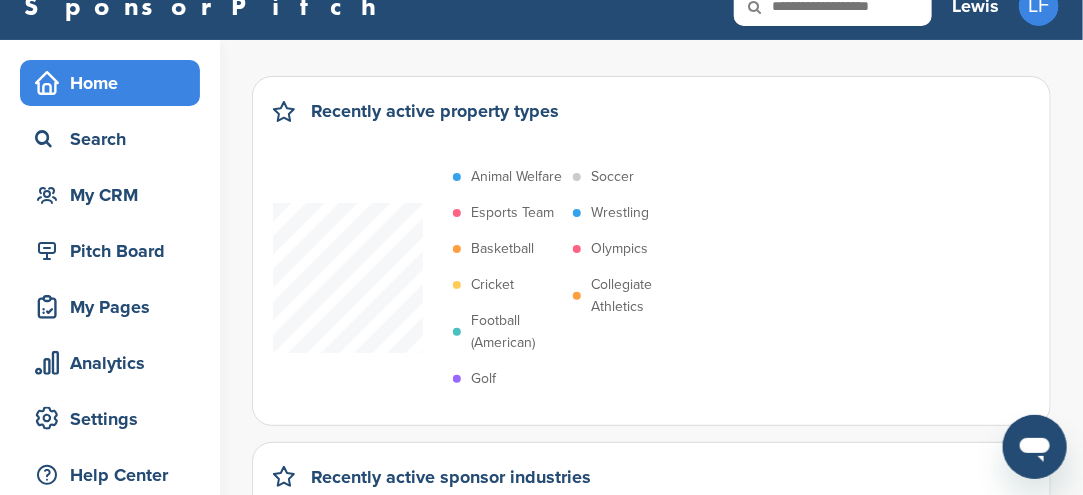 scroll, scrollTop: 0, scrollLeft: 0, axis: both 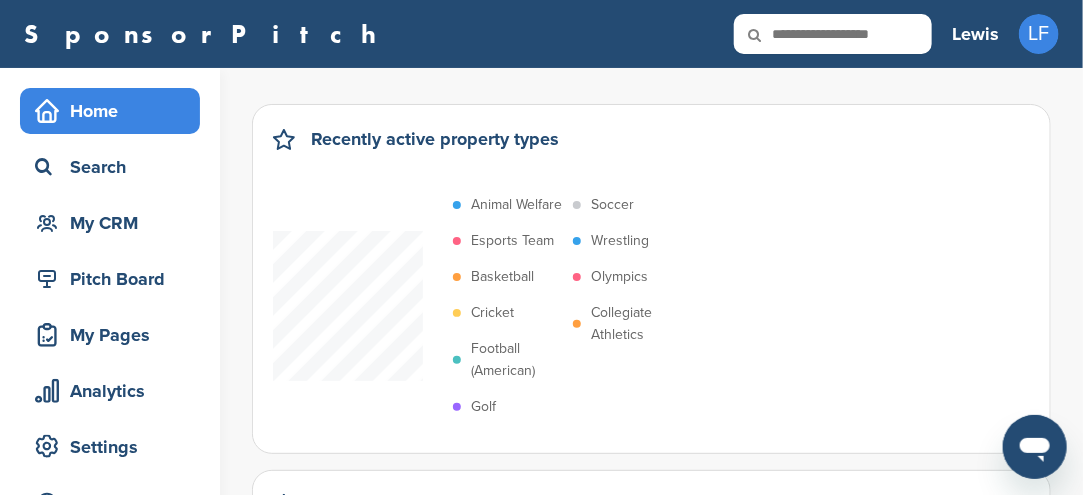 click at bounding box center (768, 35) 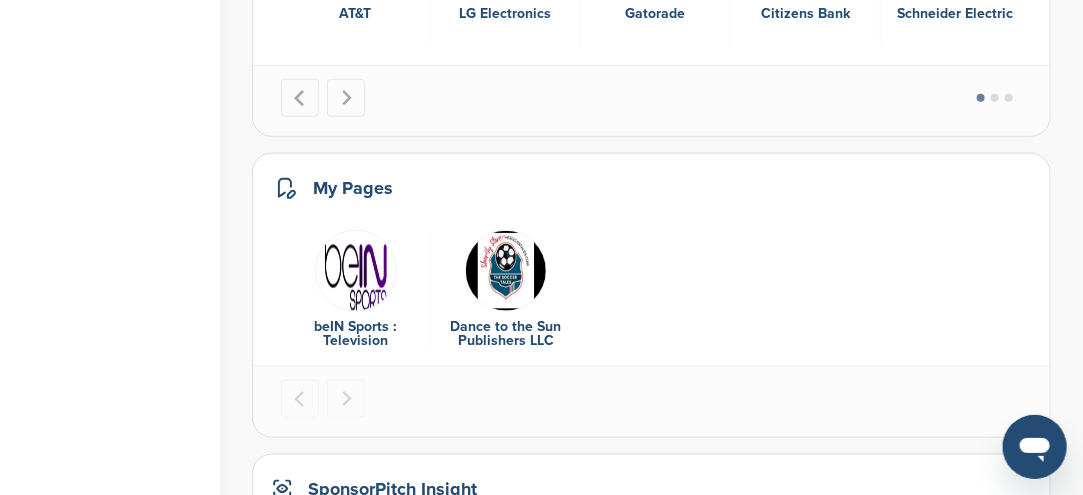 scroll, scrollTop: 3200, scrollLeft: 0, axis: vertical 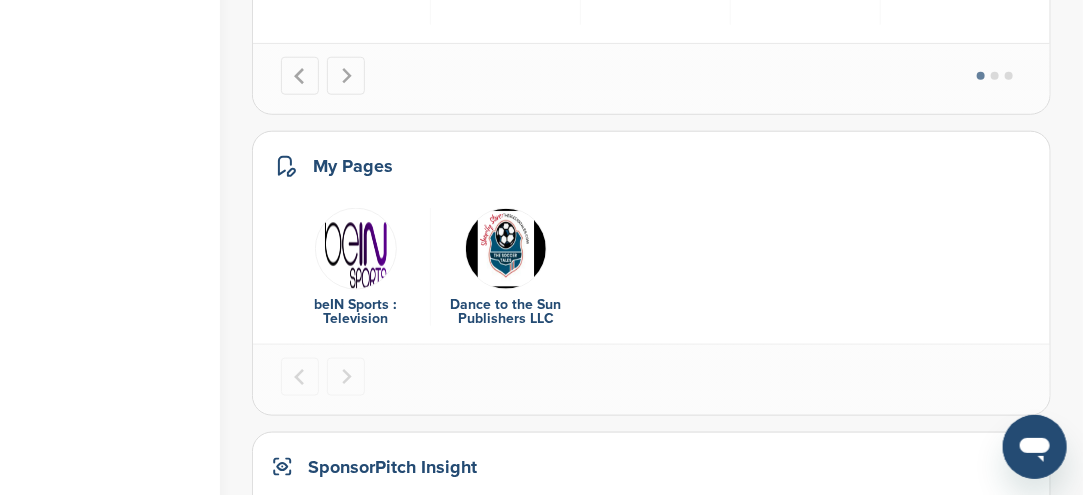 click at bounding box center (356, 249) 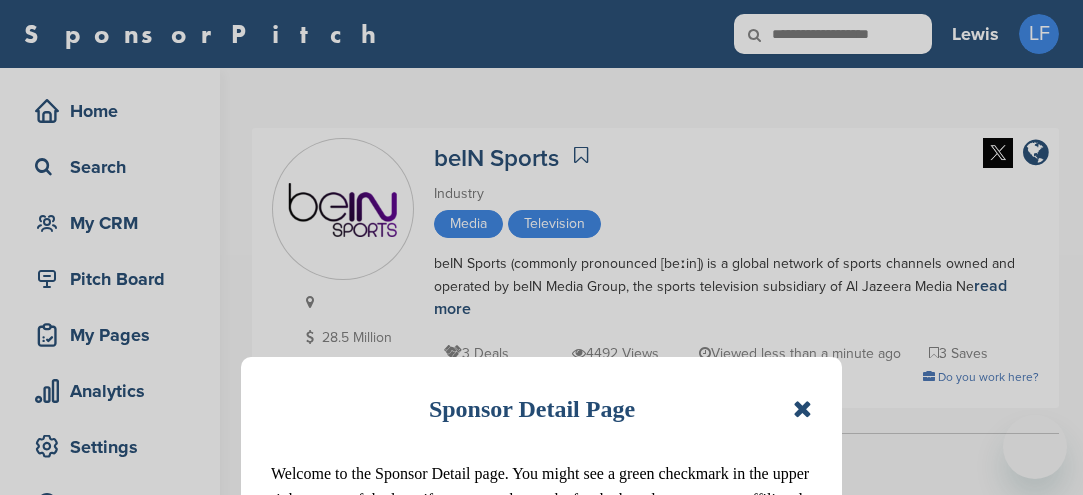 scroll, scrollTop: 0, scrollLeft: 0, axis: both 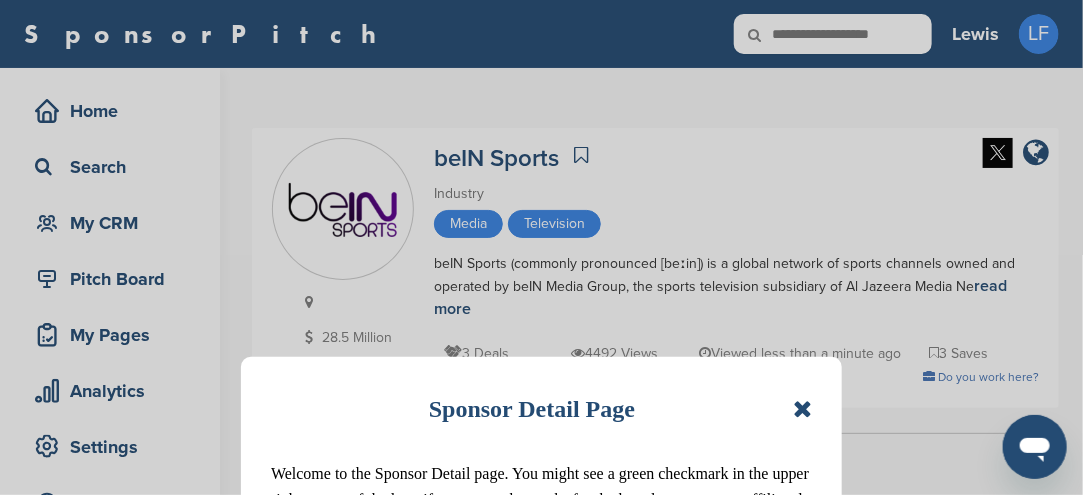click at bounding box center [802, 409] 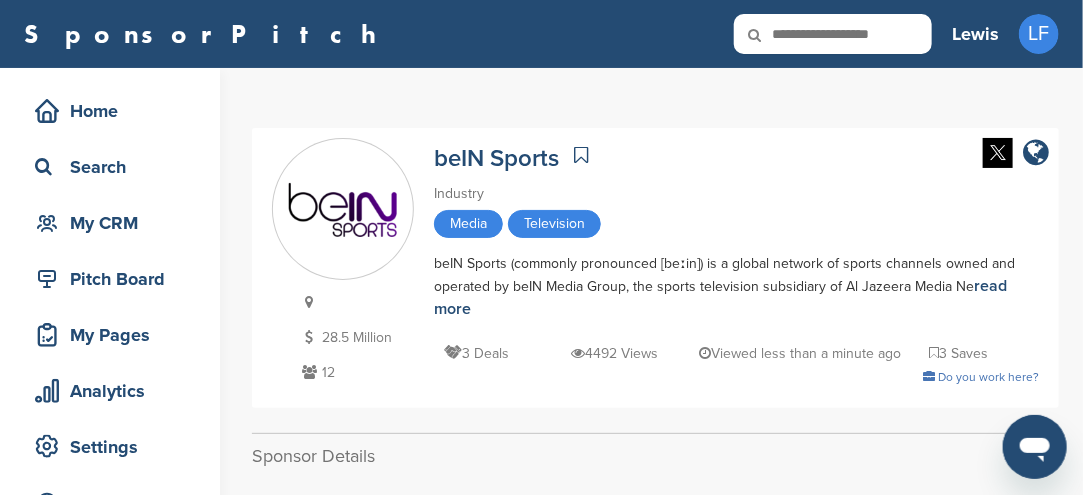 click on "beIN Sports (commonly pronounced [beːin]) is a global network of sports channels owned and operated by beIN Media Group, the sports television subsidiary of Al Jazeera Media Ne  read more" at bounding box center [736, 287] 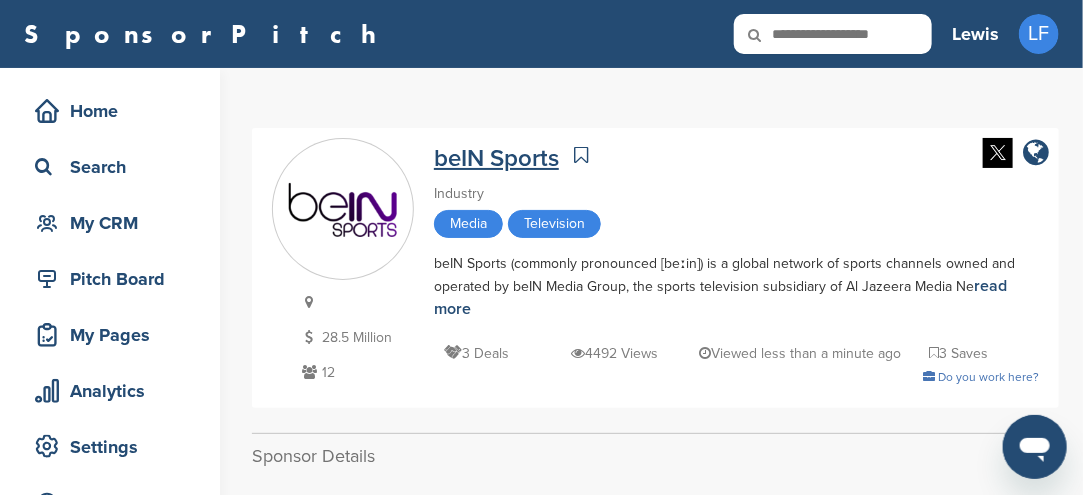 click on "beIN Sports" at bounding box center (496, 158) 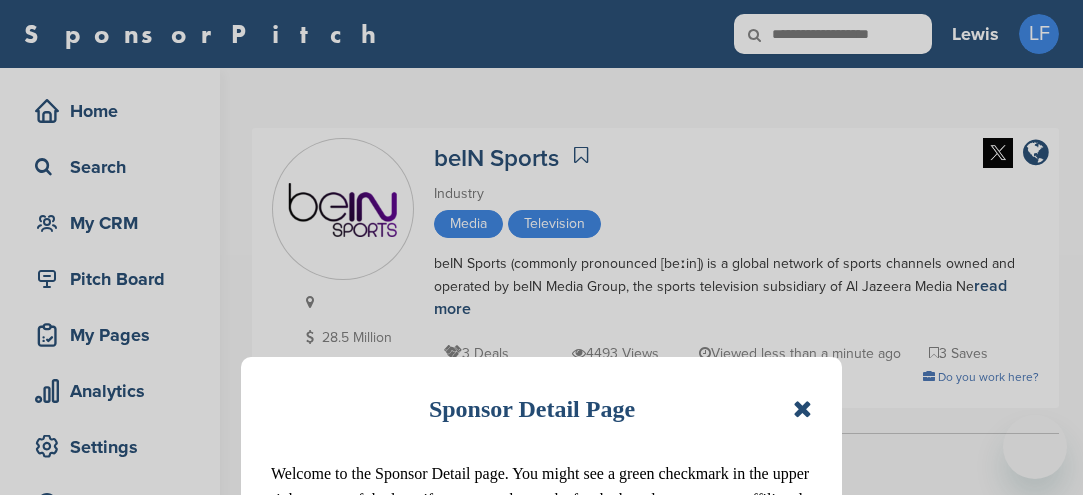scroll, scrollTop: 0, scrollLeft: 0, axis: both 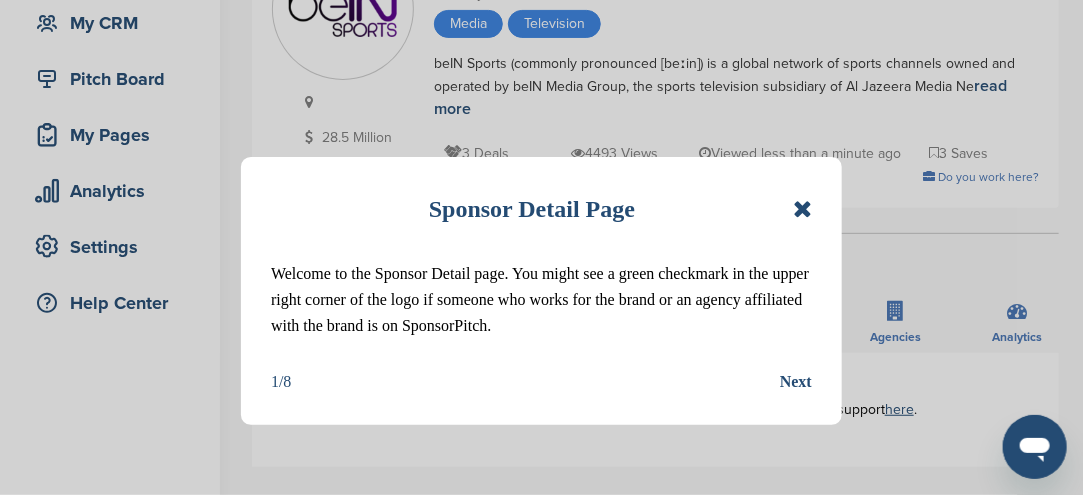 click on "Next" at bounding box center [796, 382] 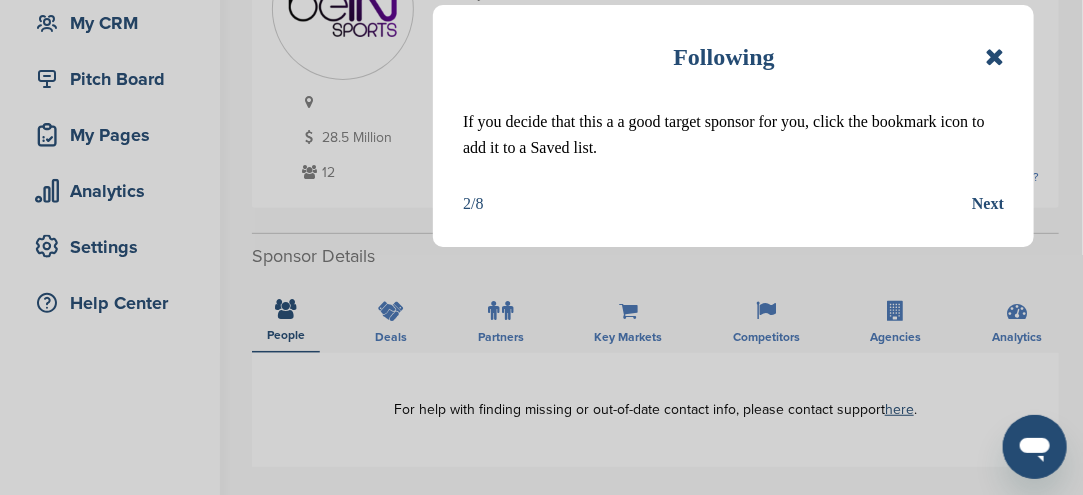 click on "Next" at bounding box center (988, 204) 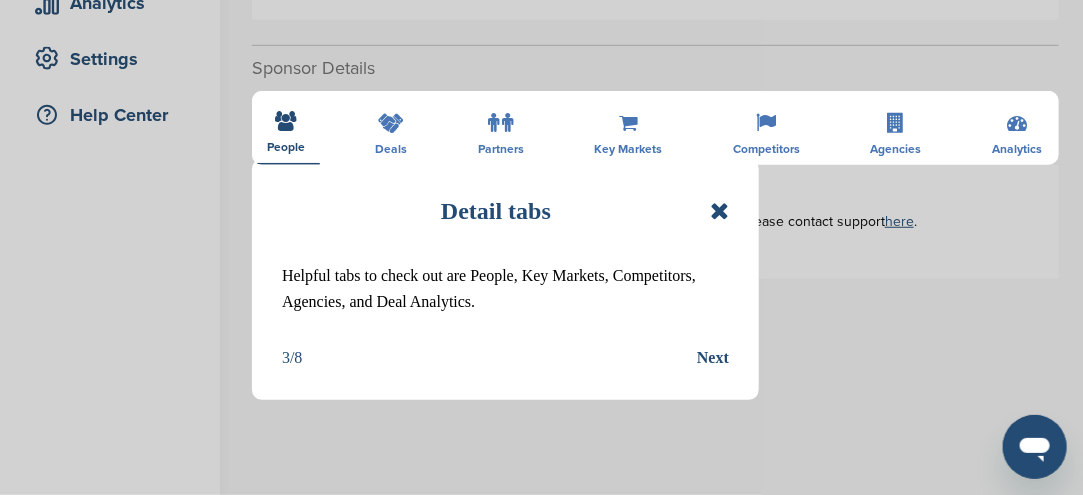 scroll, scrollTop: 400, scrollLeft: 0, axis: vertical 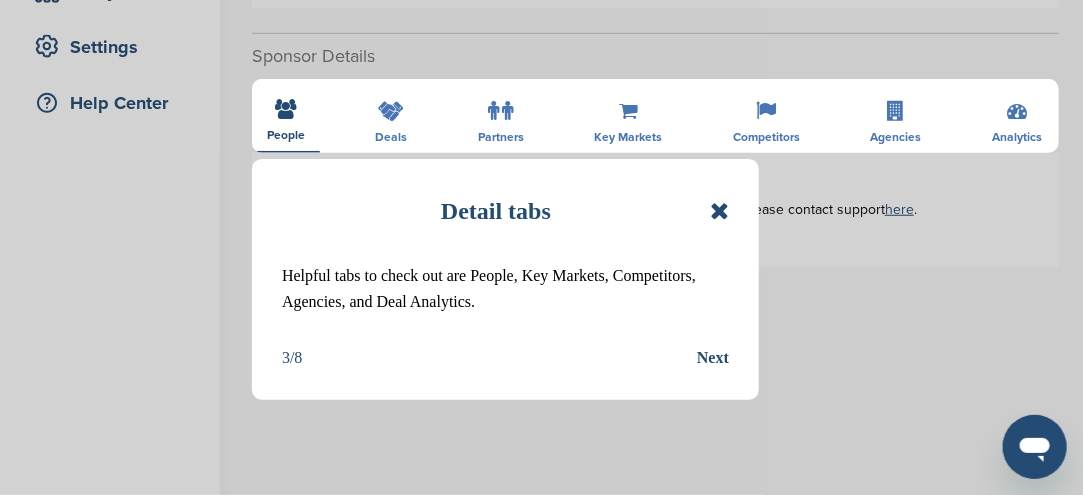 click on "Next" at bounding box center [713, 358] 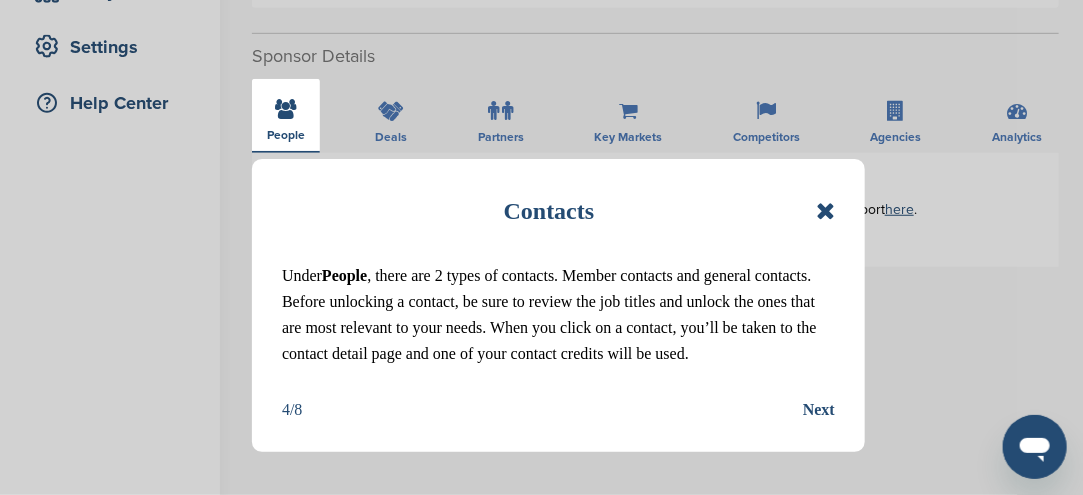 click on "Next" at bounding box center [819, 410] 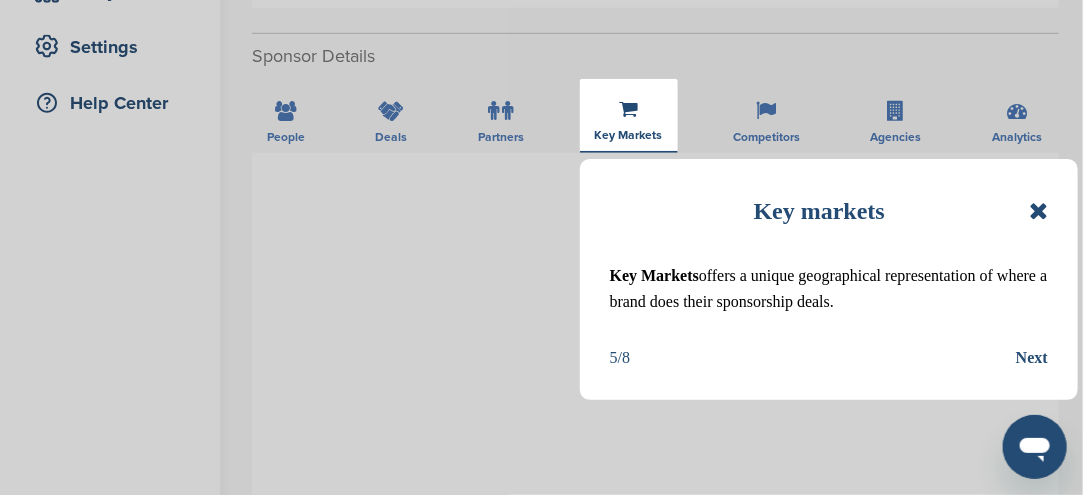 click on "Next" at bounding box center (1032, 358) 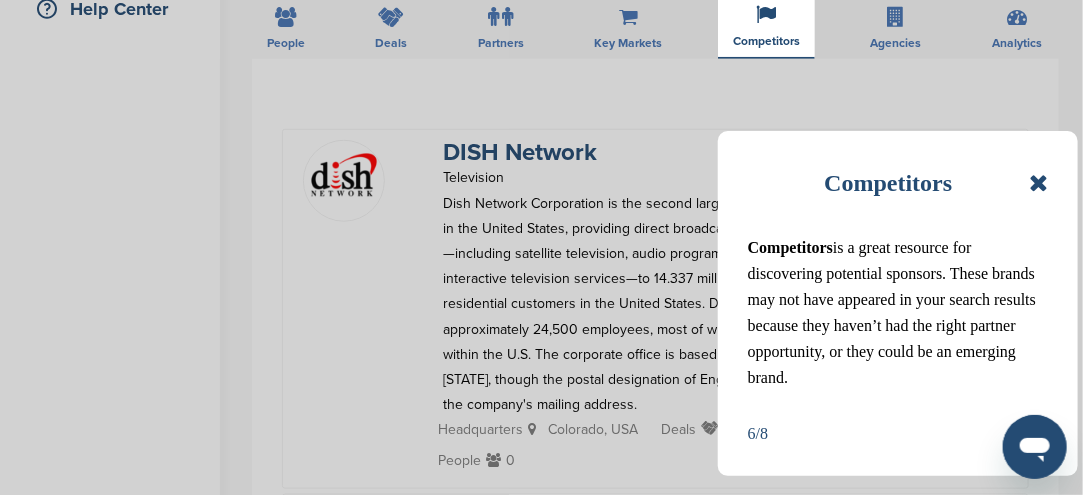 scroll, scrollTop: 600, scrollLeft: 0, axis: vertical 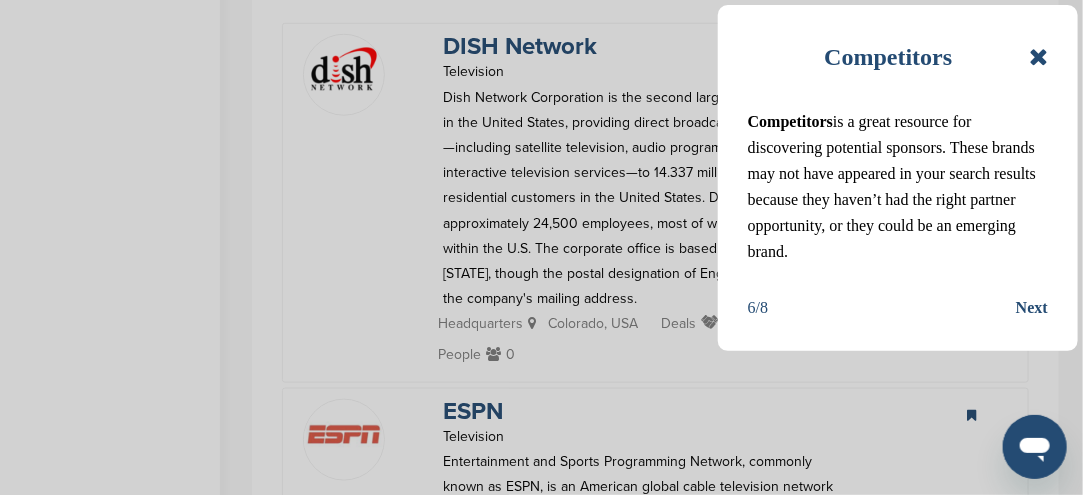 click on "Next" at bounding box center [1032, 308] 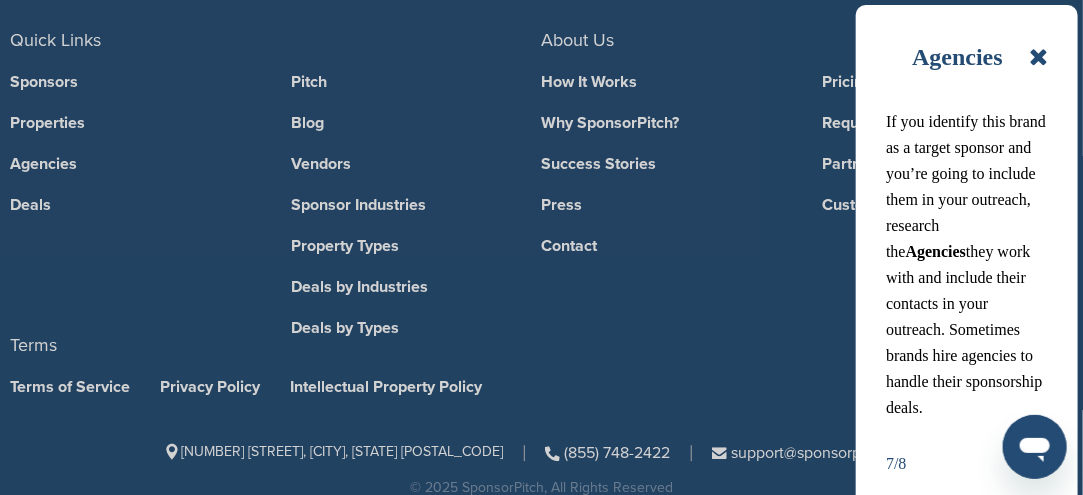 scroll, scrollTop: 1524, scrollLeft: 0, axis: vertical 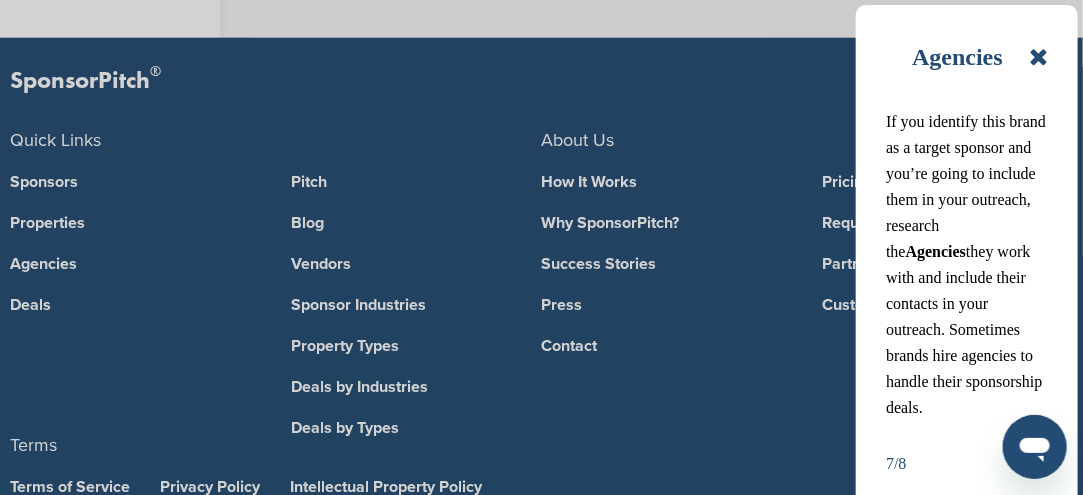 click at bounding box center [1038, 57] 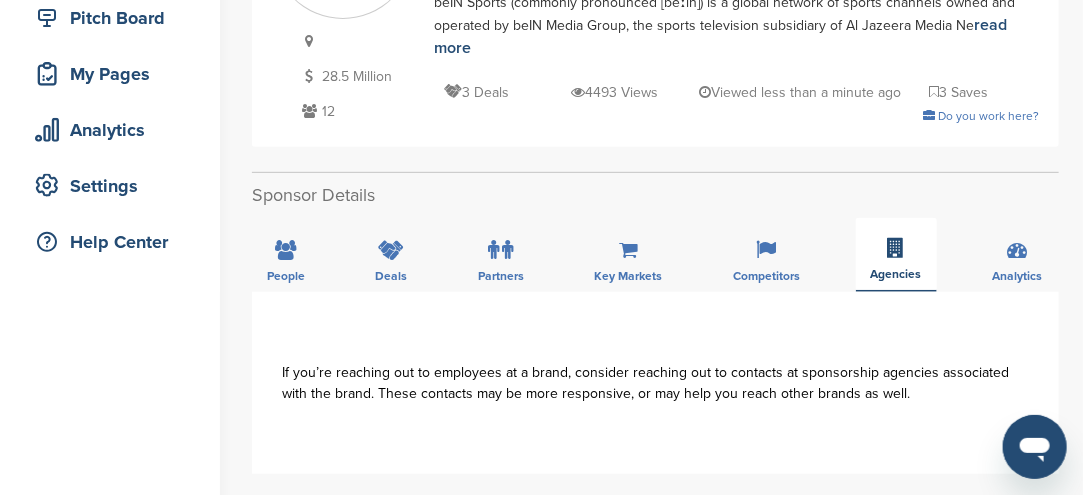scroll, scrollTop: 224, scrollLeft: 0, axis: vertical 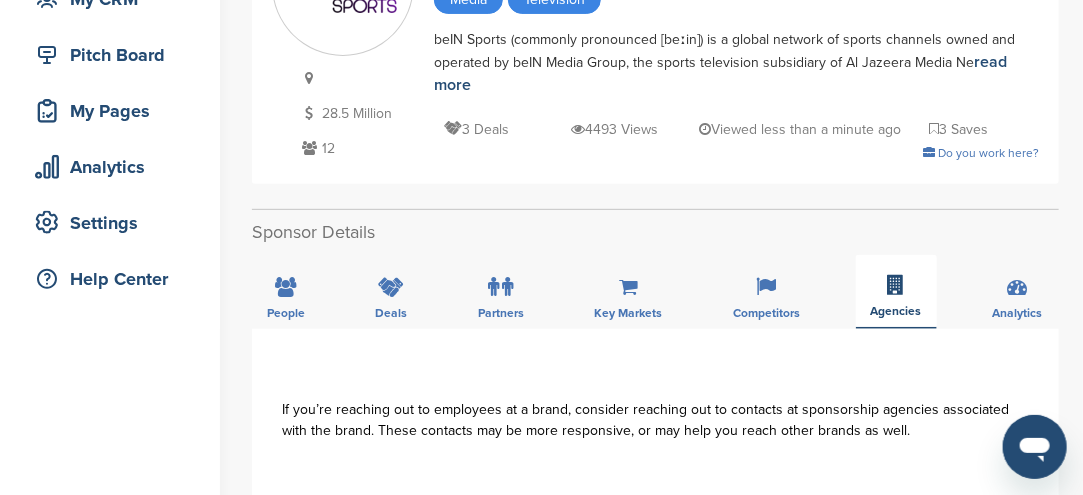 click on "3
Deals" at bounding box center (476, 129) 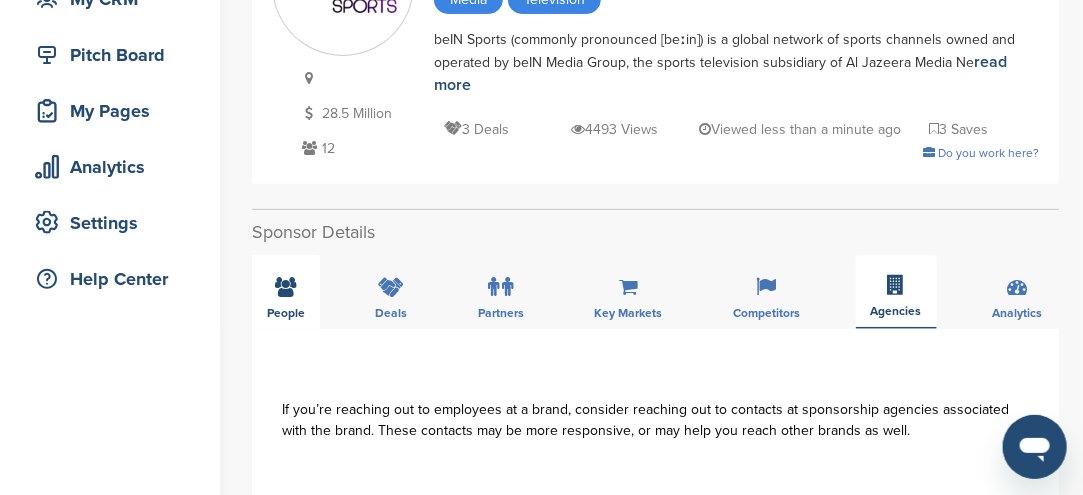 click on "People" at bounding box center [286, 292] 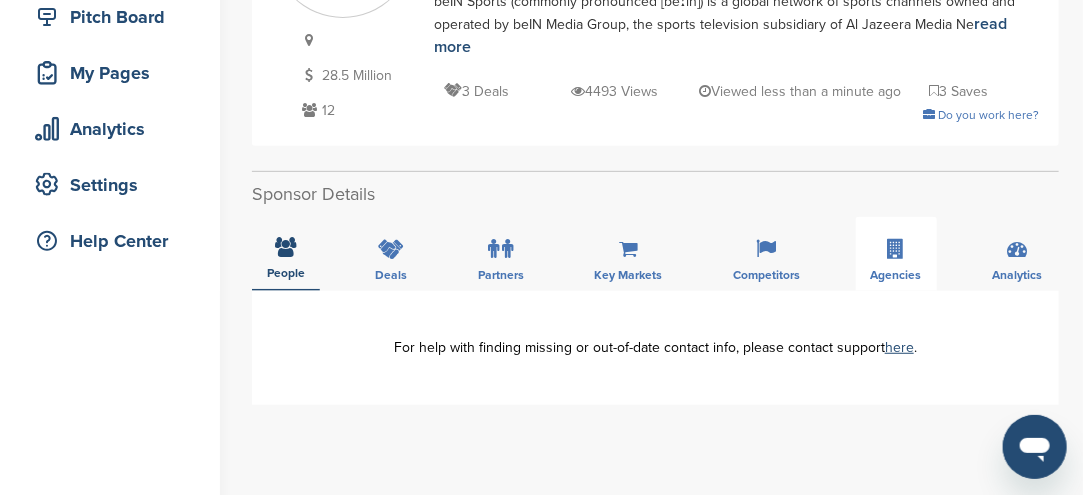 scroll, scrollTop: 224, scrollLeft: 0, axis: vertical 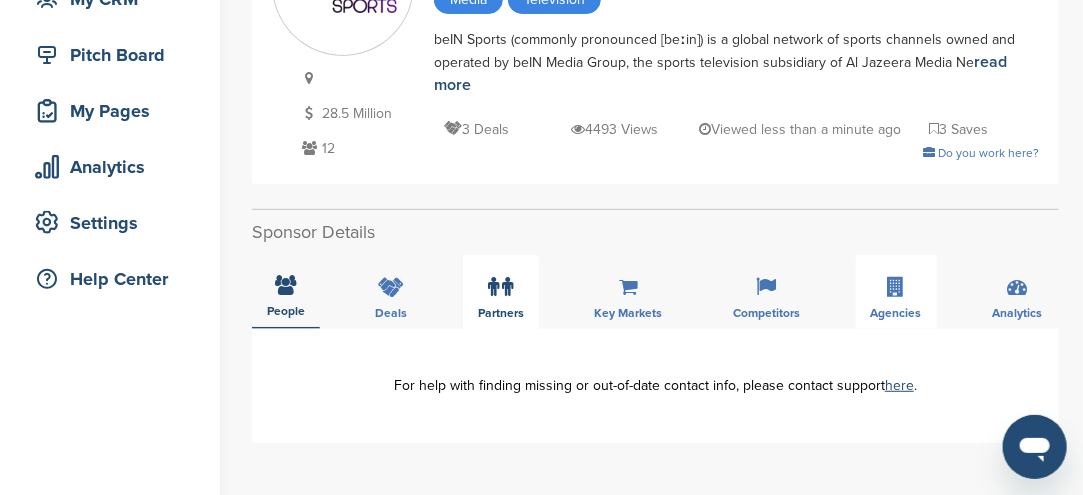 click at bounding box center [508, 287] 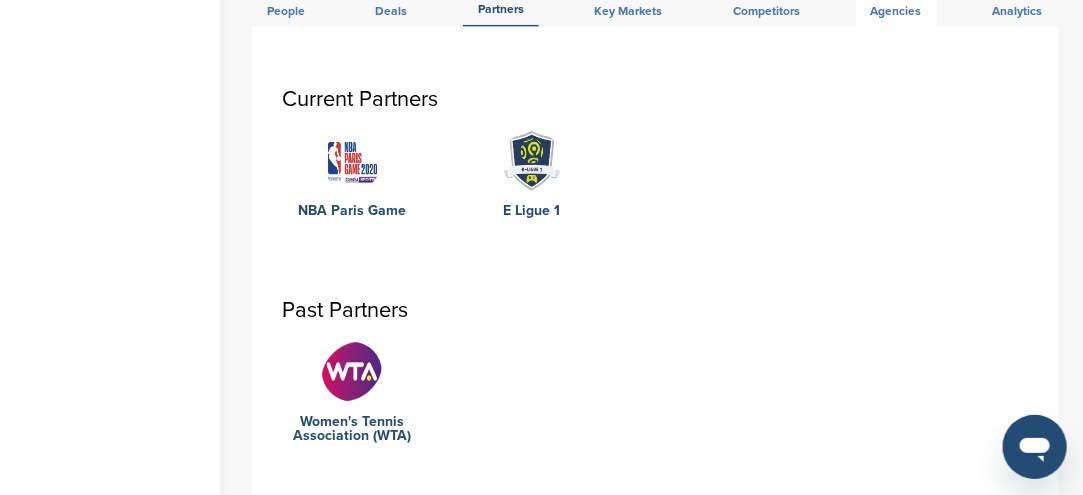 scroll, scrollTop: 524, scrollLeft: 0, axis: vertical 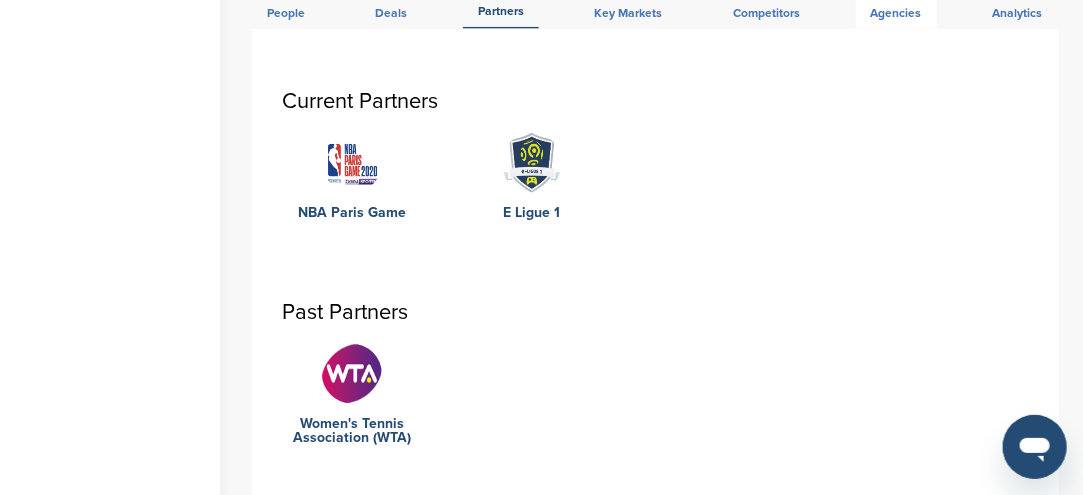 click at bounding box center [532, 163] 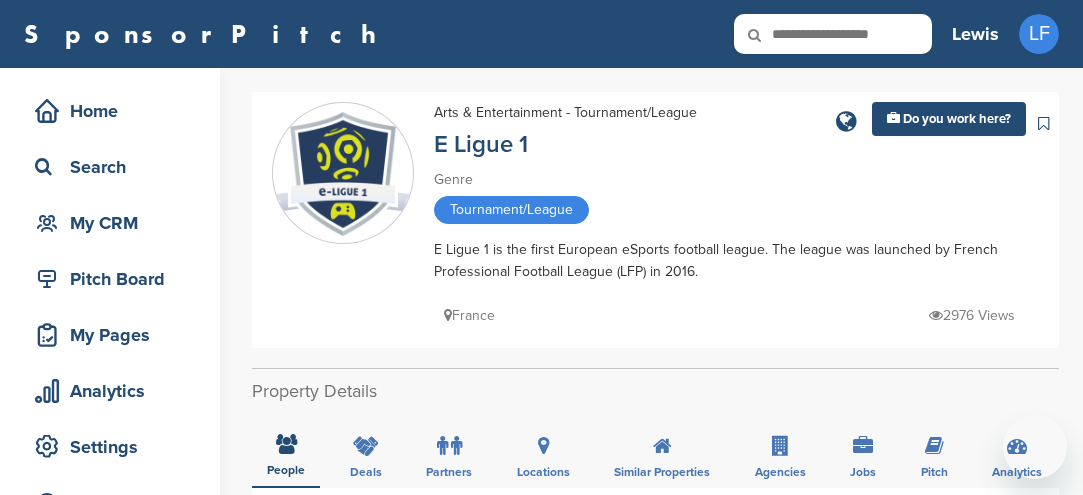 scroll, scrollTop: 0, scrollLeft: 0, axis: both 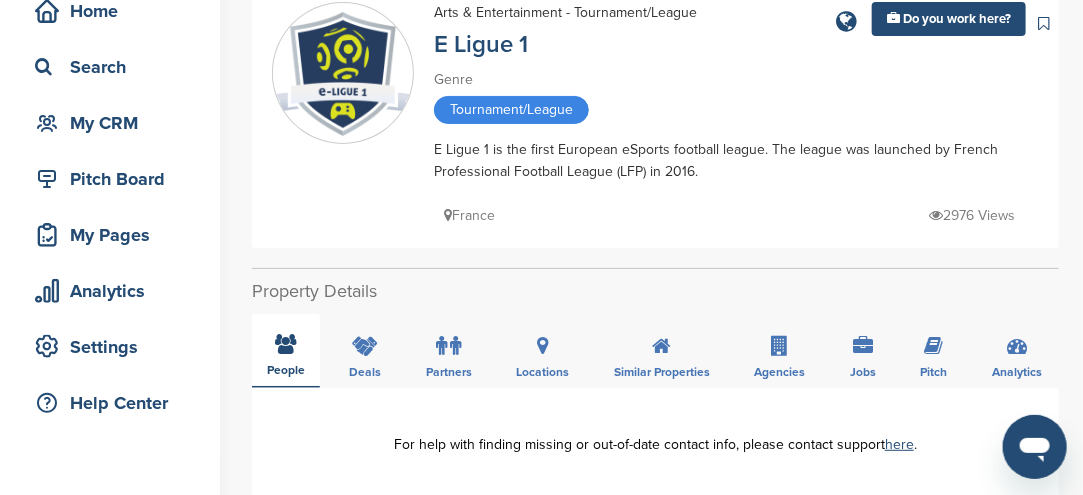 click at bounding box center [286, 344] 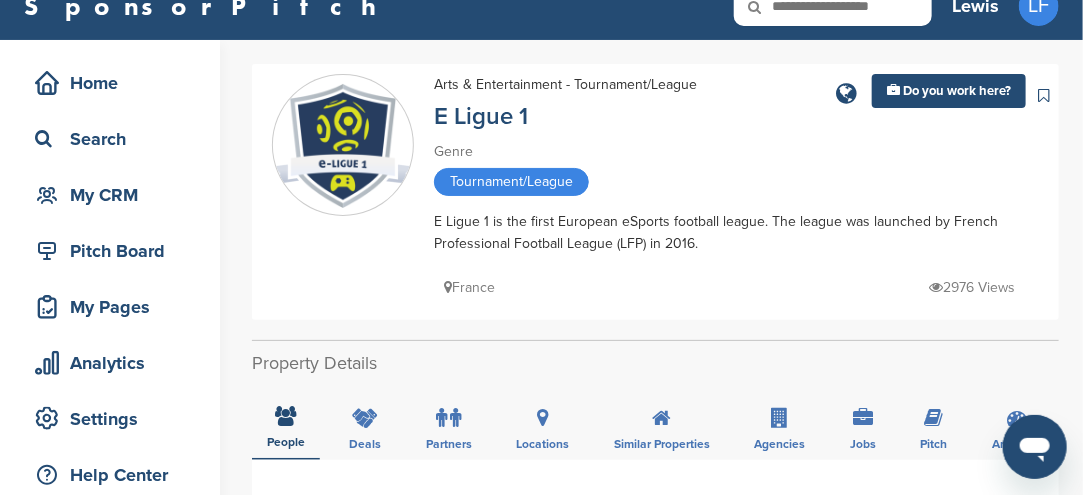 scroll, scrollTop: 0, scrollLeft: 0, axis: both 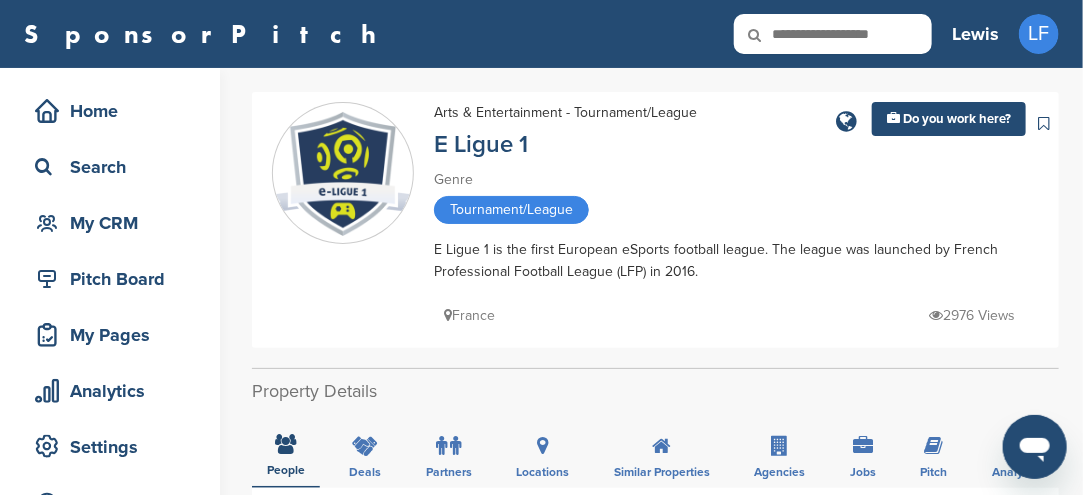 click at bounding box center (343, 174) 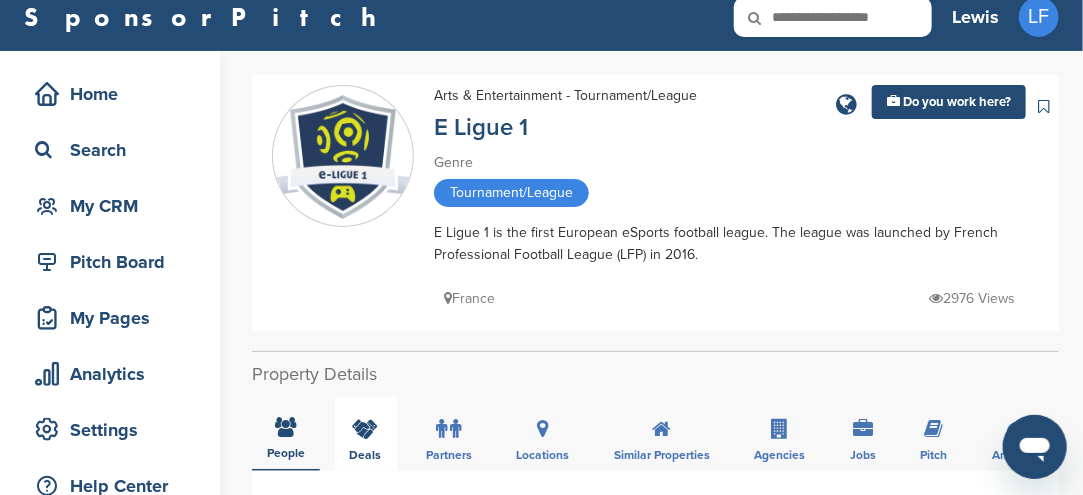 scroll, scrollTop: 0, scrollLeft: 0, axis: both 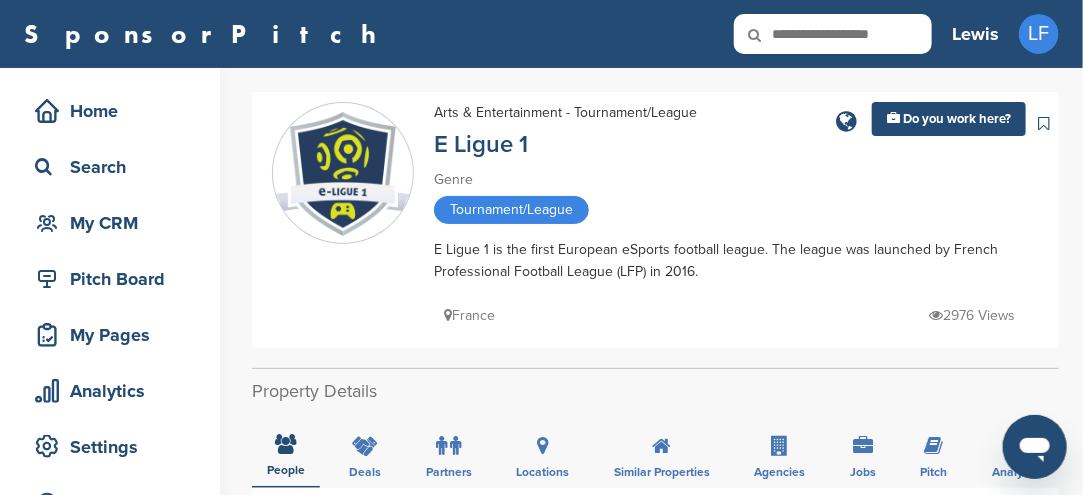 click at bounding box center (343, 174) 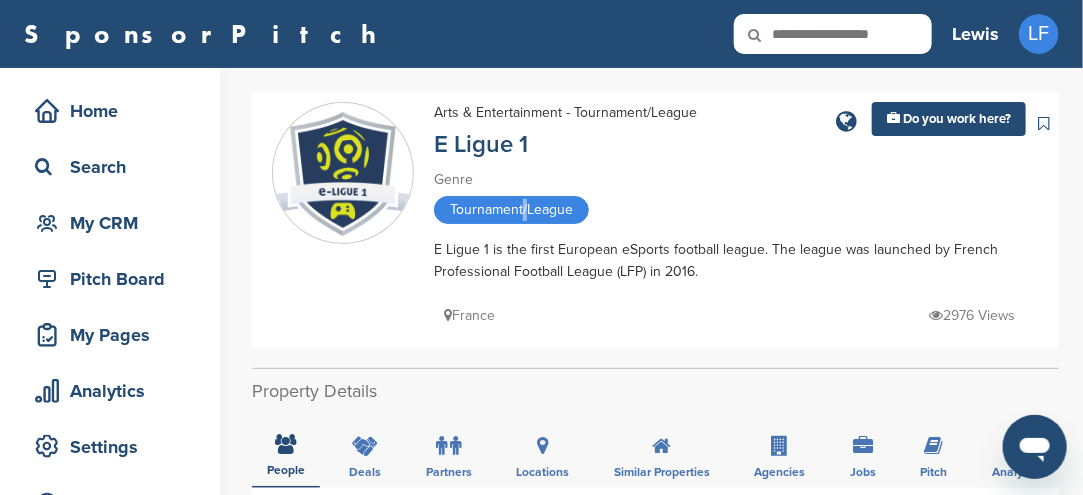 click on "Tournament/League" at bounding box center (511, 210) 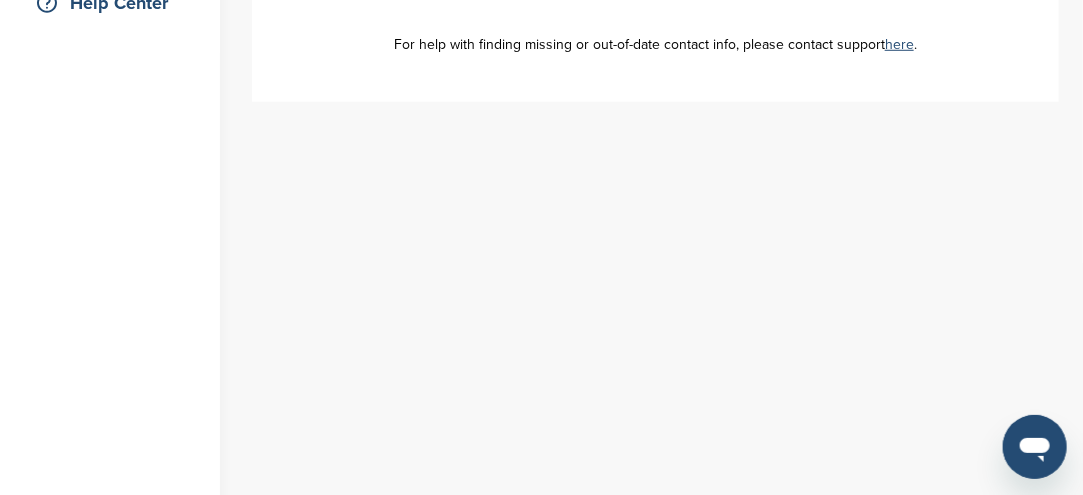 scroll, scrollTop: 0, scrollLeft: 0, axis: both 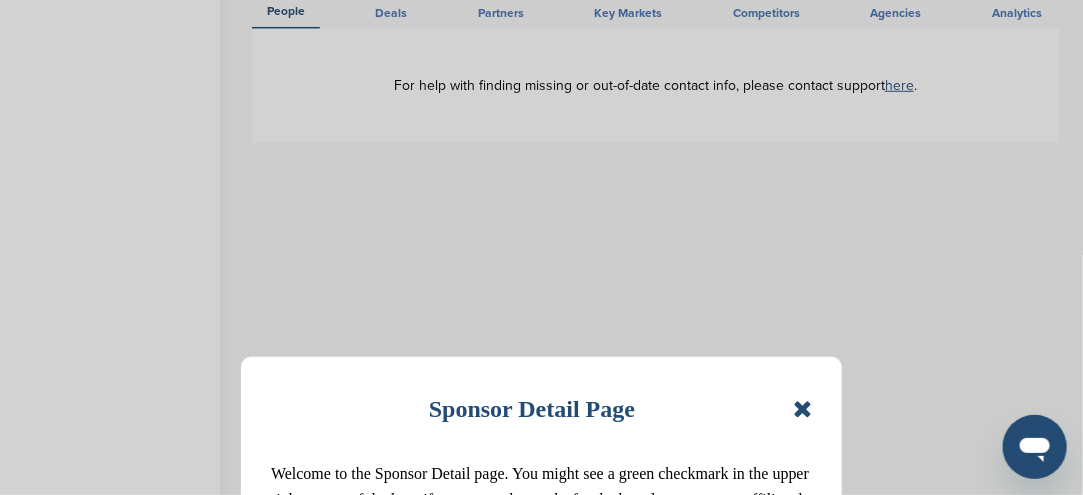 click on "Sponsor Detail Page" at bounding box center [541, 409] 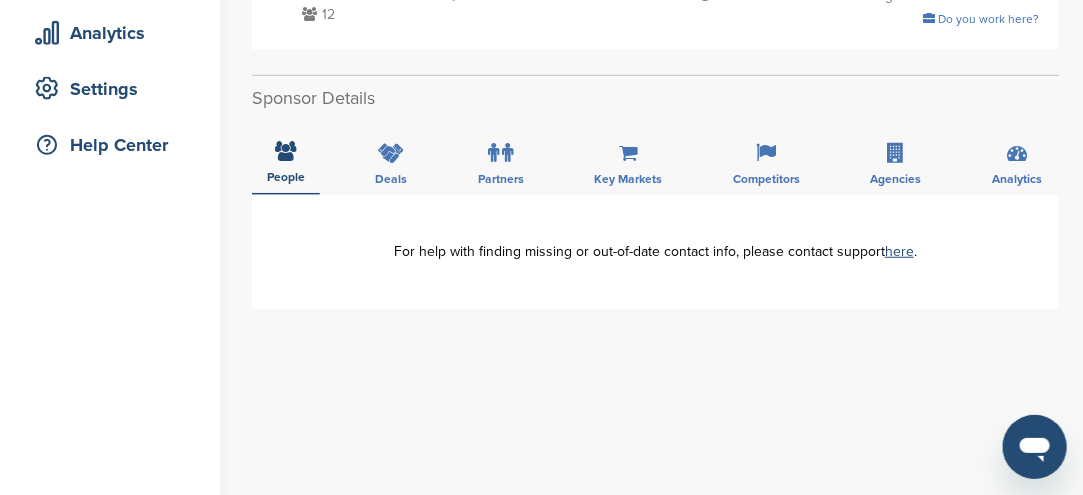 scroll, scrollTop: 24, scrollLeft: 0, axis: vertical 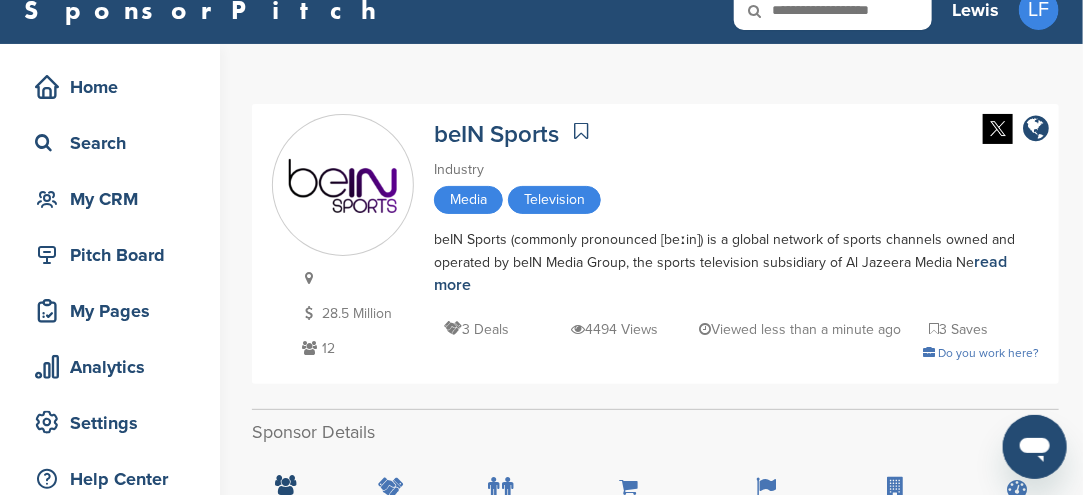click at bounding box center [343, 186] 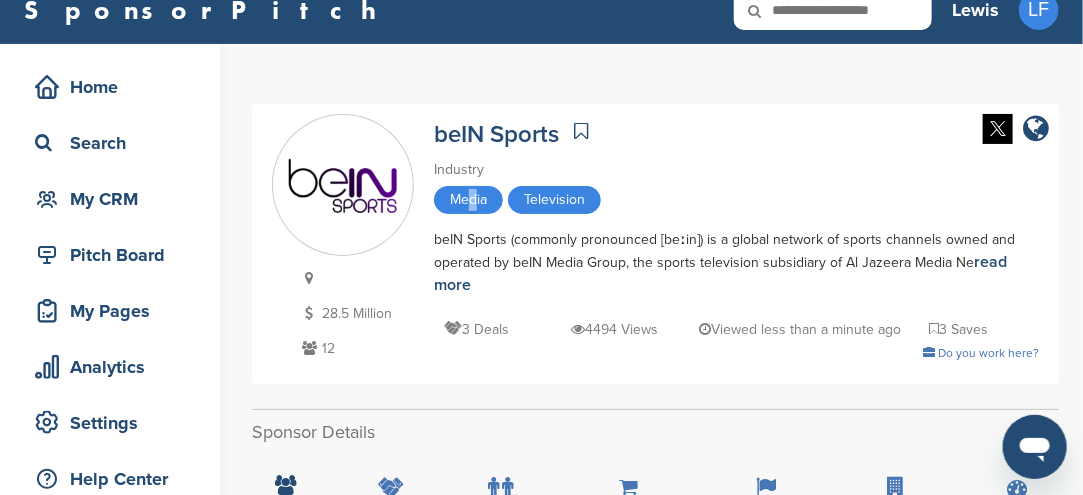 click on "Media" at bounding box center (468, 200) 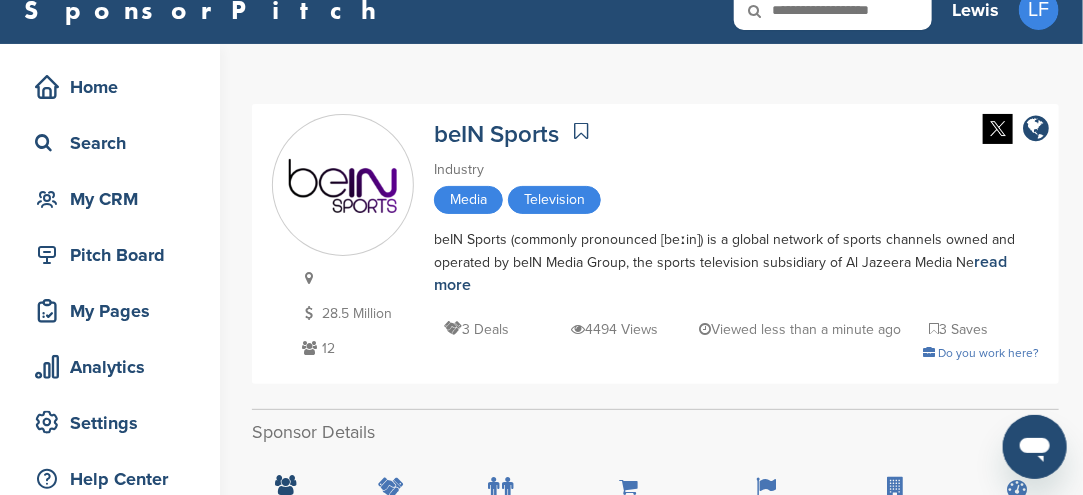 click on "Television" at bounding box center (554, 200) 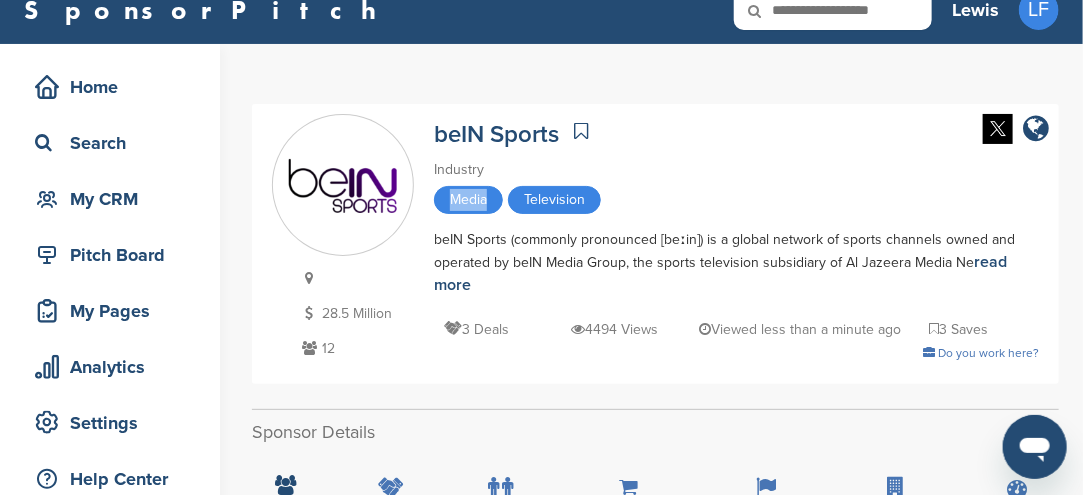 click on "Media" at bounding box center (468, 200) 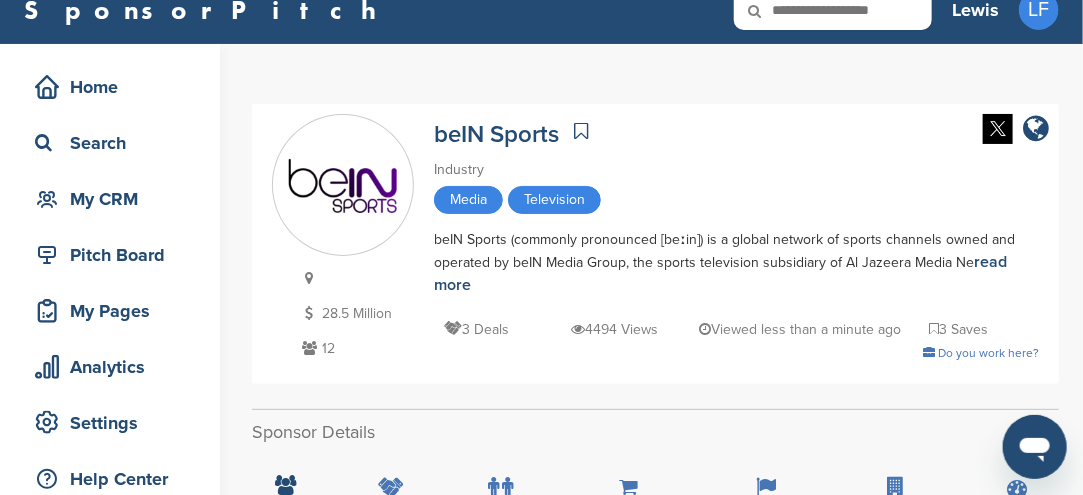 click at bounding box center (309, 348) 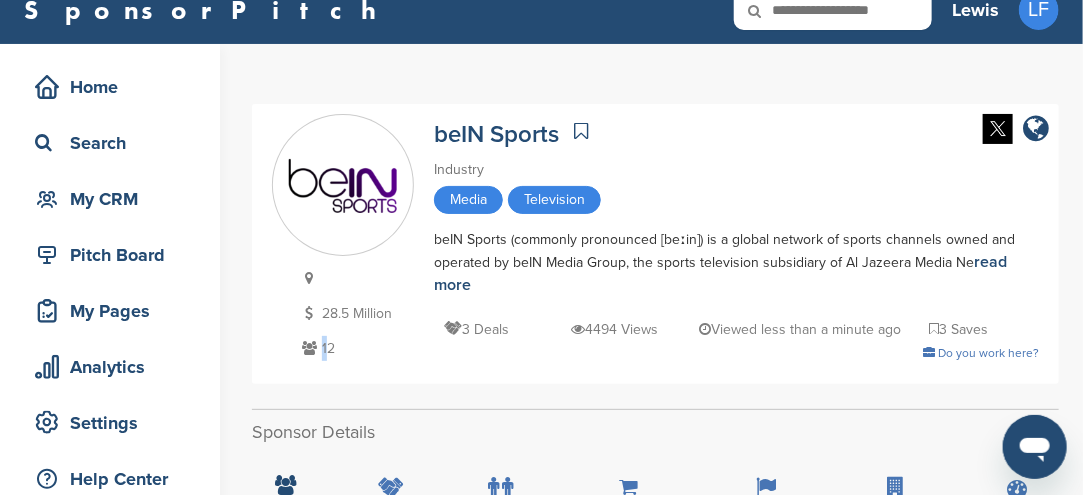 click at bounding box center (309, 348) 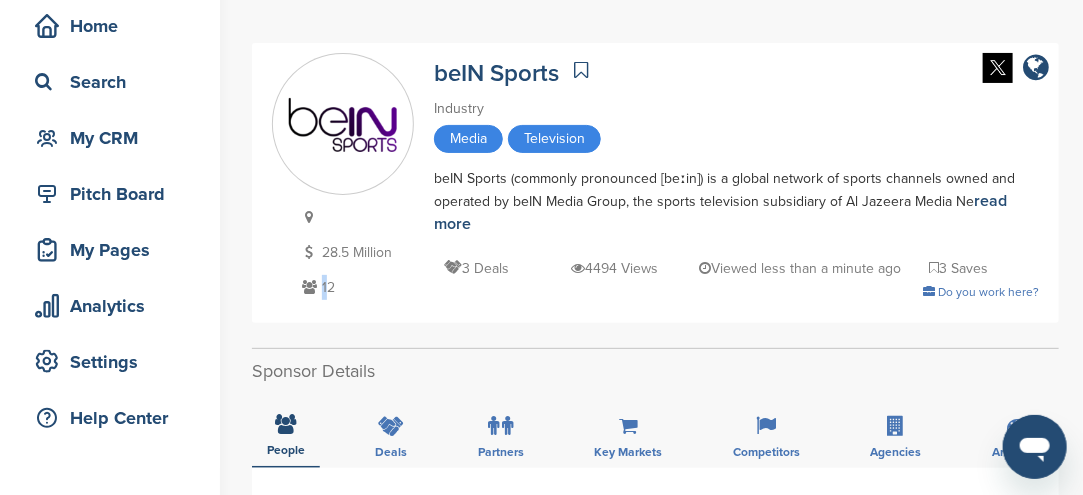 scroll, scrollTop: 124, scrollLeft: 0, axis: vertical 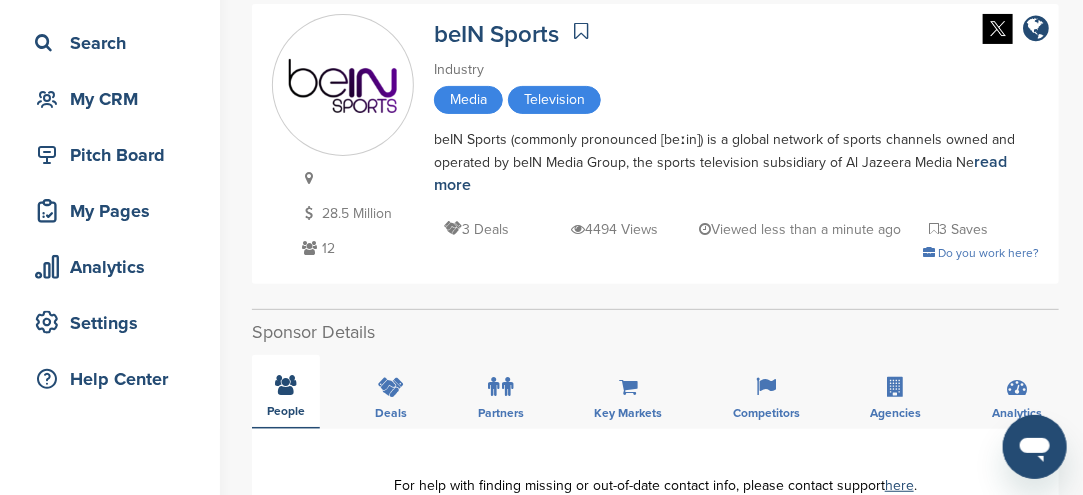 click at bounding box center (286, 385) 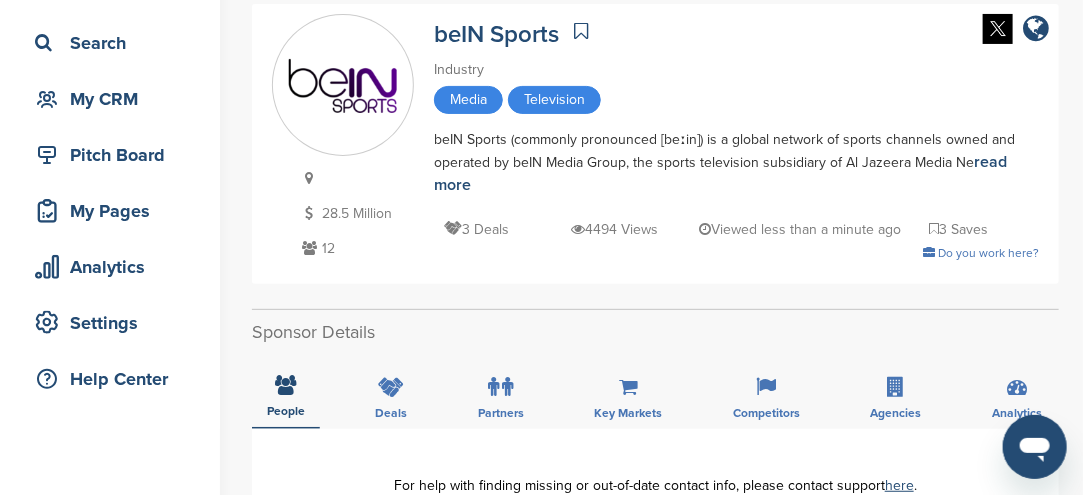 click on "**********" at bounding box center [655, 486] 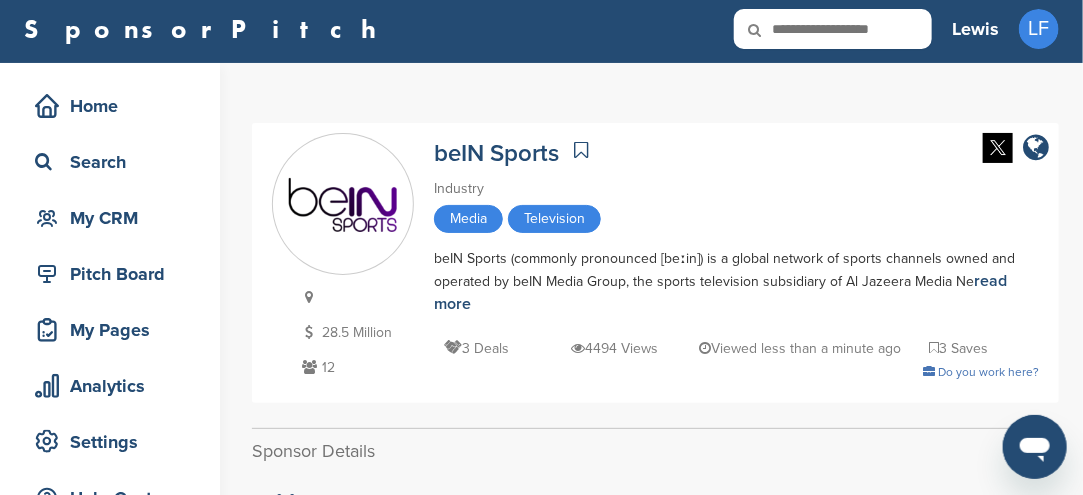 scroll, scrollTop: 0, scrollLeft: 0, axis: both 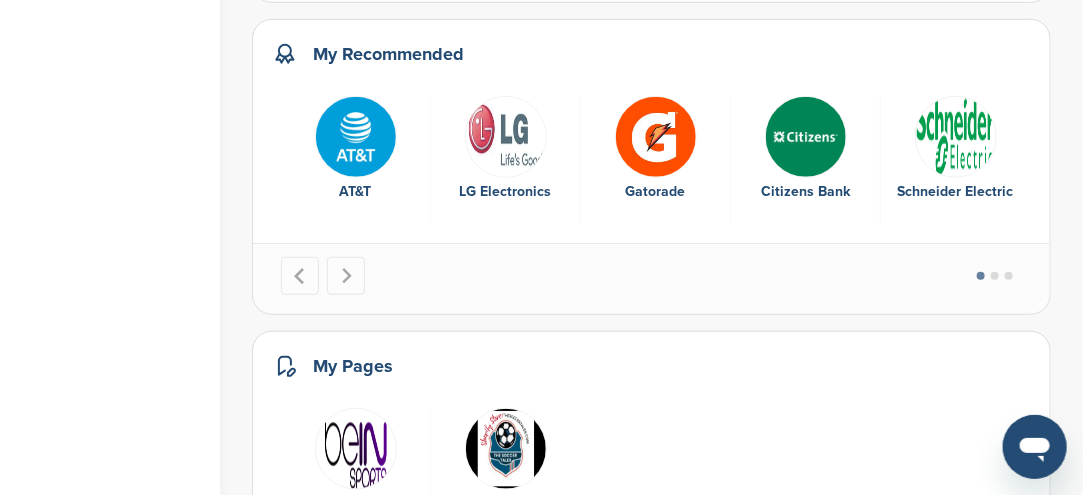 click at bounding box center (656, 137) 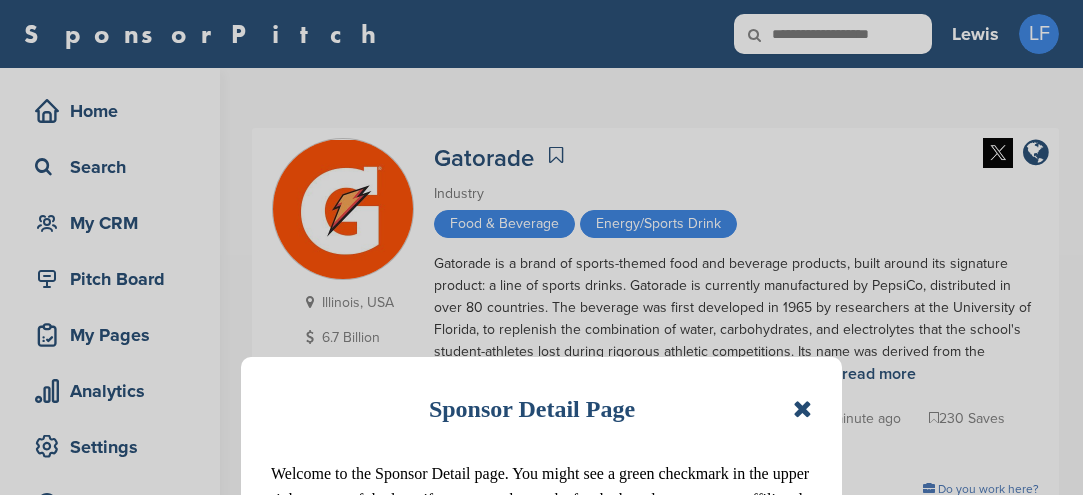 scroll, scrollTop: 0, scrollLeft: 0, axis: both 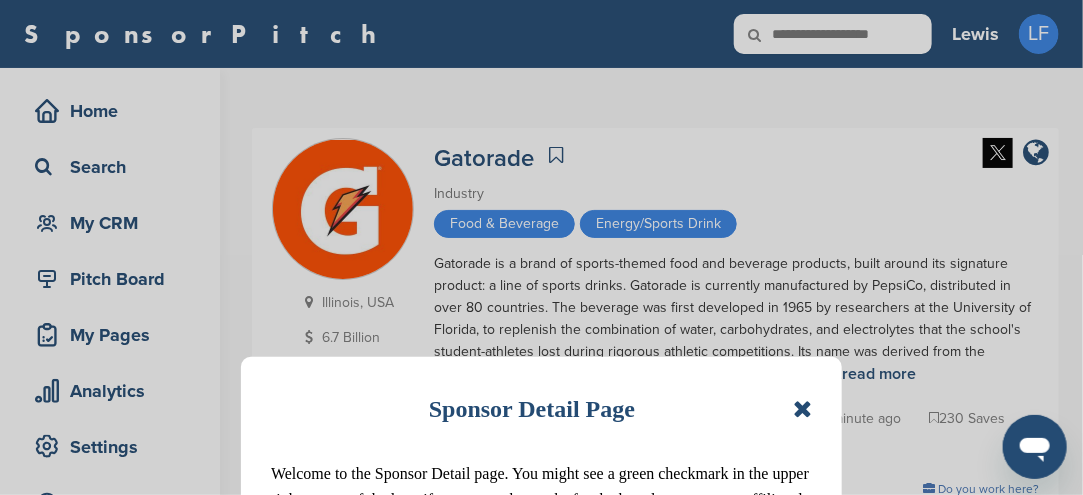 click at bounding box center [802, 409] 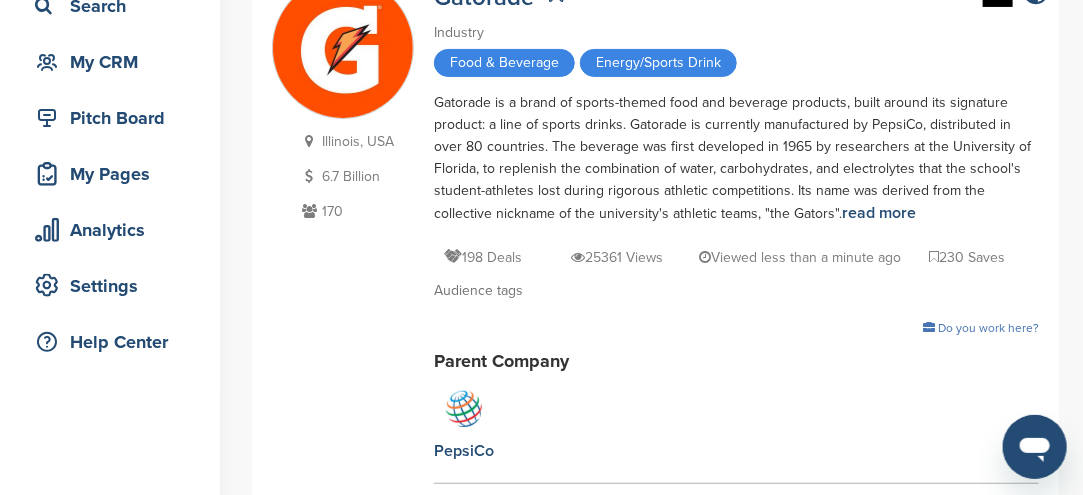 scroll, scrollTop: 200, scrollLeft: 0, axis: vertical 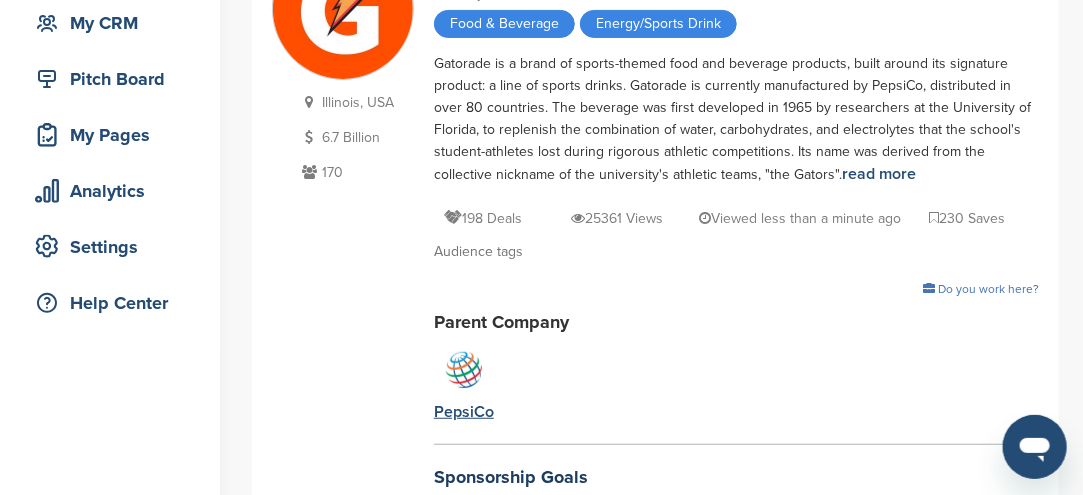 click at bounding box center (464, 370) 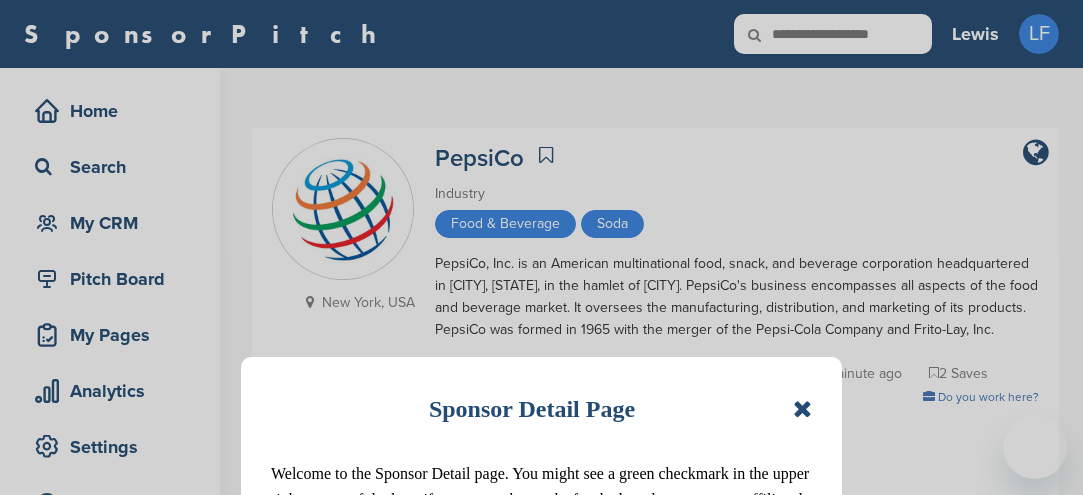 scroll, scrollTop: 0, scrollLeft: 0, axis: both 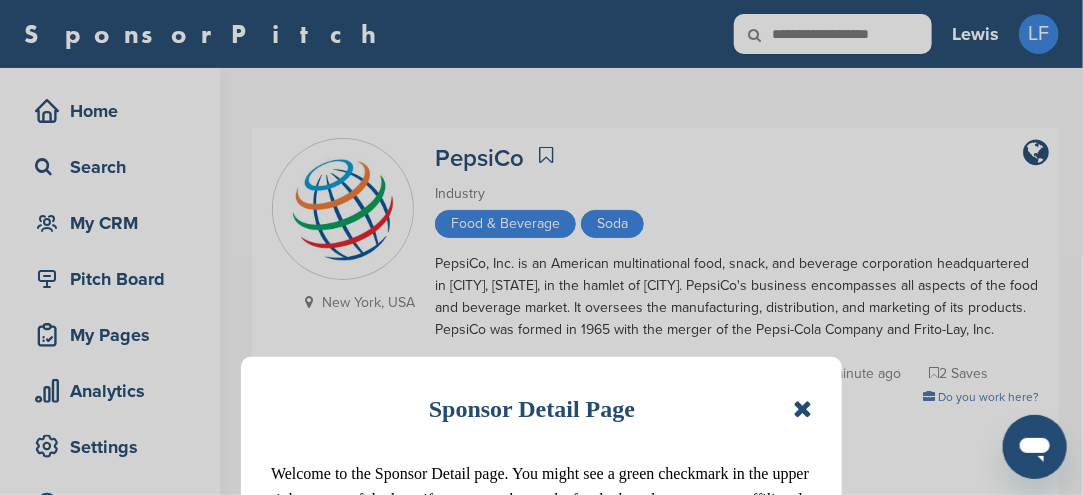 click at bounding box center (802, 409) 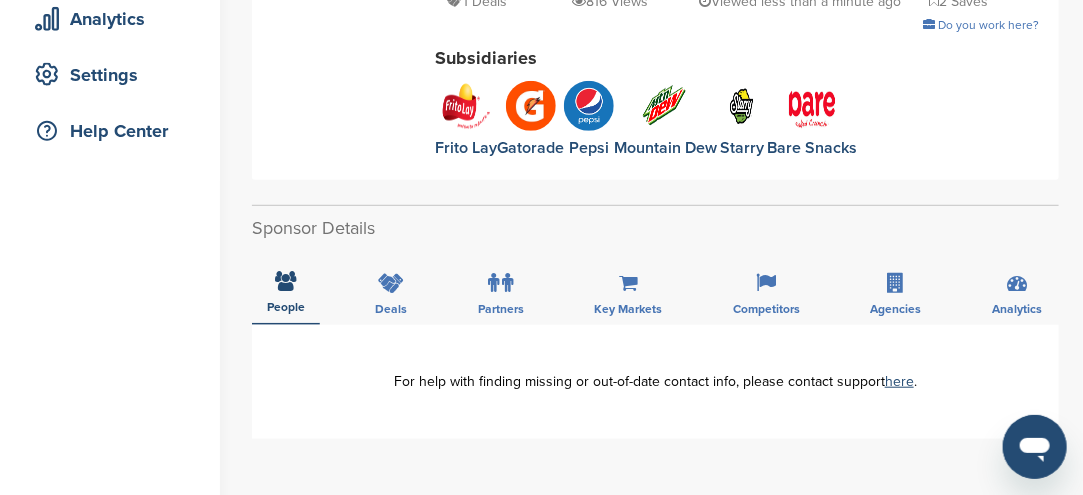 scroll, scrollTop: 400, scrollLeft: 0, axis: vertical 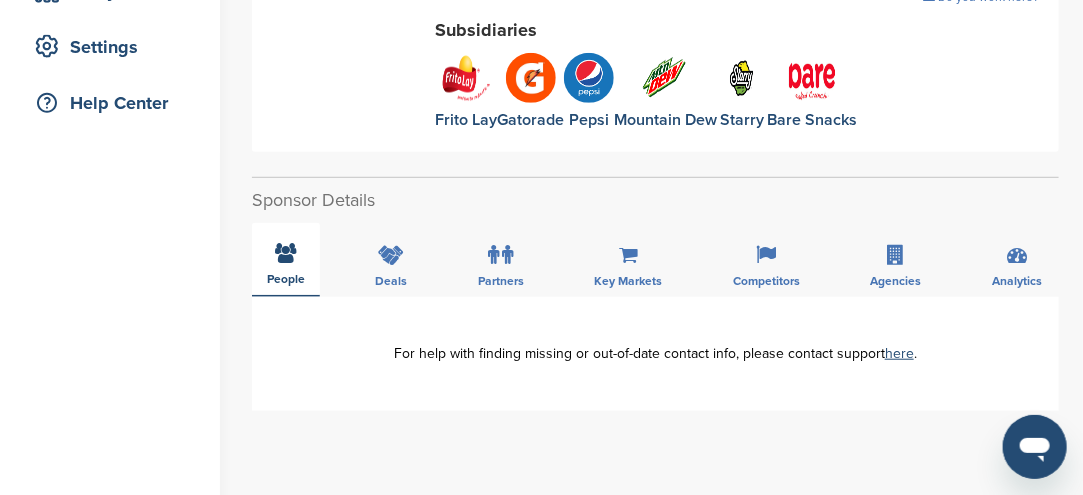 click on "People" at bounding box center (286, 260) 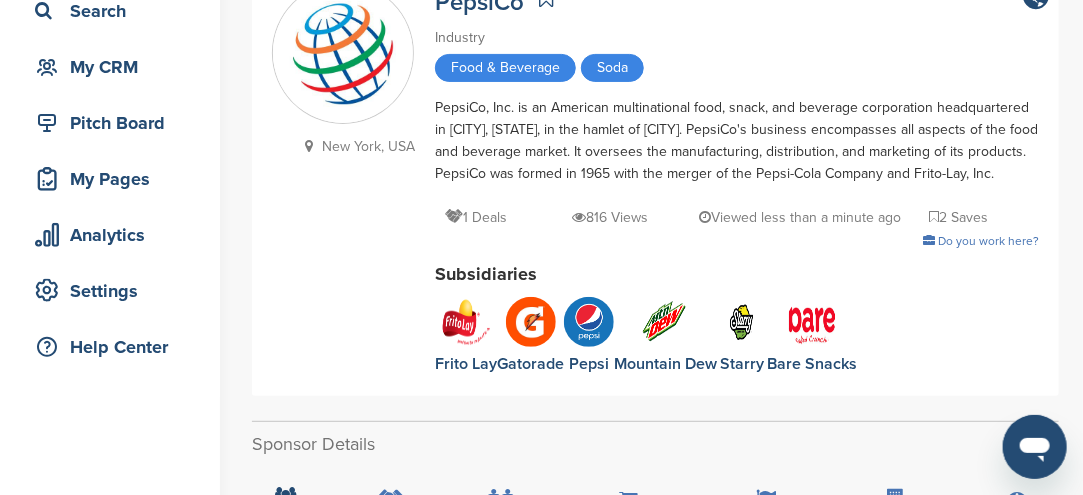 scroll, scrollTop: 100, scrollLeft: 0, axis: vertical 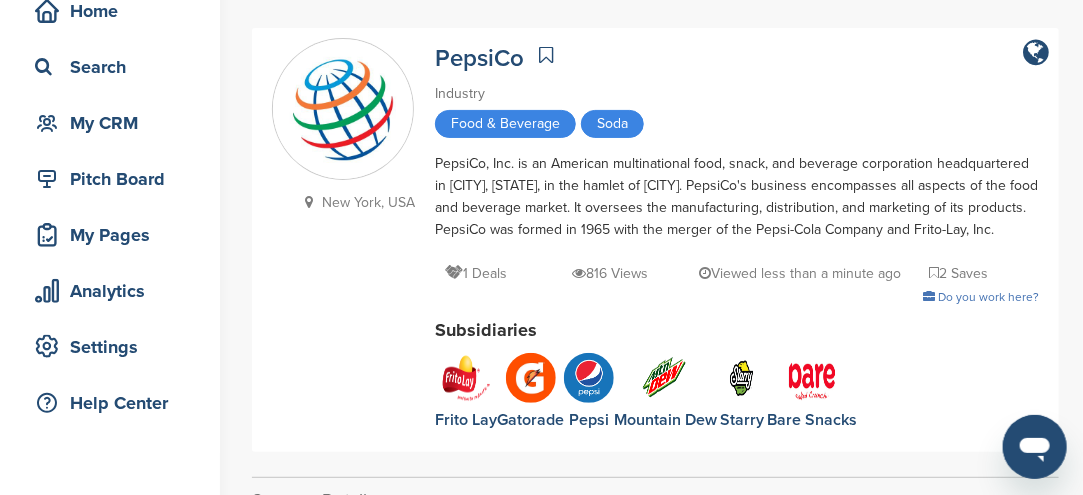 click at bounding box center (343, 110) 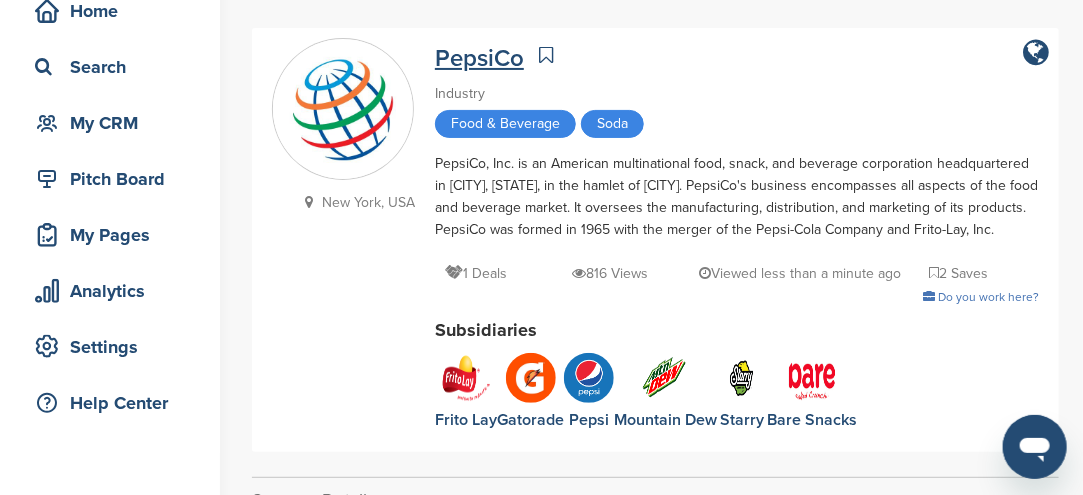 click on "PepsiCo" at bounding box center (479, 58) 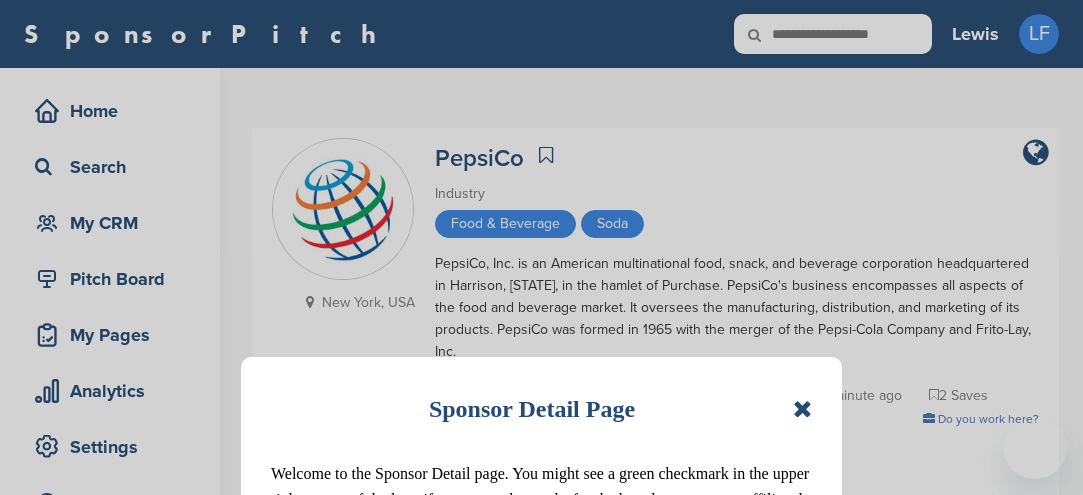 scroll, scrollTop: 0, scrollLeft: 0, axis: both 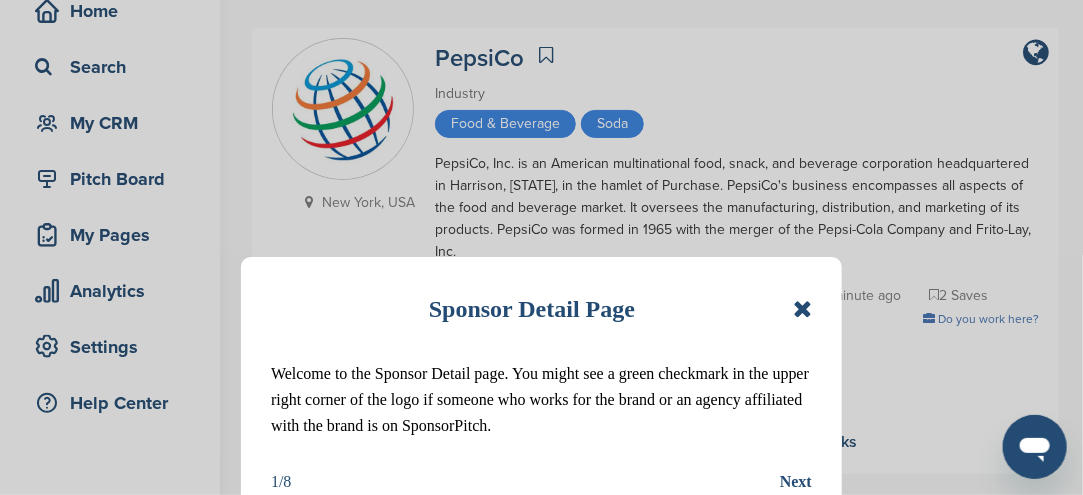 click on "Sponsor Detail Page" at bounding box center (541, 309) 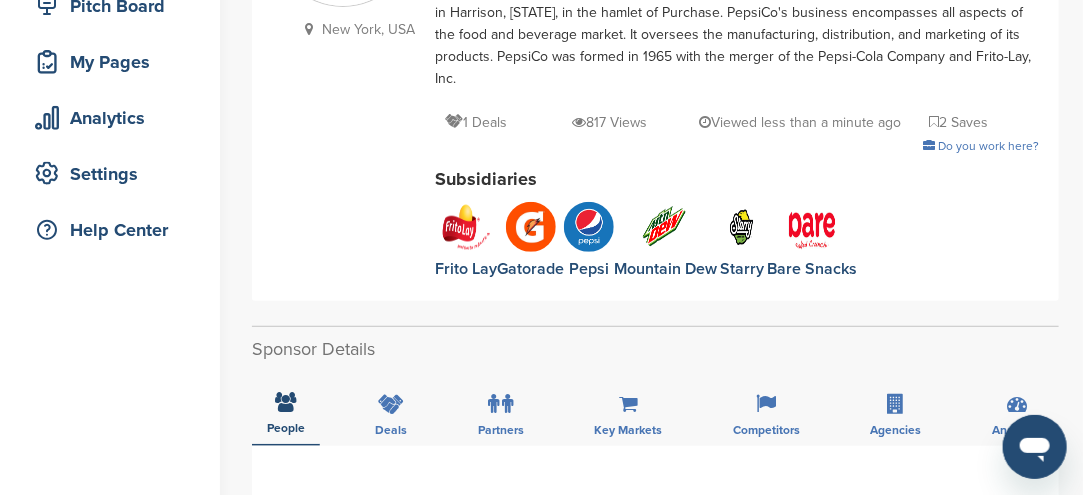 scroll, scrollTop: 300, scrollLeft: 0, axis: vertical 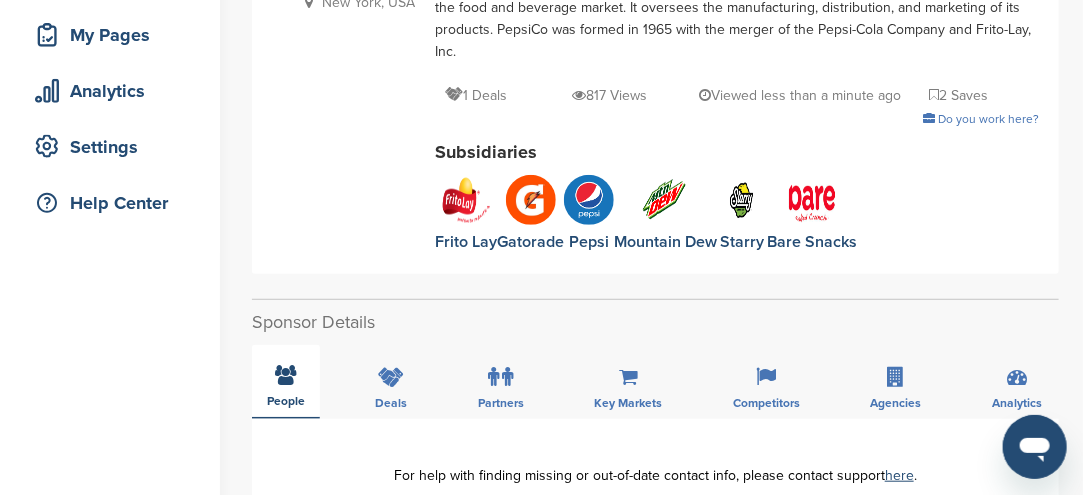click at bounding box center (286, 375) 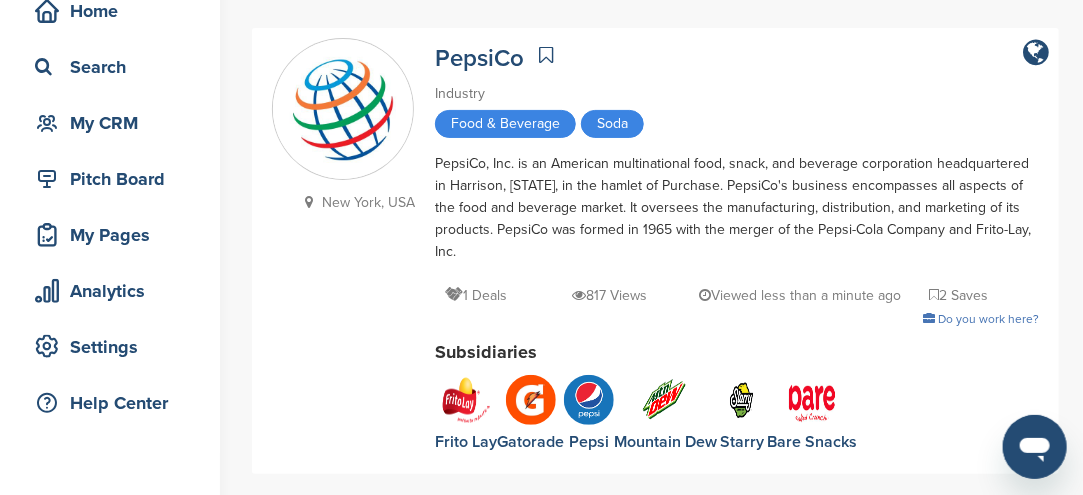 scroll, scrollTop: 0, scrollLeft: 0, axis: both 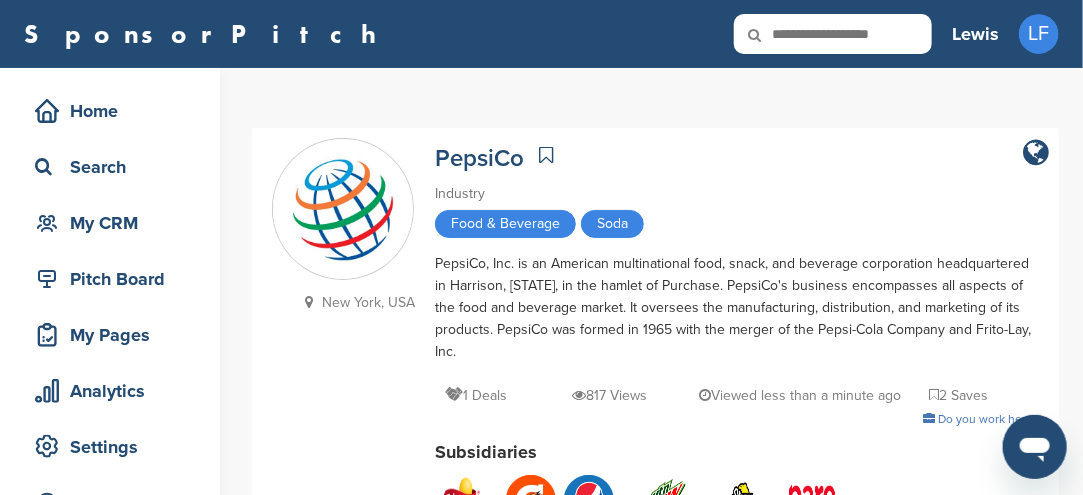 click at bounding box center [343, 210] 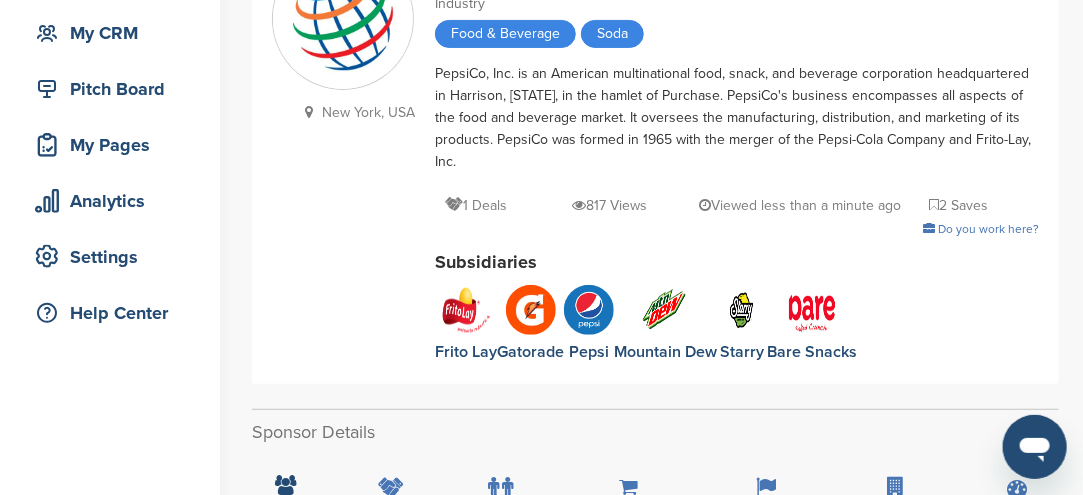 scroll, scrollTop: 200, scrollLeft: 0, axis: vertical 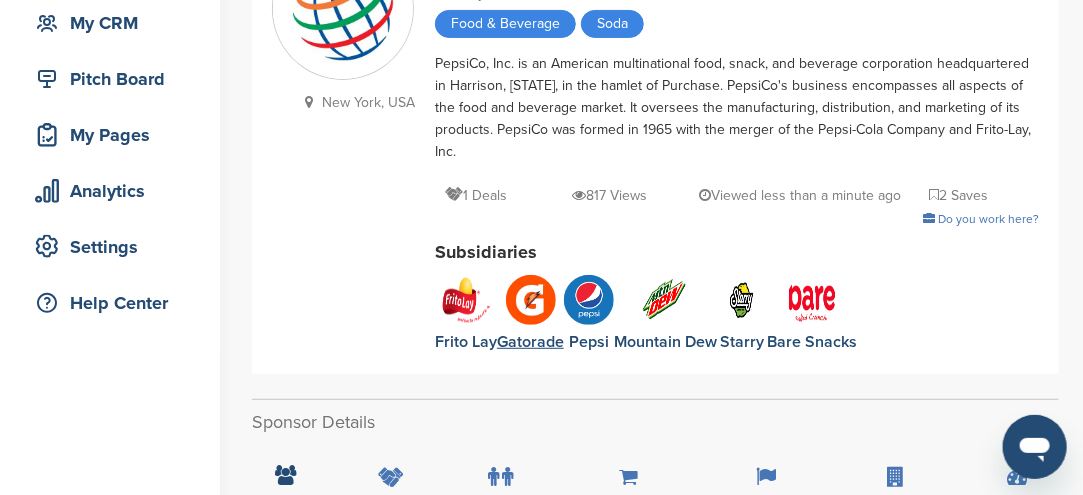 click at bounding box center [531, 300] 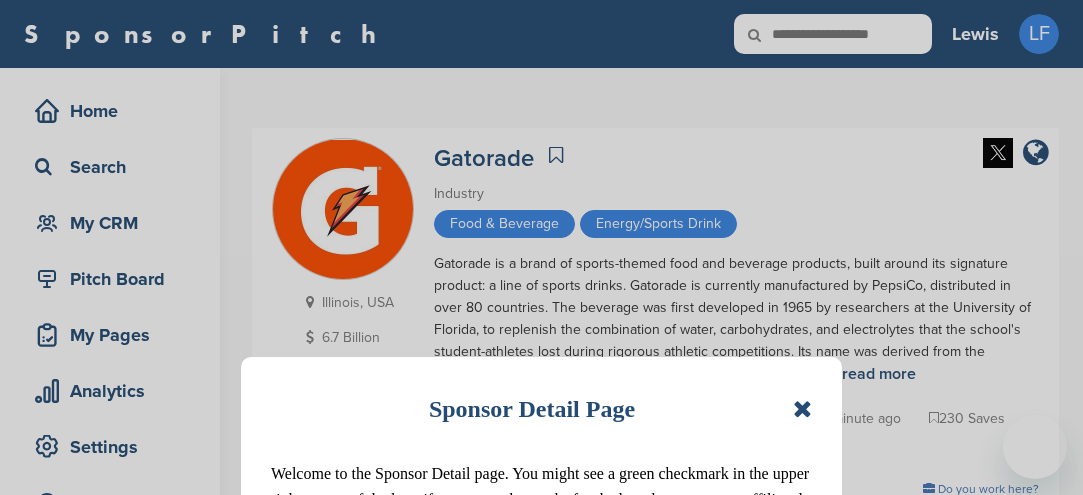 scroll, scrollTop: 0, scrollLeft: 0, axis: both 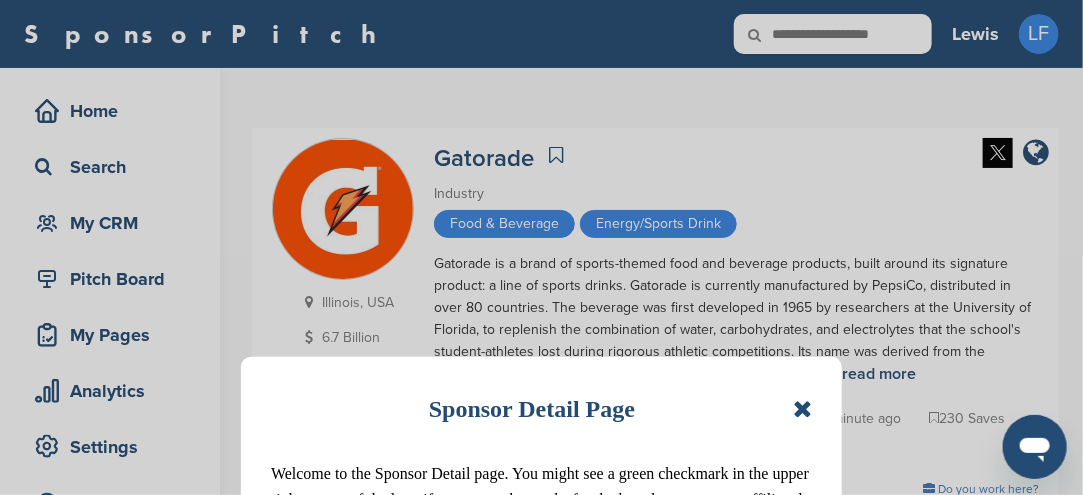 click at bounding box center [802, 409] 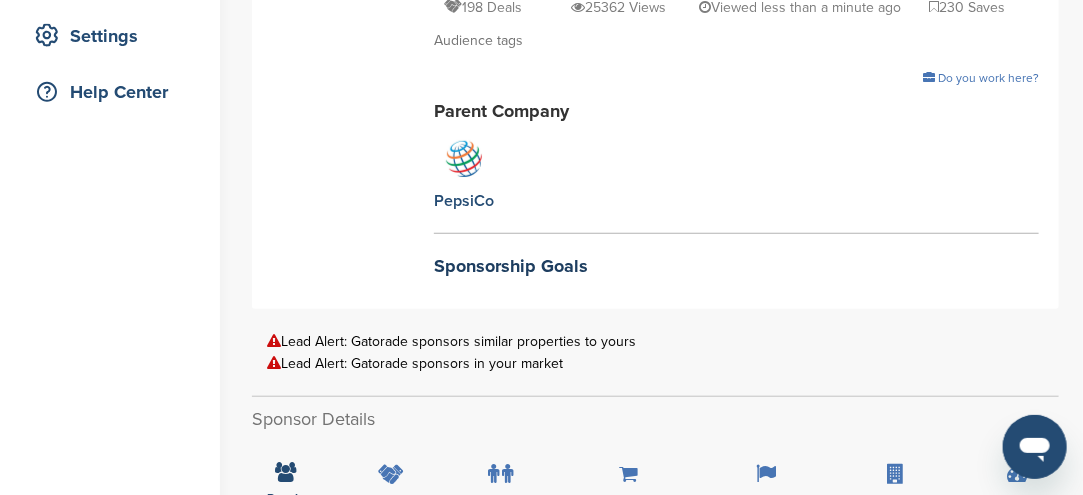 scroll, scrollTop: 500, scrollLeft: 0, axis: vertical 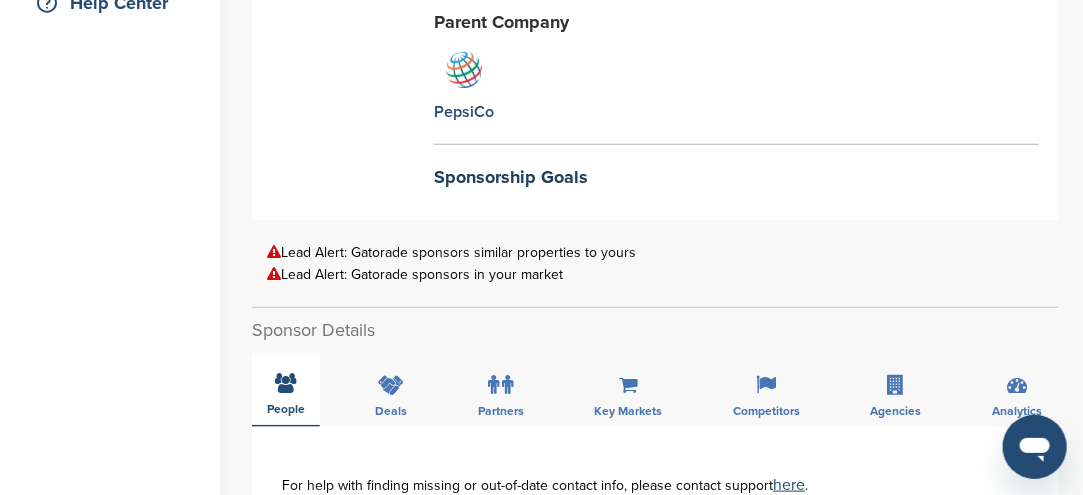 click at bounding box center [286, 383] 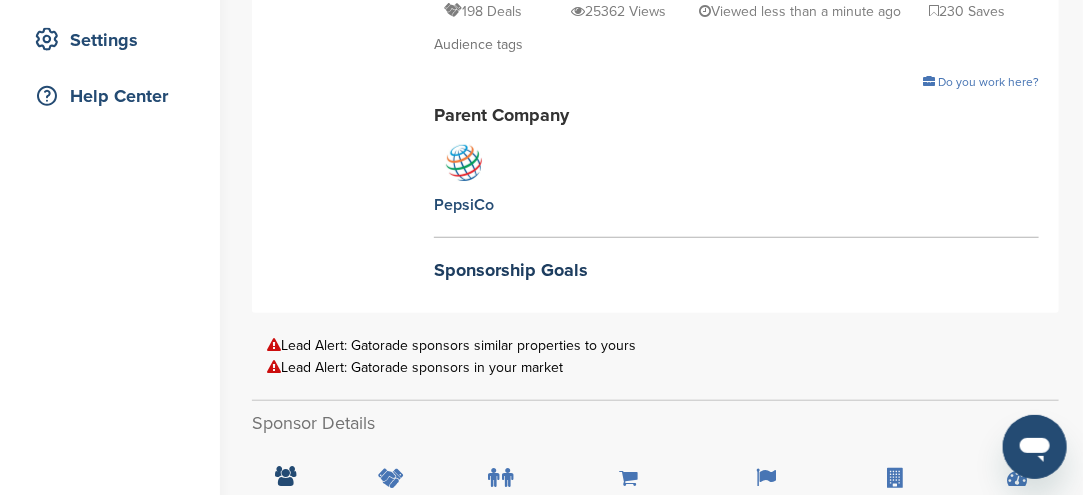 scroll, scrollTop: 300, scrollLeft: 0, axis: vertical 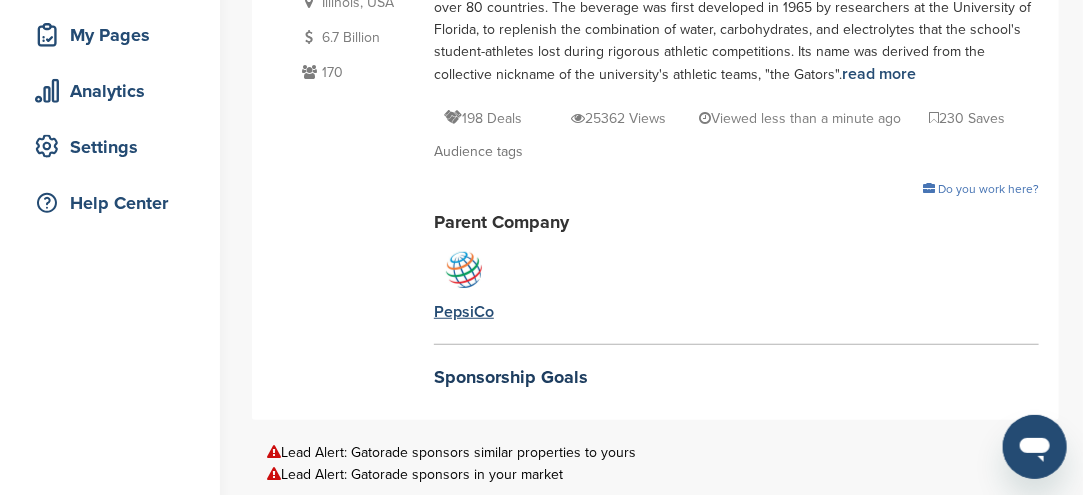 click at bounding box center (464, 270) 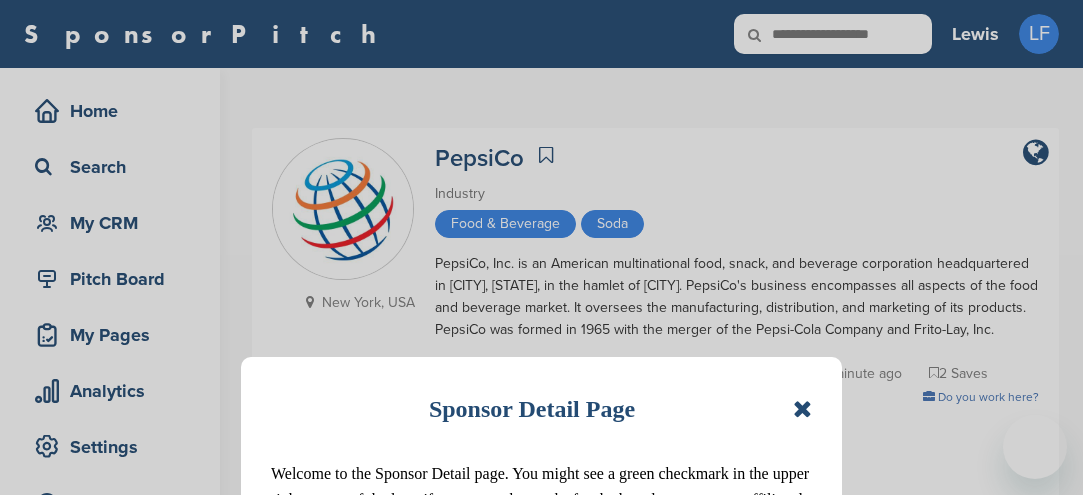 scroll, scrollTop: 0, scrollLeft: 0, axis: both 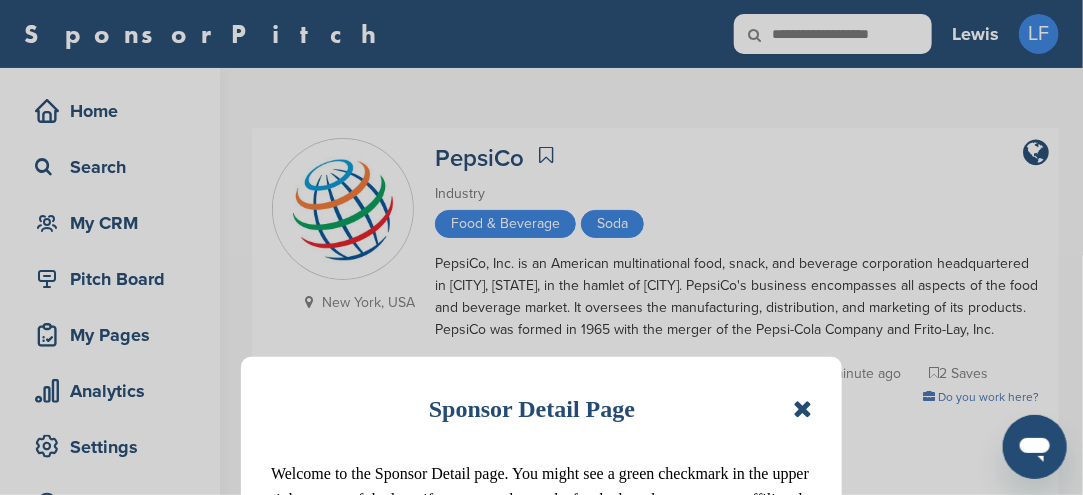 click at bounding box center [802, 409] 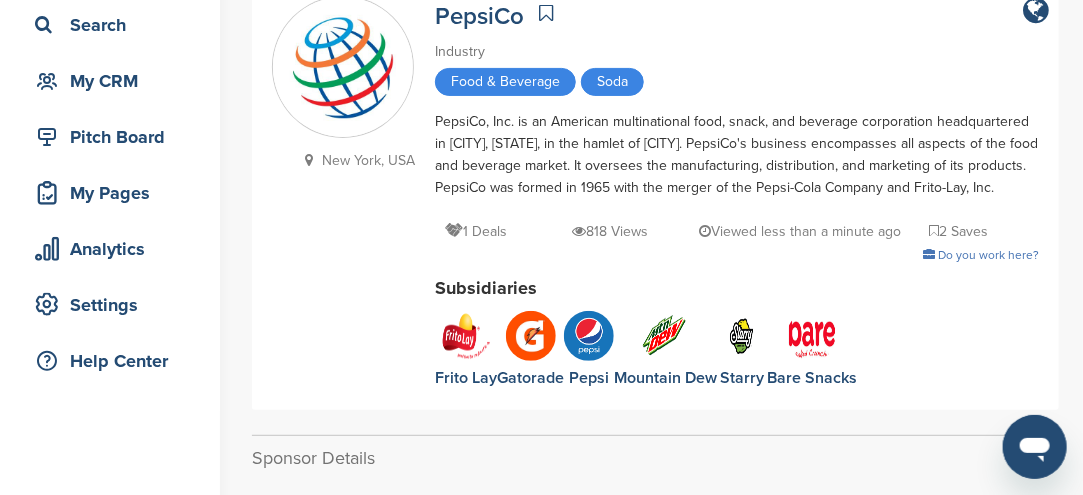 scroll, scrollTop: 200, scrollLeft: 0, axis: vertical 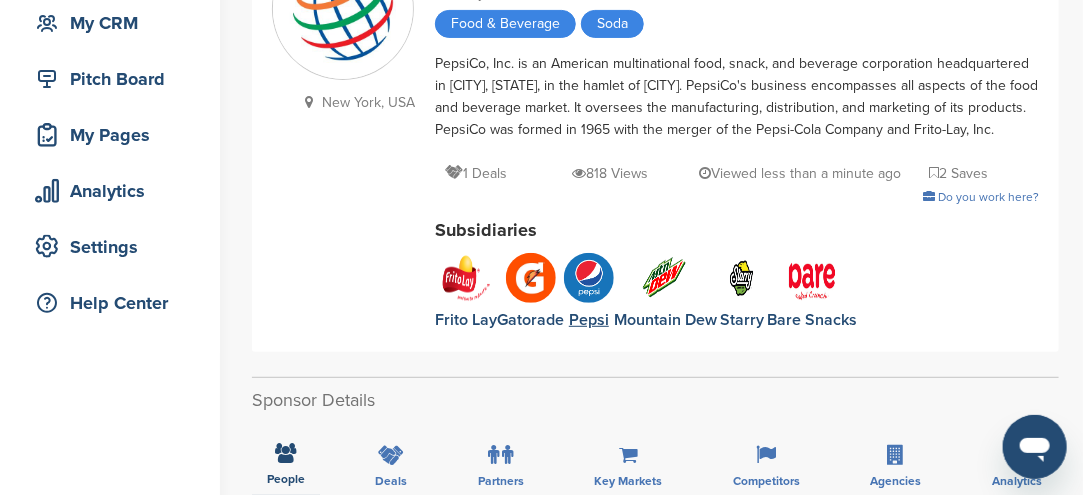 click at bounding box center (589, 278) 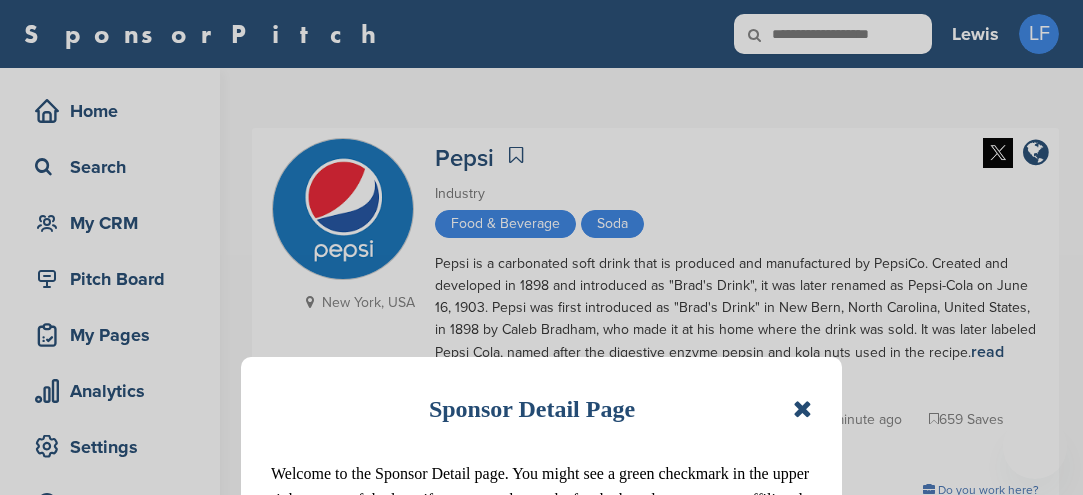 scroll, scrollTop: 0, scrollLeft: 0, axis: both 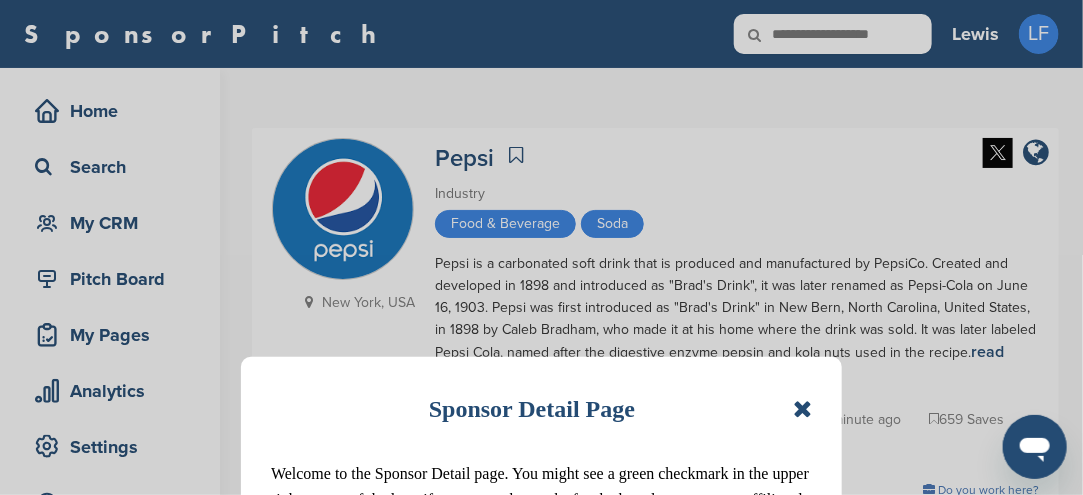 click at bounding box center [802, 409] 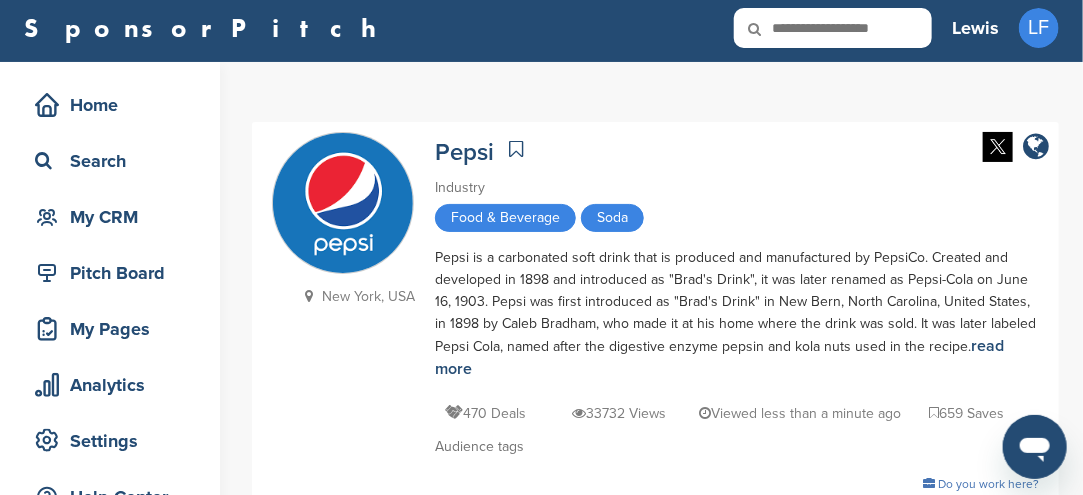 scroll, scrollTop: 0, scrollLeft: 0, axis: both 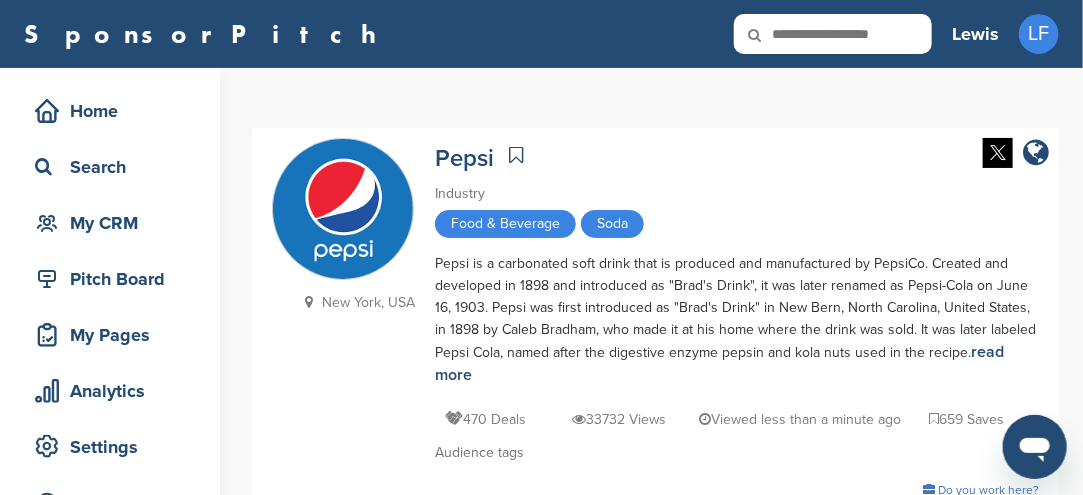 click at bounding box center (343, 210) 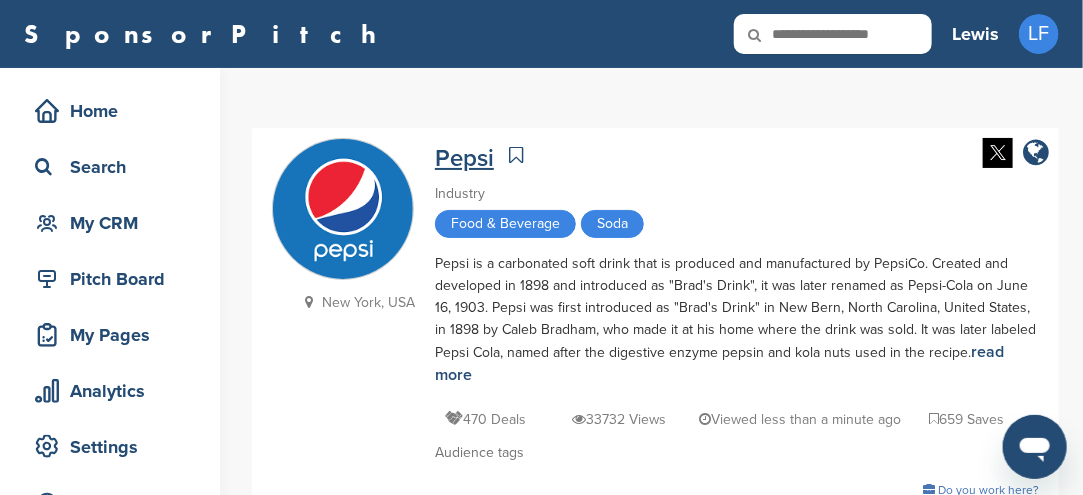 click on "Pepsi" at bounding box center (464, 158) 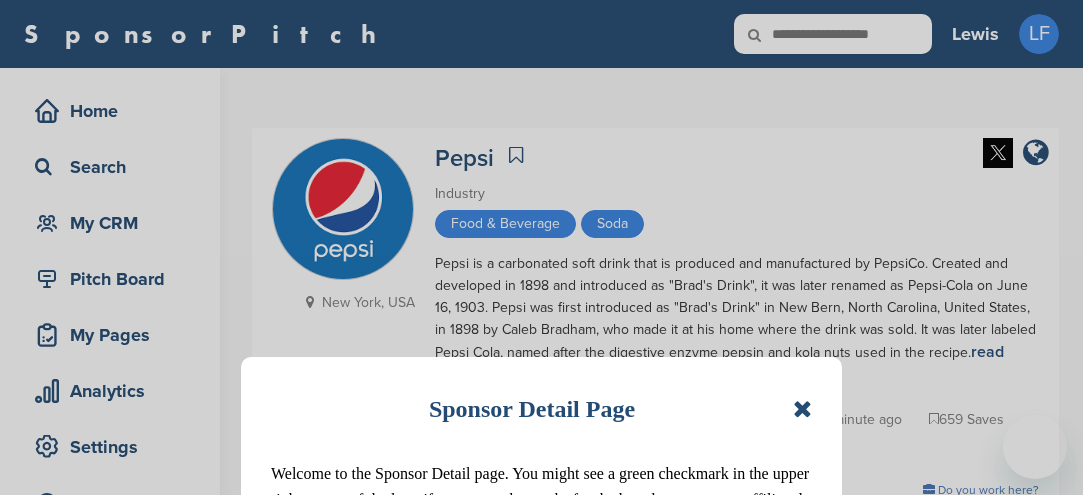scroll, scrollTop: 0, scrollLeft: 0, axis: both 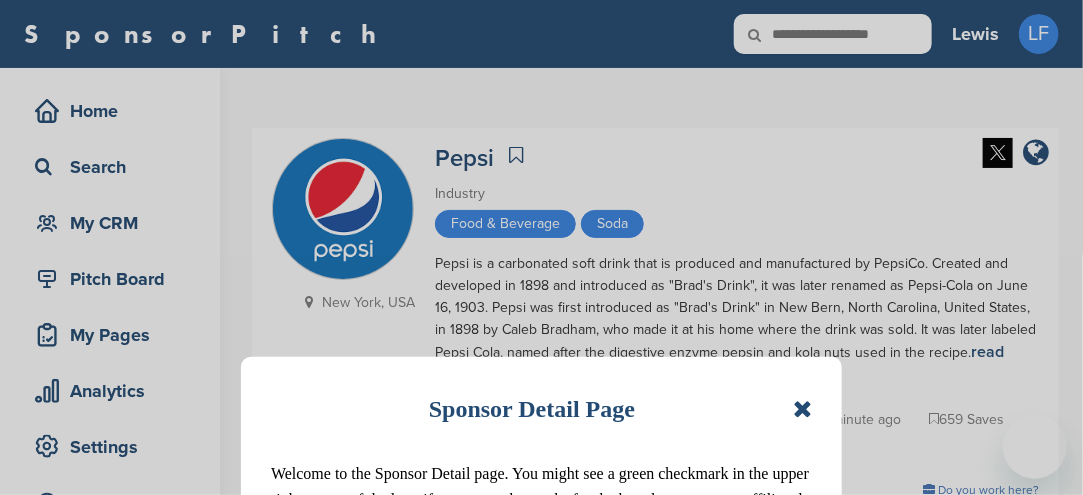 click on "Sponsor Detail Page
Welcome to the Sponsor Detail page. You might see a green checkmark in the upper right corner of the logo if someone who works for the brand or an agency affiliated with the brand is on SponsorPitch.
1/8
Next" at bounding box center (541, 247) 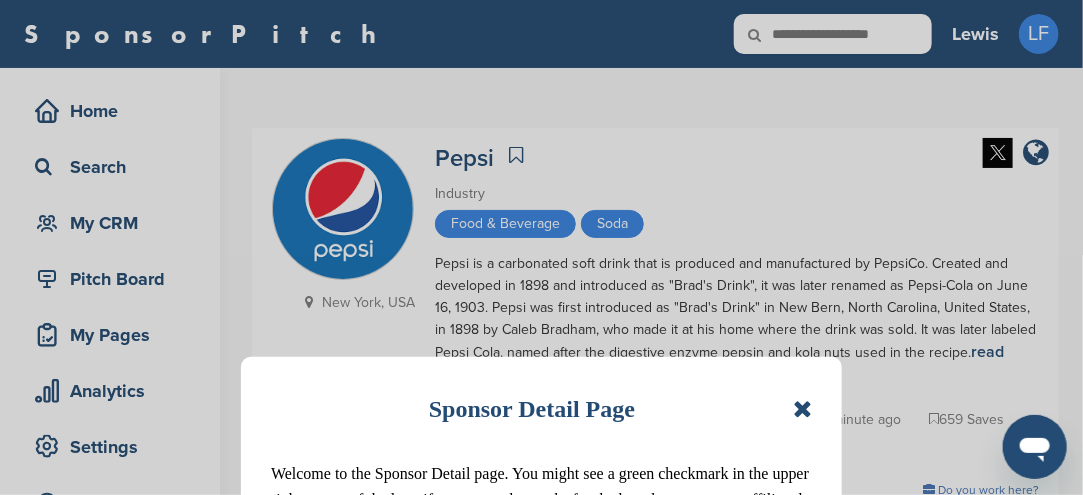 scroll, scrollTop: 0, scrollLeft: 0, axis: both 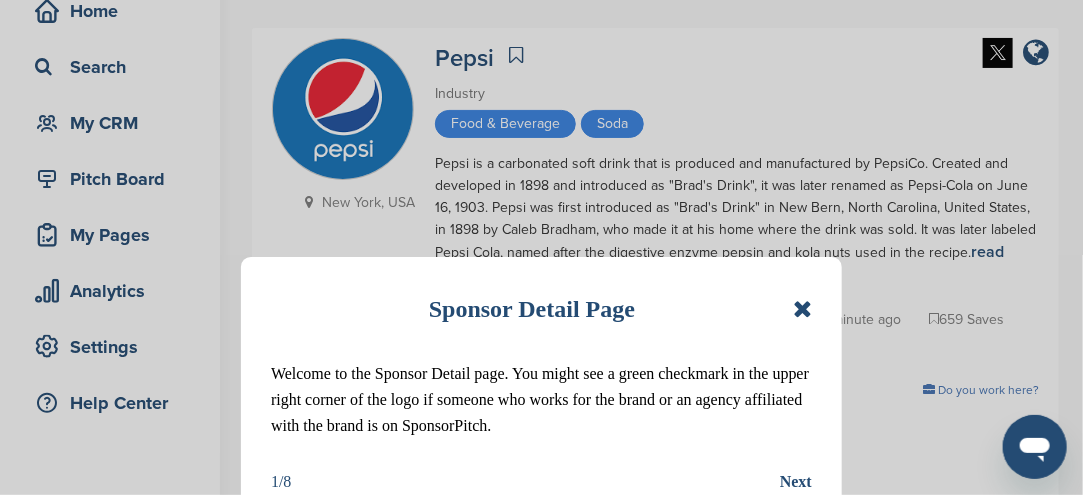 click at bounding box center (802, 309) 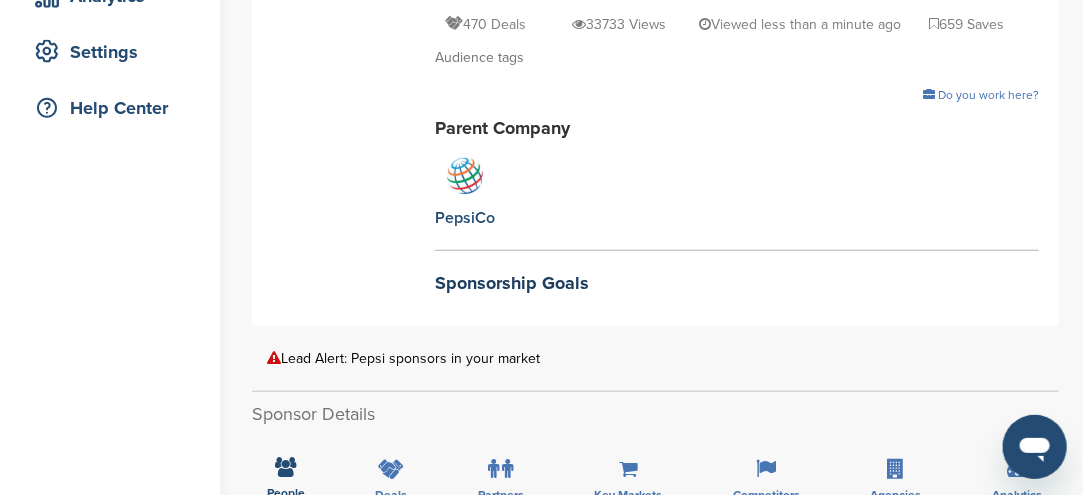 scroll, scrollTop: 400, scrollLeft: 0, axis: vertical 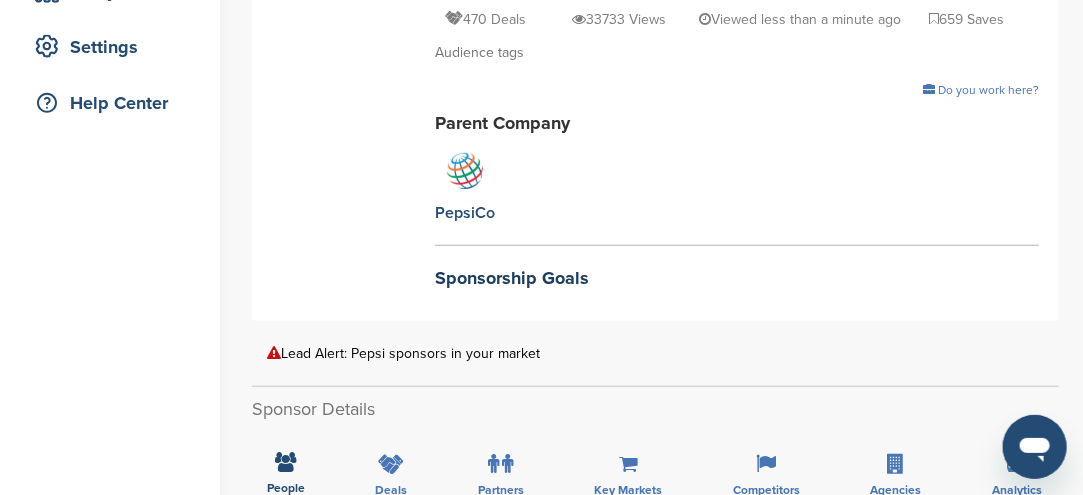 click on "Lead Alert: Pepsi sponsors in your market" at bounding box center [655, 353] 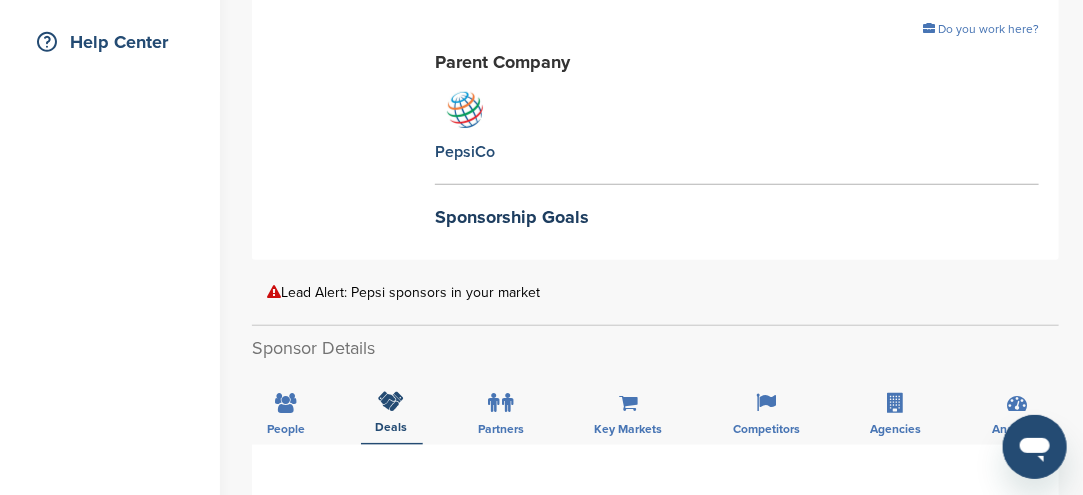 scroll, scrollTop: 500, scrollLeft: 0, axis: vertical 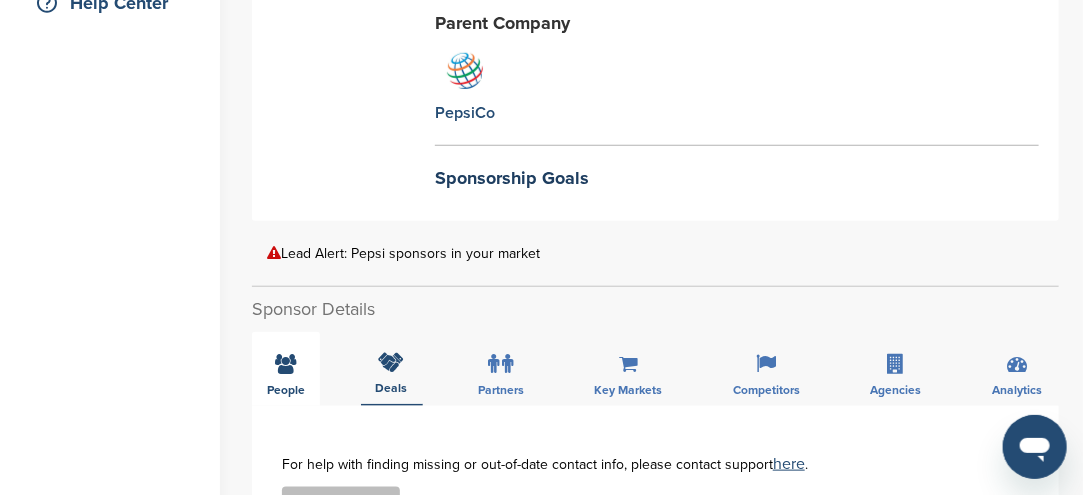 click at bounding box center (286, 364) 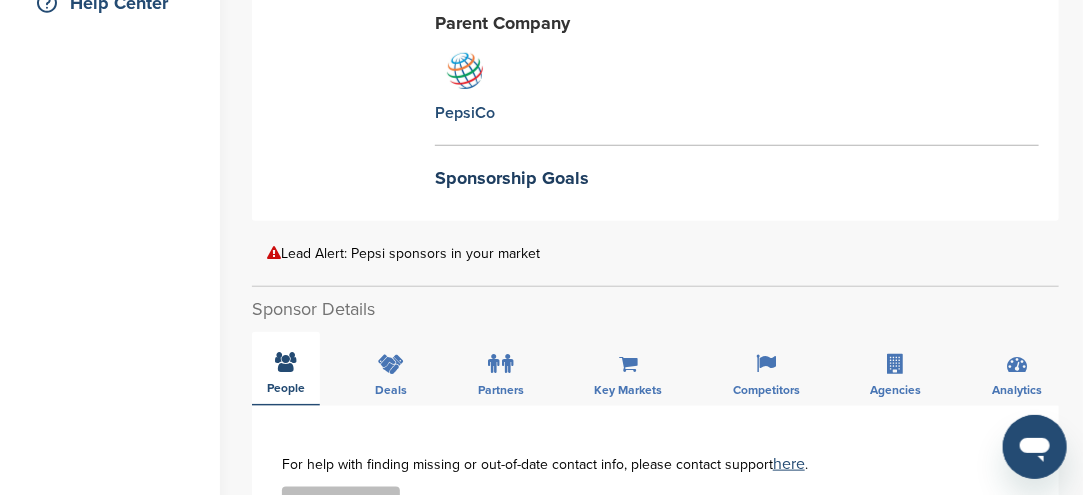 click at bounding box center [286, 362] 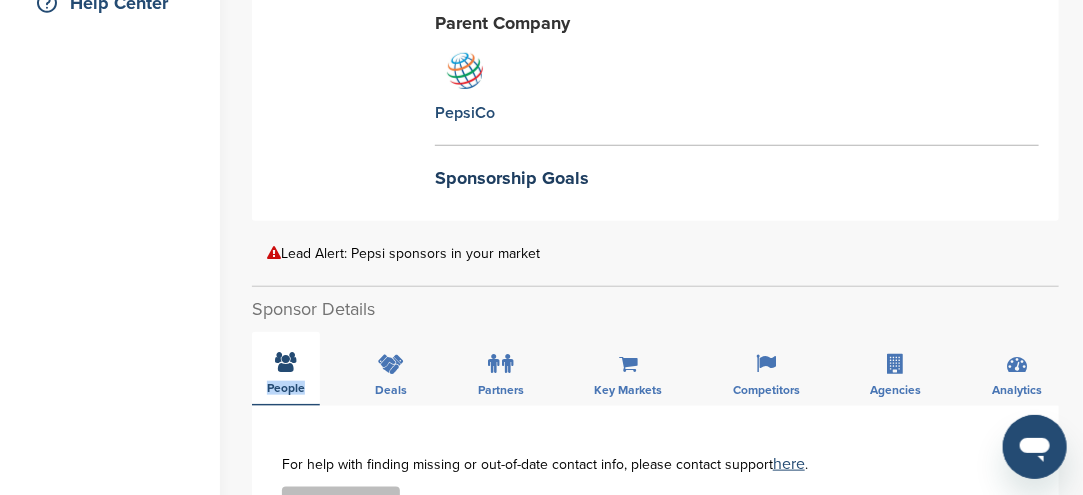 click on "People" at bounding box center (286, 388) 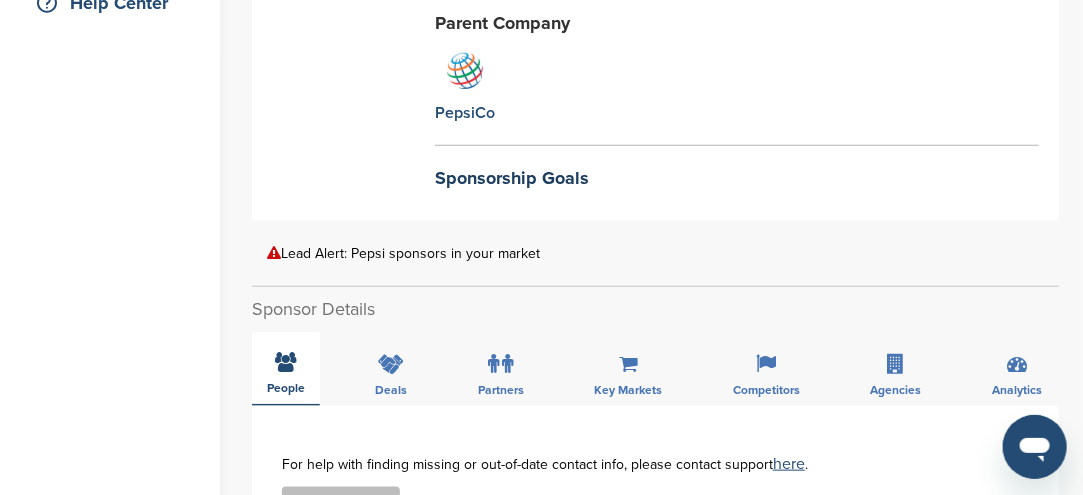 click at bounding box center (286, 362) 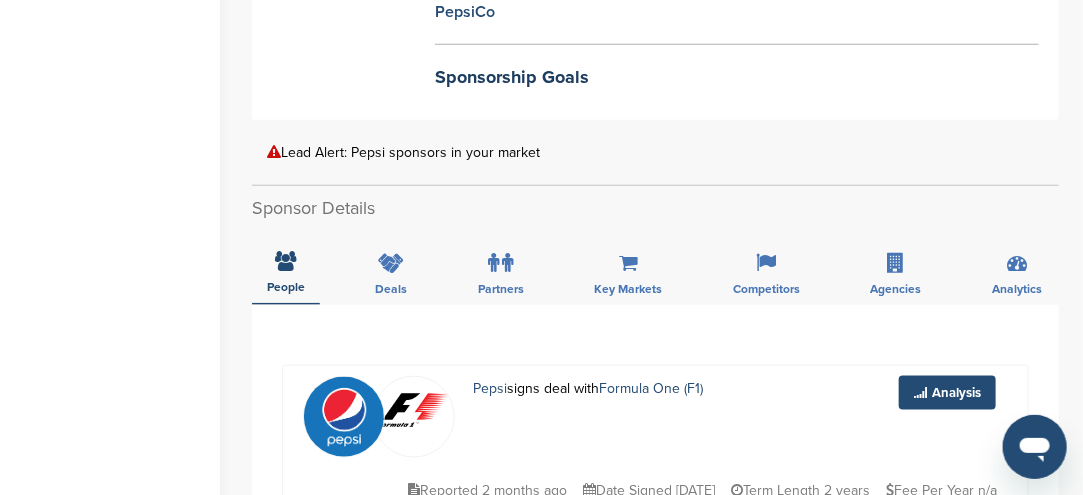 scroll, scrollTop: 600, scrollLeft: 0, axis: vertical 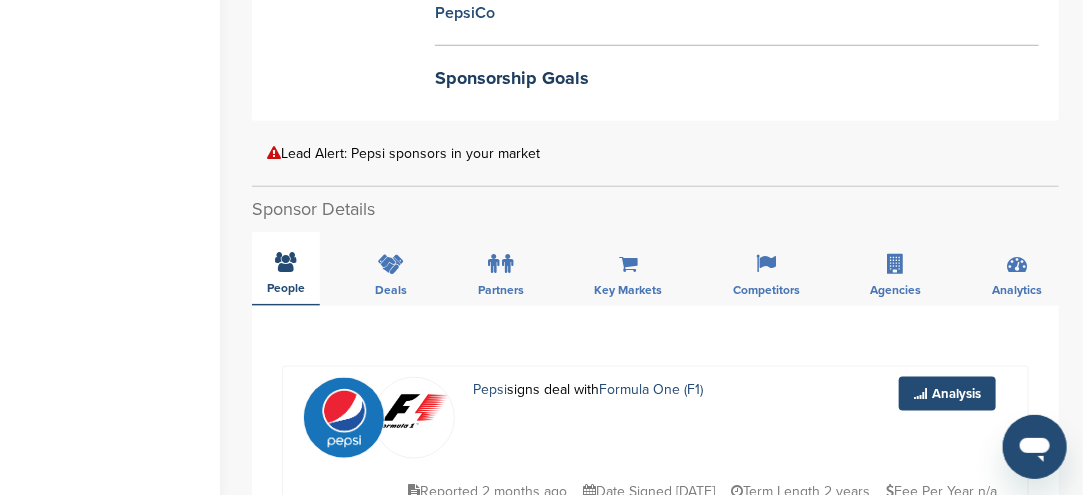 click at bounding box center [286, 262] 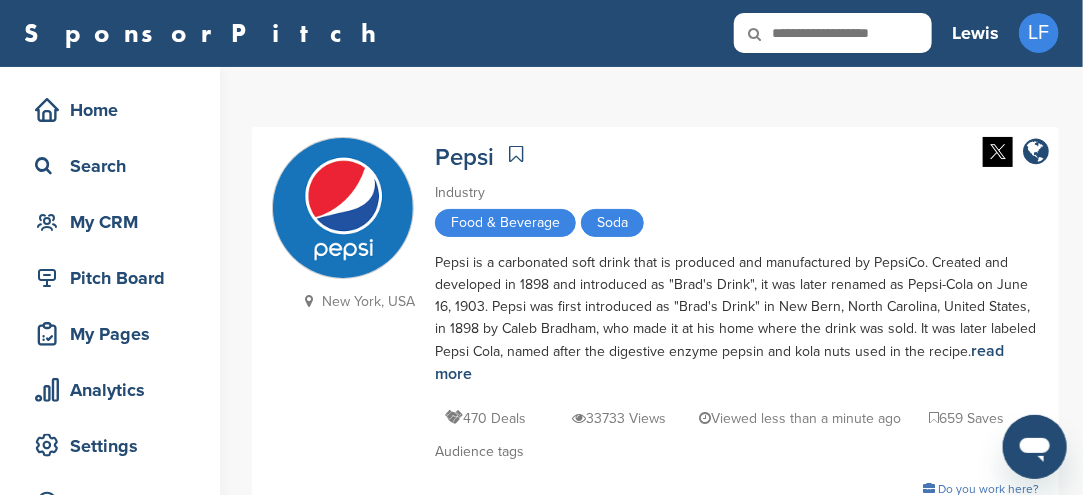 scroll, scrollTop: 0, scrollLeft: 0, axis: both 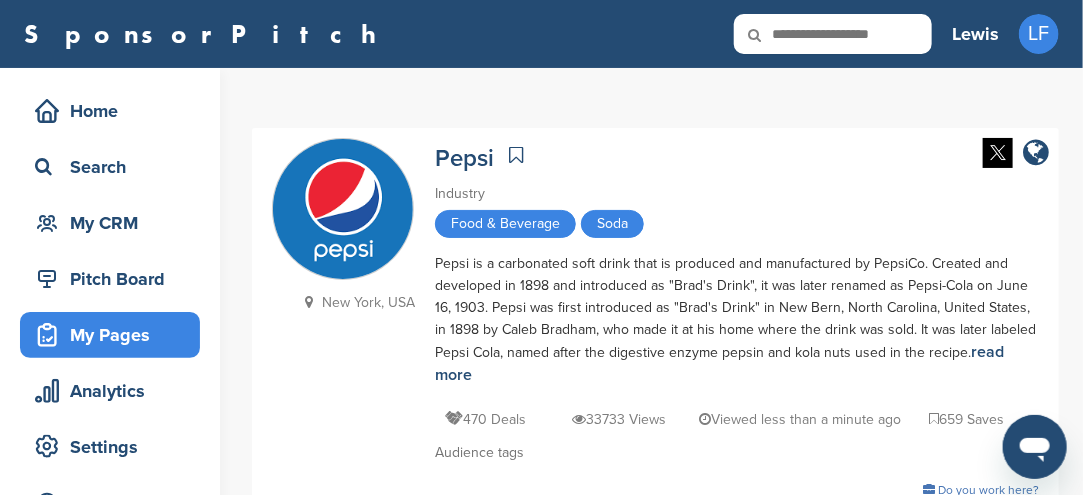 click on "My Pages" at bounding box center [115, 335] 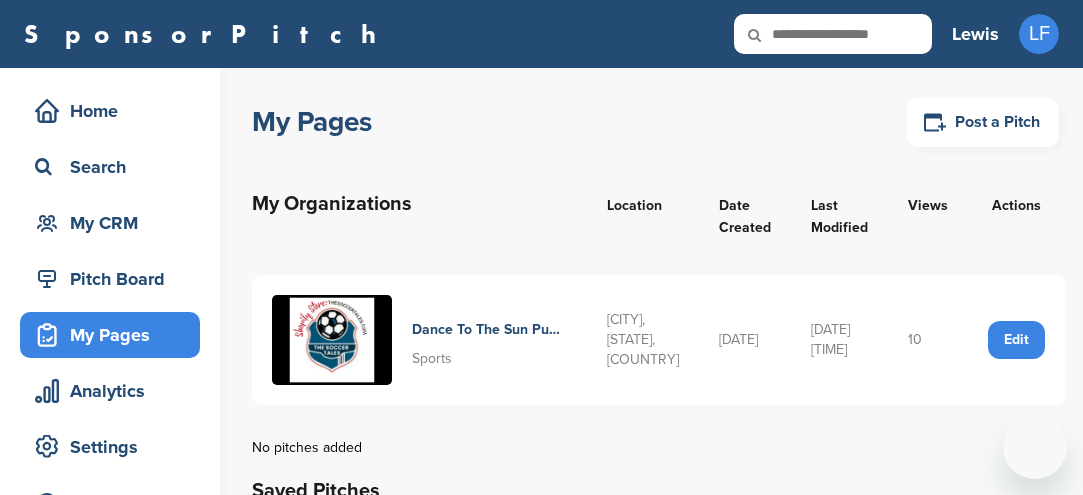 scroll, scrollTop: 0, scrollLeft: 0, axis: both 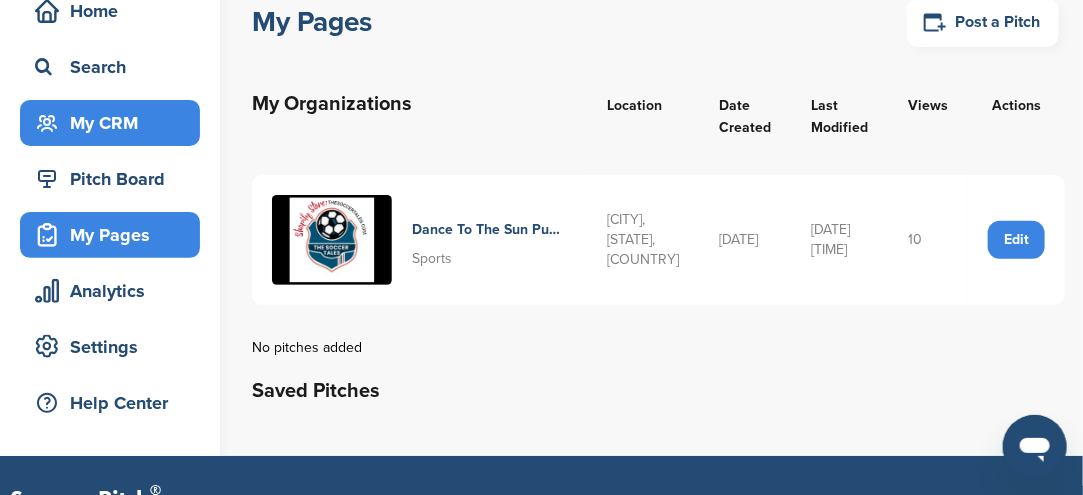 click on "My CRM" at bounding box center (115, 123) 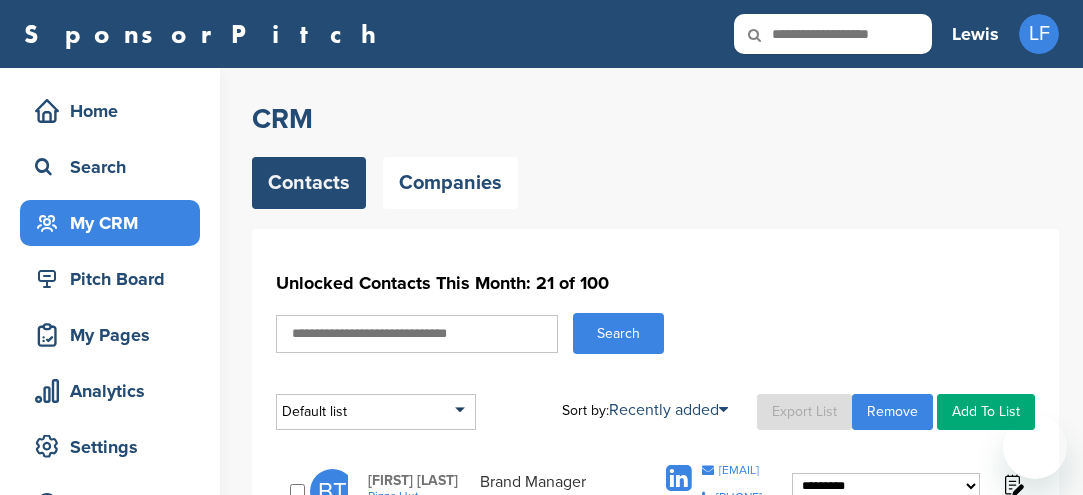 scroll, scrollTop: 0, scrollLeft: 0, axis: both 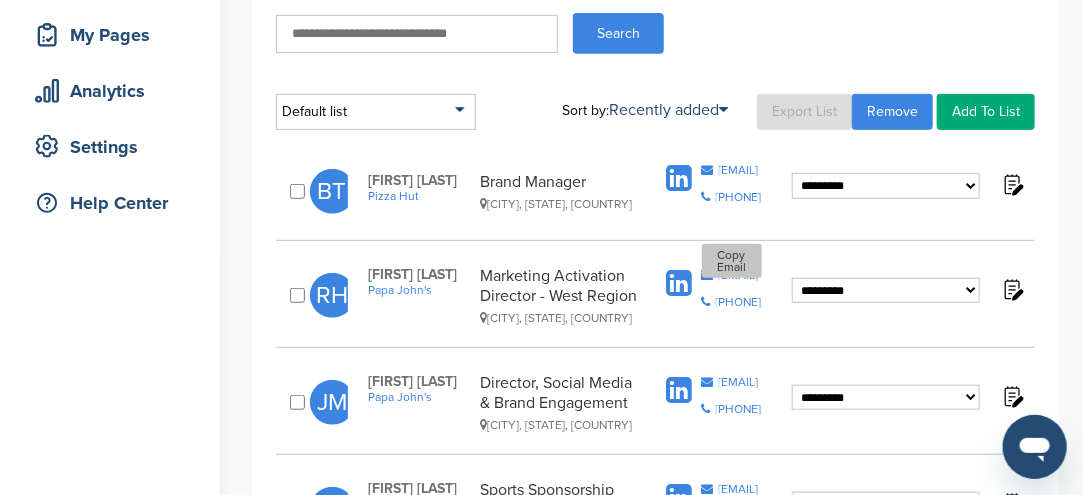 drag, startPoint x: 656, startPoint y: 287, endPoint x: 789, endPoint y: 292, distance: 133.09395 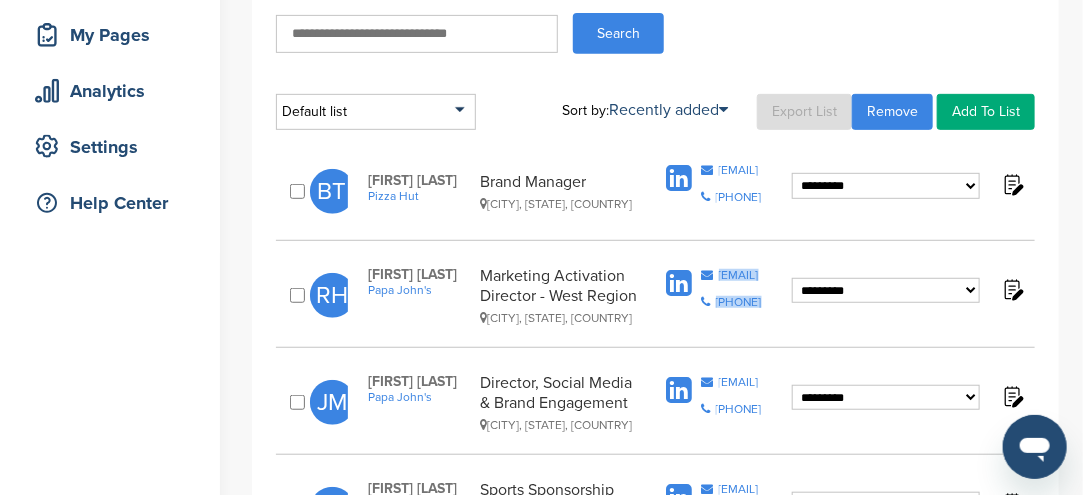 drag, startPoint x: 657, startPoint y: 285, endPoint x: 797, endPoint y: 285, distance: 140 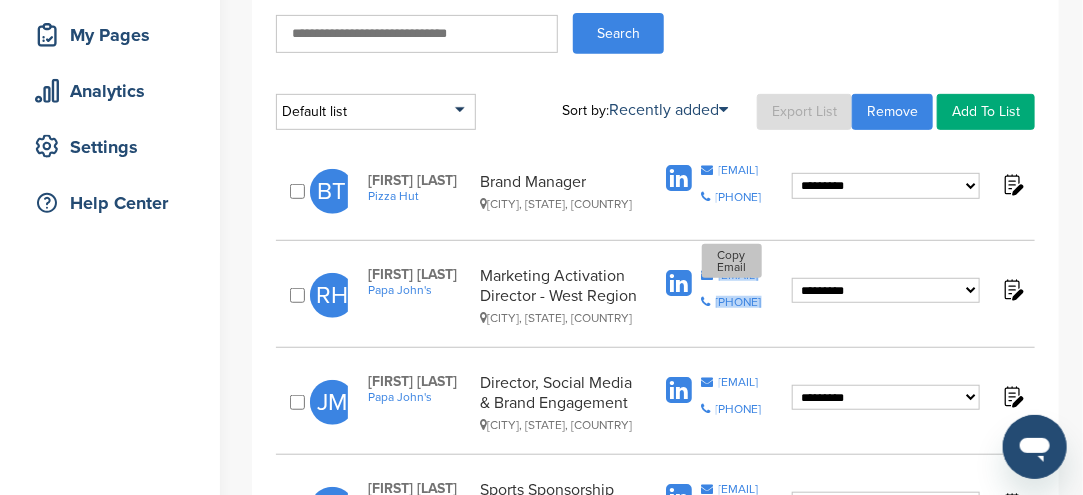 copy on "ryan_hostetler@papajohns.com
Copy Phone Number
+1 502-261-7272" 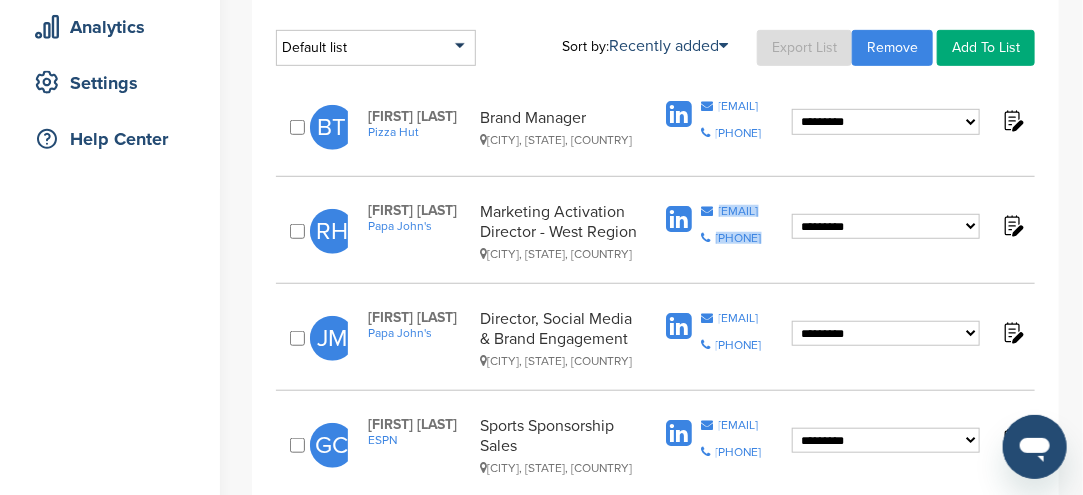 scroll, scrollTop: 400, scrollLeft: 0, axis: vertical 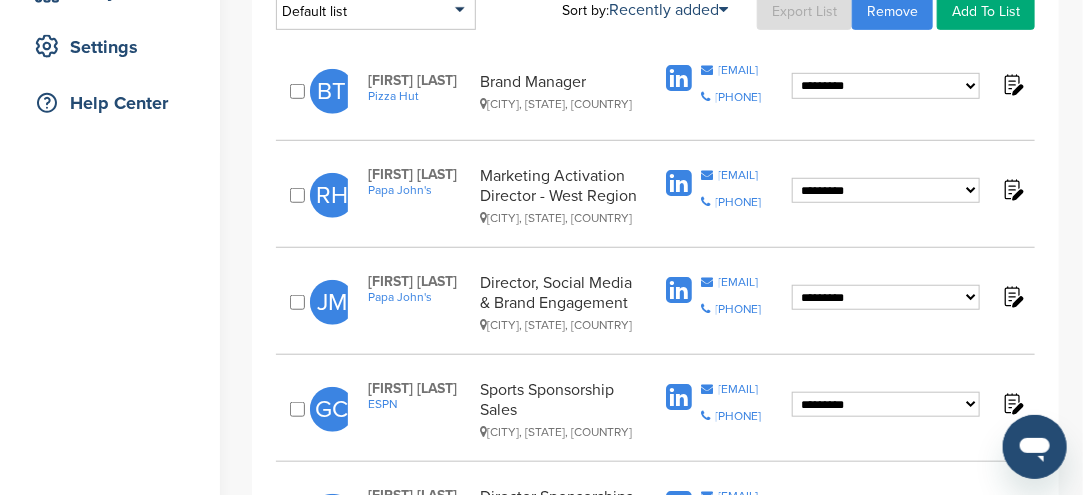 click on "Director, Social Media & Brand Engagement
Marietta, Georgia, United States" at bounding box center (560, 302) 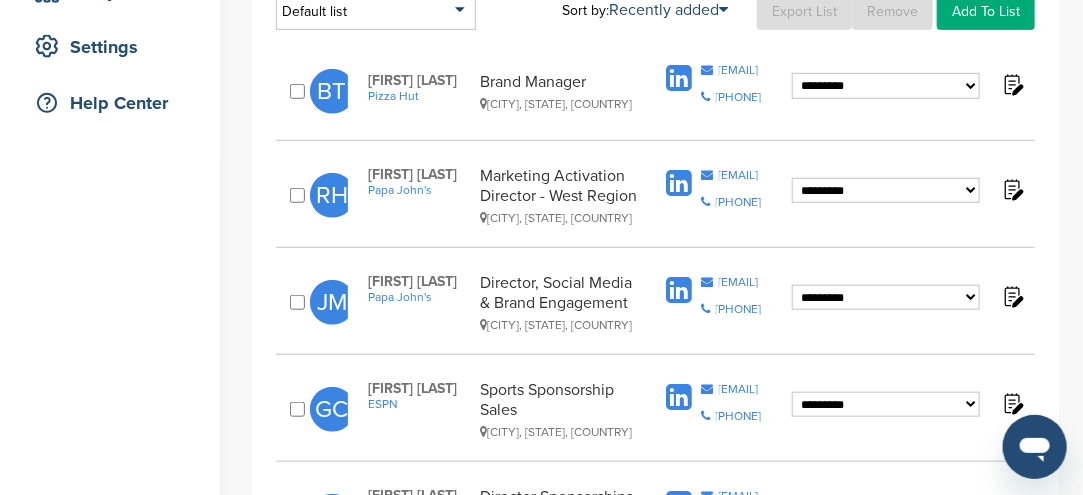 click on "Papa John's" at bounding box center [419, 190] 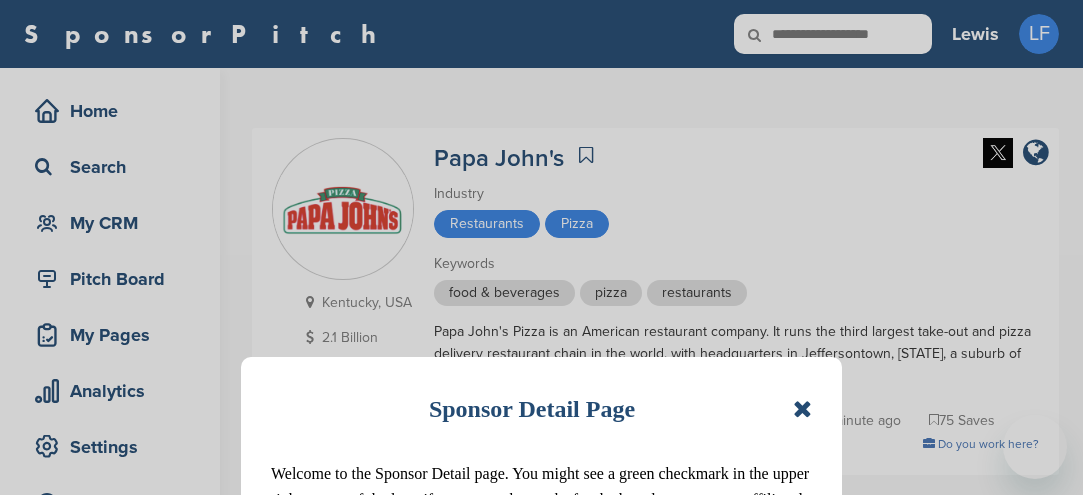 scroll, scrollTop: 0, scrollLeft: 0, axis: both 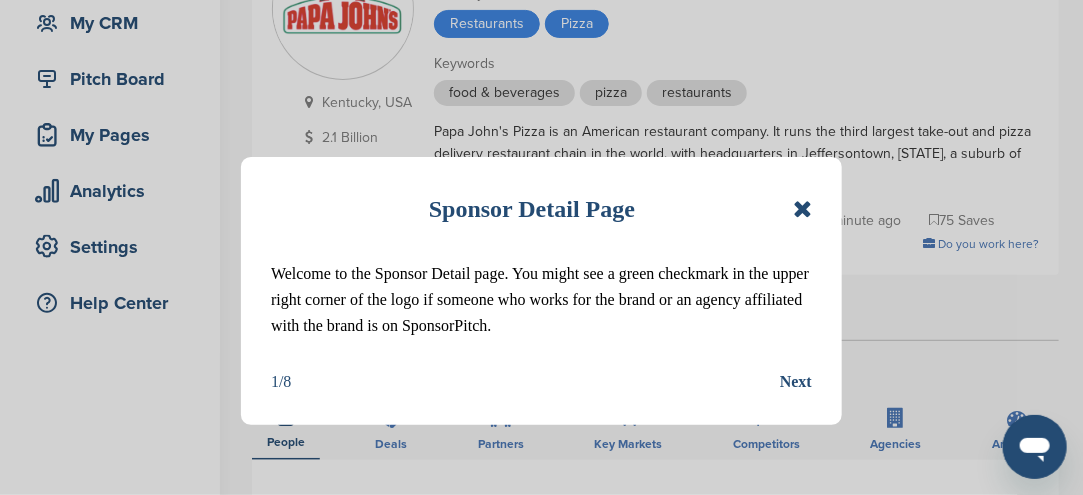 click at bounding box center [802, 209] 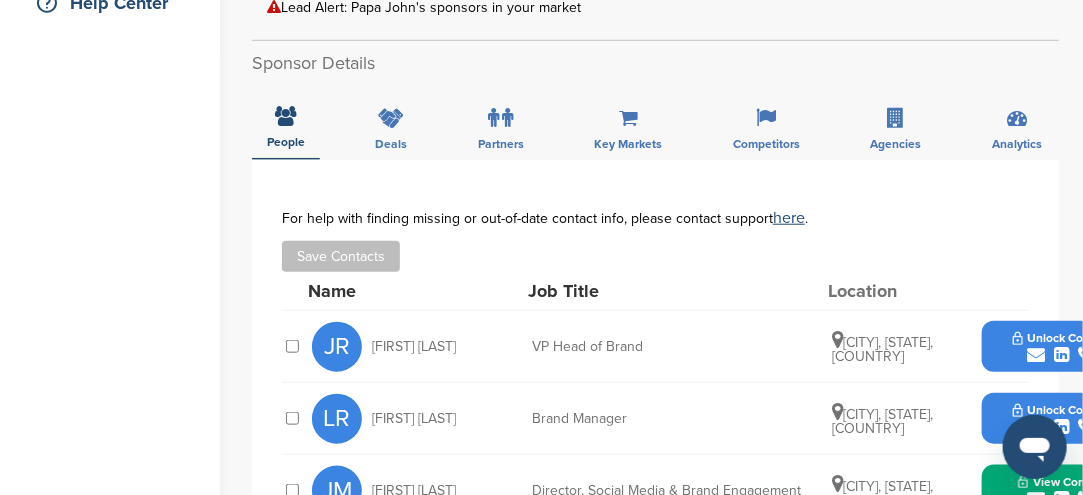 scroll, scrollTop: 600, scrollLeft: 0, axis: vertical 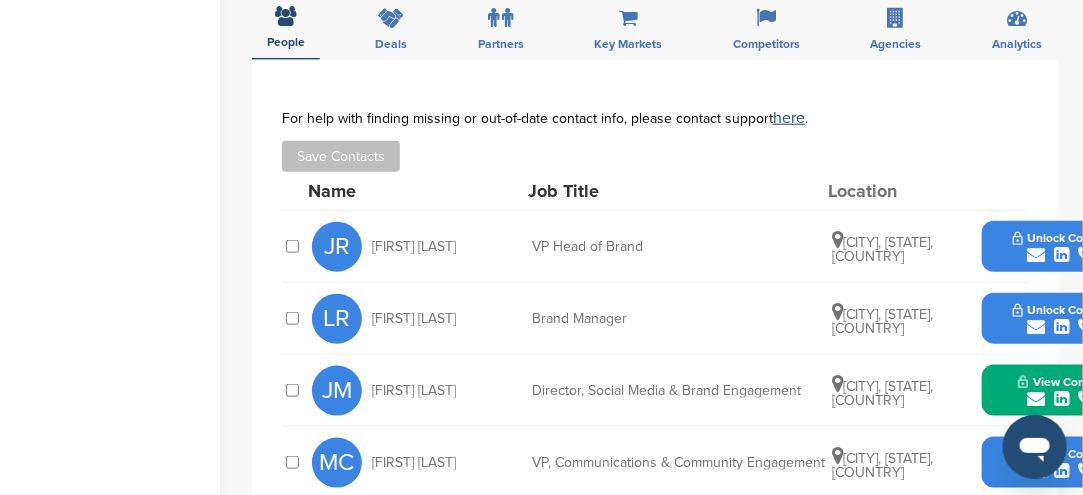 click at bounding box center (1036, 399) 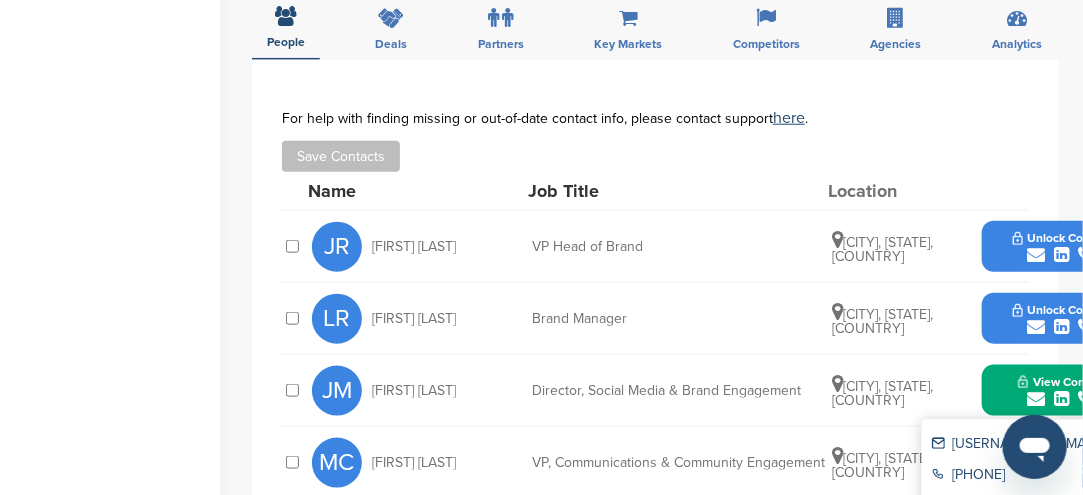 click on "josh_martin@papajohns.com" at bounding box center (1024, 445) 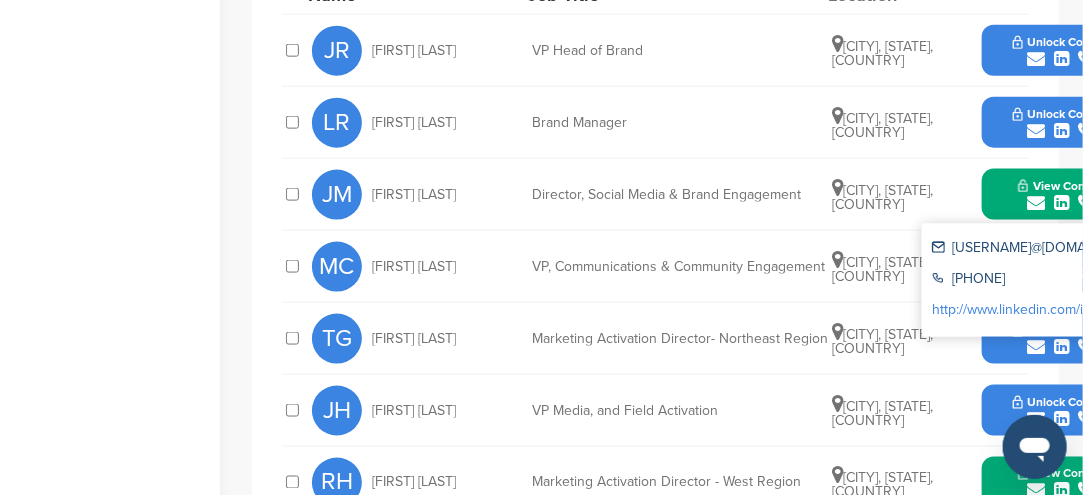 scroll, scrollTop: 800, scrollLeft: 0, axis: vertical 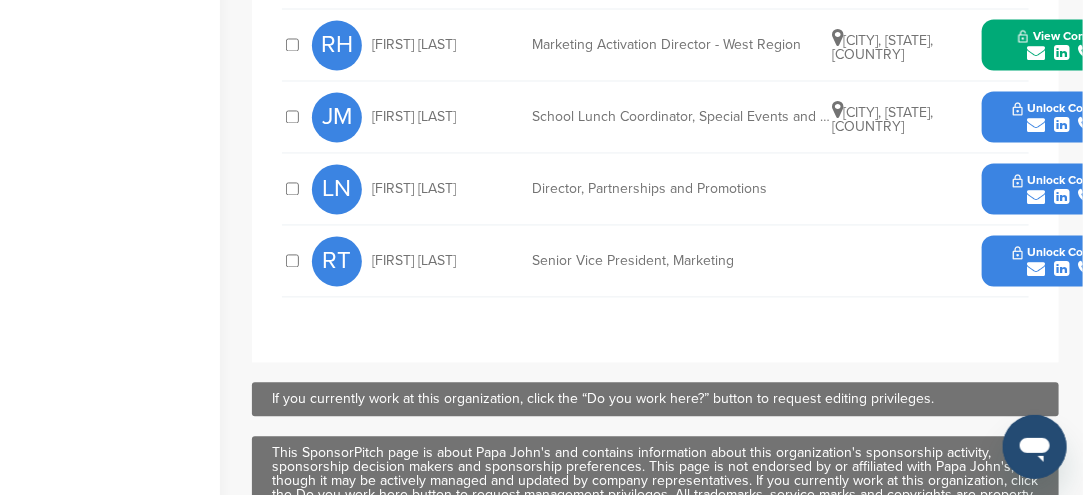 click on "Home
Search
My CRM
Pitch Board
My Pages
Analytics
Settings
Help Center
Sponsor Detail Page
Welcome to the Sponsor Detail page. You might see a green checkmark in the upper right corner of the logo if someone who works for the brand or an agency affiliated with the brand is on SponsorPitch.
1/8
Next
You have reached your monthly limit. Please upgrade to access more.
Upgrade on SponsorPitch to:
Filter 10,000+ Active Sponsors
Unlock Unique Sponsor Profiles for Each Sponsor
Research 50,000+ Documented Sponsorship Deals
Connect with Sponsorship Decision Makers
Upgrade Now
Kentucky, USA
2.1 Billion
20,000
Papa John's
Industry
Restaurants" at bounding box center [541, -297] 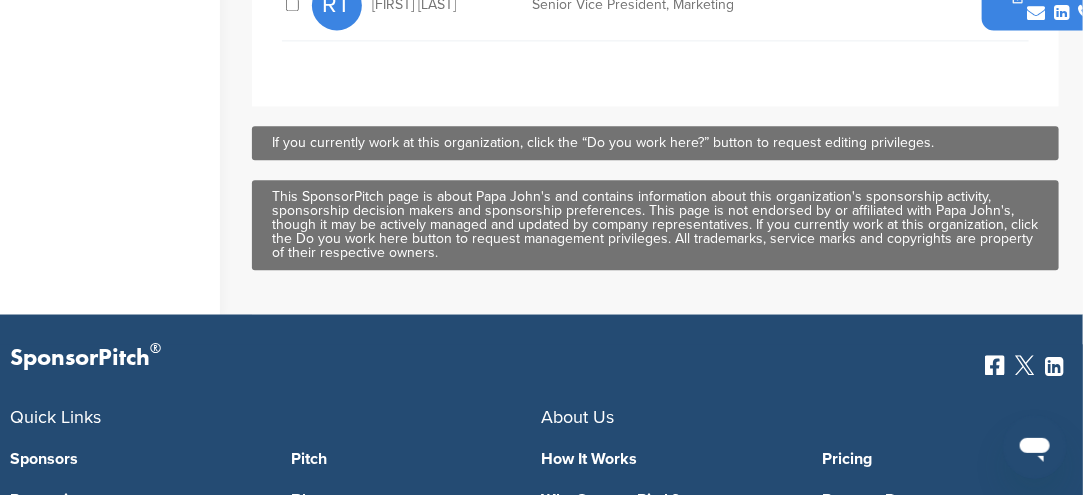 scroll, scrollTop: 1533, scrollLeft: 0, axis: vertical 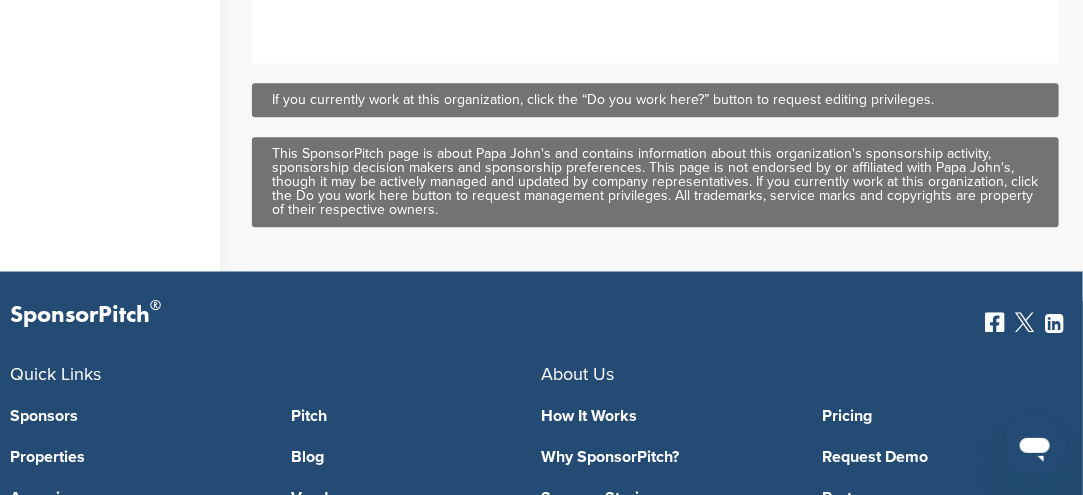 click on "Sponsor Detail Page
Welcome to the Sponsor Detail page. You might see a green checkmark in the upper right corner of the logo if someone who works for the brand or an agency affiliated with the brand is on SponsorPitch.
1/8
Next
You have reached your monthly limit. Please upgrade to access more.
Upgrade on SponsorPitch to:
Filter 10,000+ Active Sponsors
Unlock Unique Sponsor Profiles for Each Sponsor
Research 50,000+ Documented Sponsorship Deals
Connect with Sponsorship Decision Makers
Upgrade Now
Kentucky, USA
2.1 Billion
20,000
Papa John's
Industry
Restaurants
Pizza
Keywords
food & beverages
pizza
restaurants
read more
116
Deals
17919
Views
Viewed
less than a minute ago
75
Saves
Do you work here?
read more" at bounding box center (667, -597) 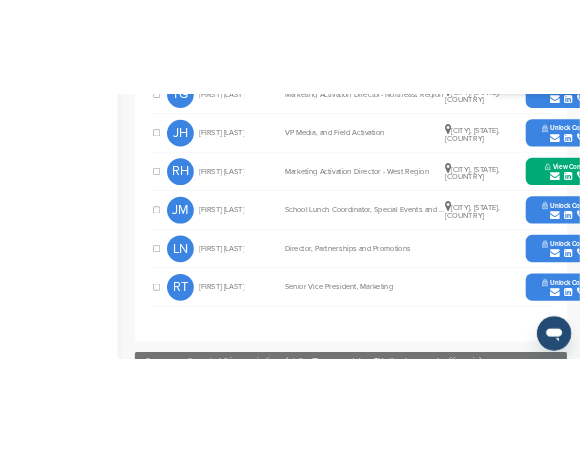 scroll, scrollTop: 1033, scrollLeft: 0, axis: vertical 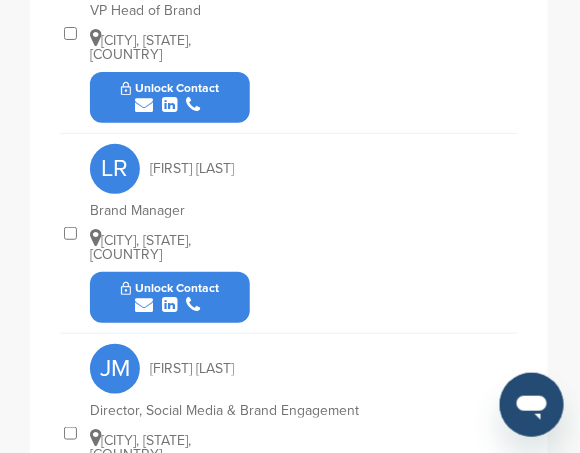 click at bounding box center (144, 105) 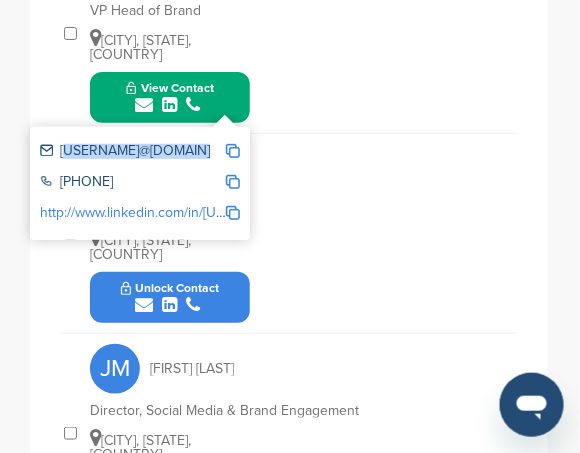 drag, startPoint x: 56, startPoint y: 145, endPoint x: 238, endPoint y: 164, distance: 182.98907 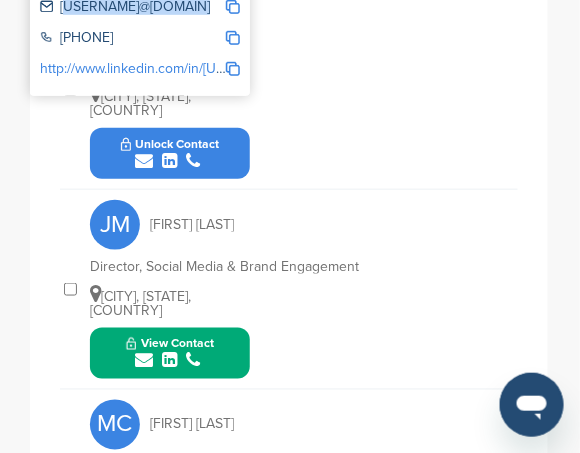 scroll, scrollTop: 1233, scrollLeft: 0, axis: vertical 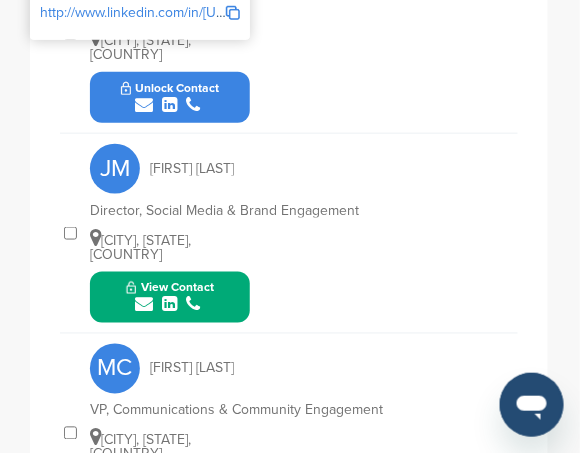 click on "JM
Josh Martin
Director, Social Media & Brand Engagement
Marietta, Georgia, United States
View Contact
josh_martin@papajohns.com
+1 502-261-7272
http://www.linkedin.com/in/jmartin730" at bounding box center [304, 233] 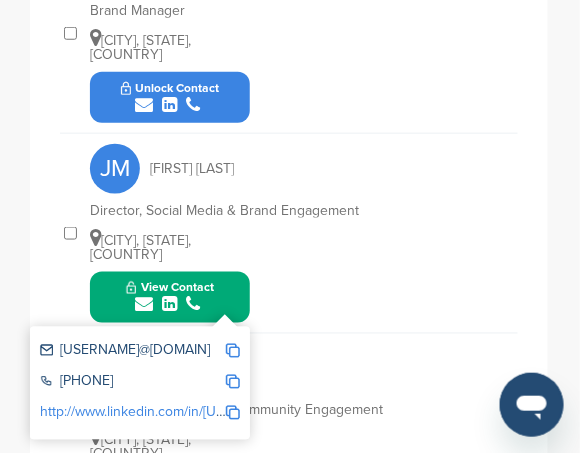 click at bounding box center (144, 305) 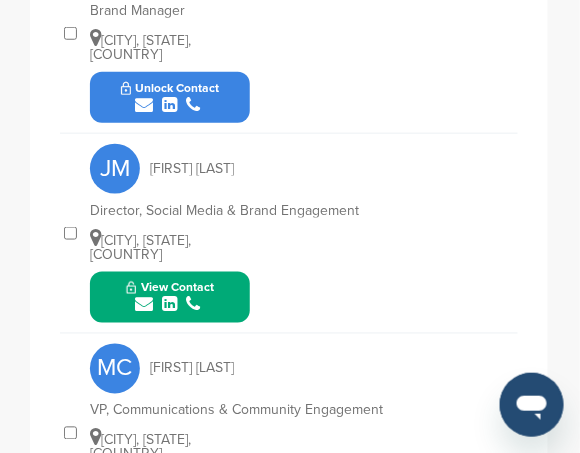 click at bounding box center [144, 305] 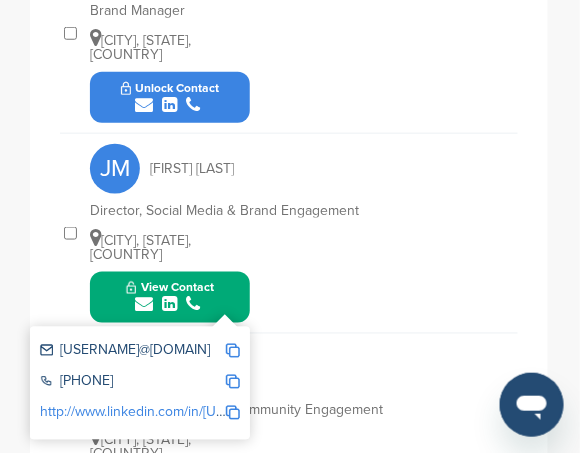 click at bounding box center (144, 305) 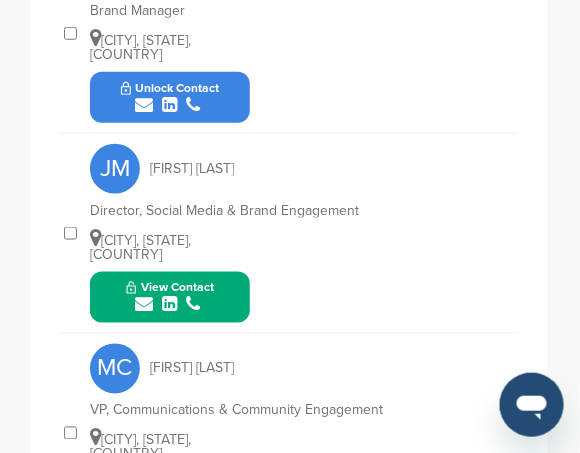 click on "View Contact" at bounding box center (170, 297) 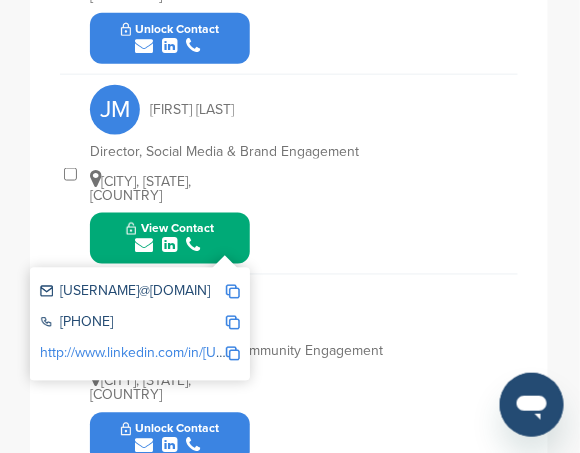scroll, scrollTop: 1333, scrollLeft: 0, axis: vertical 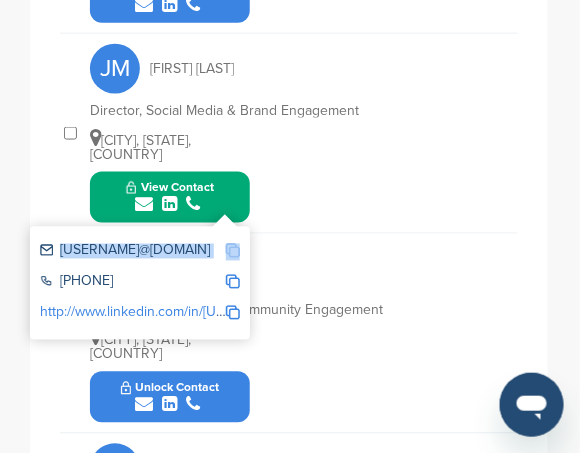 drag, startPoint x: 57, startPoint y: 247, endPoint x: 233, endPoint y: 257, distance: 176.28386 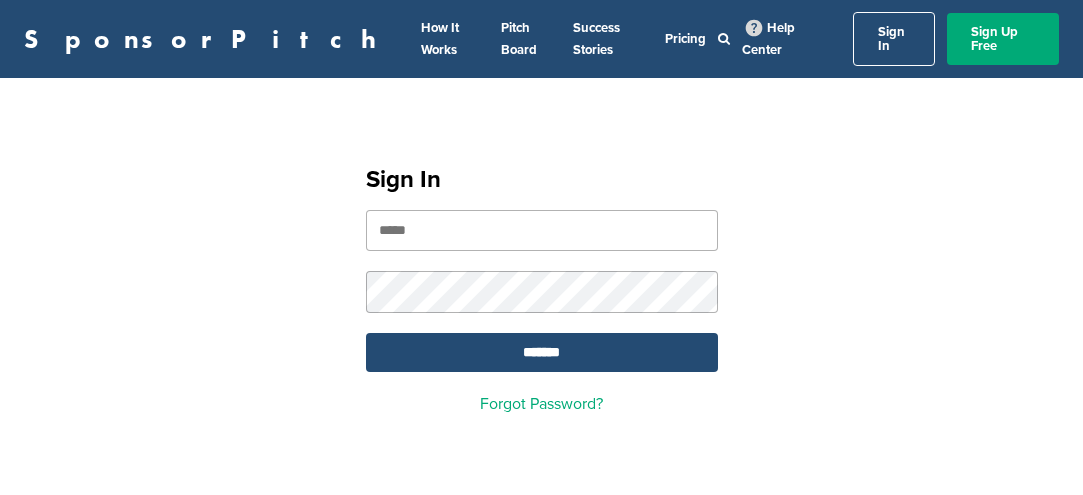 scroll, scrollTop: 0, scrollLeft: 0, axis: both 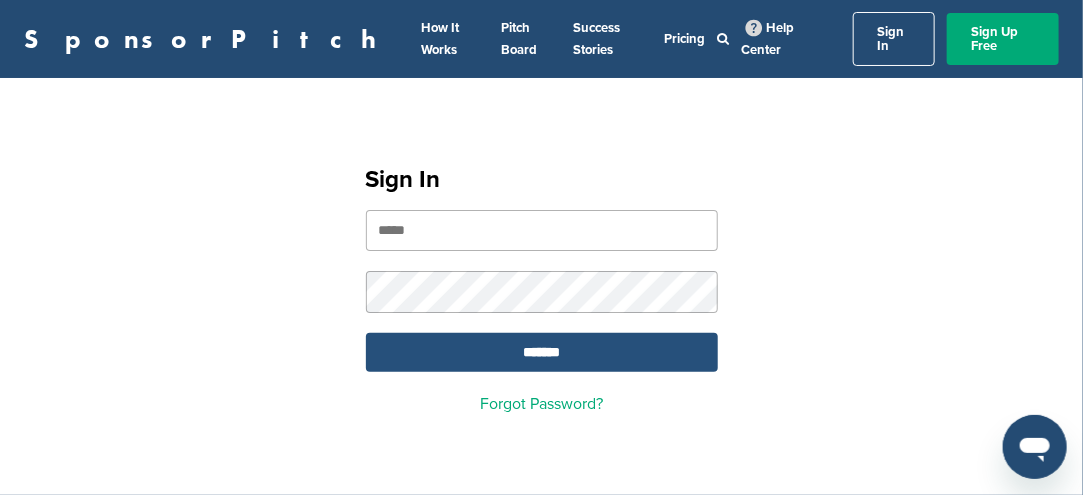 type on "**********" 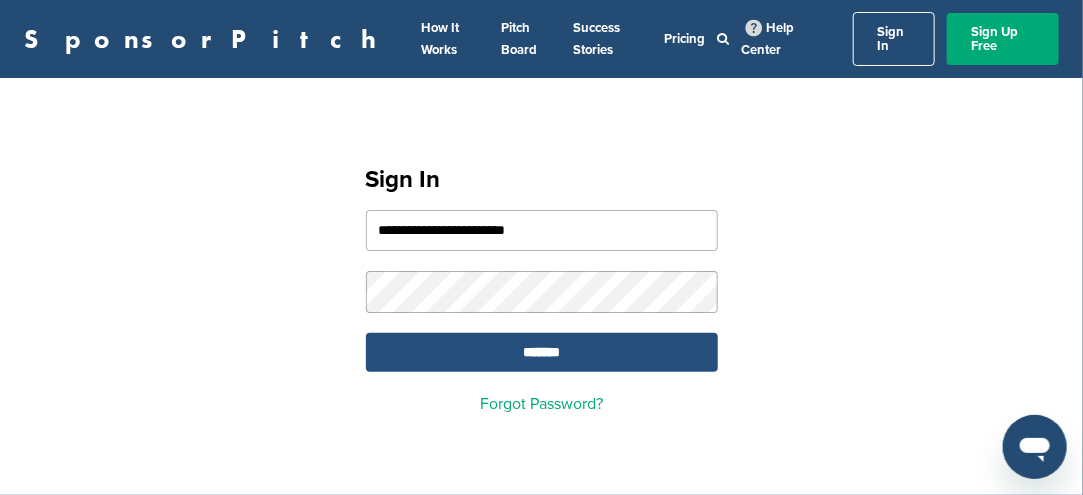 click on "*******" at bounding box center [542, 352] 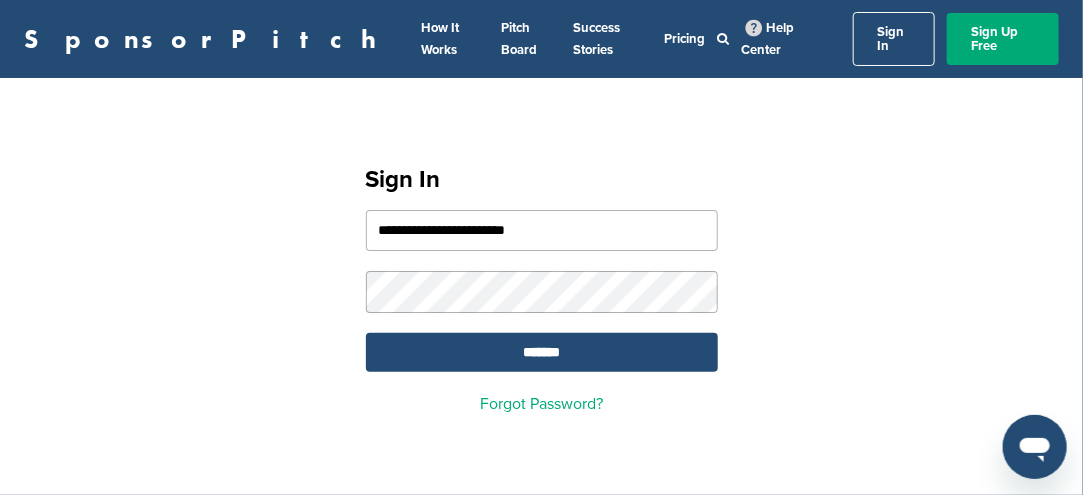 click on "Sign In" at bounding box center [894, 39] 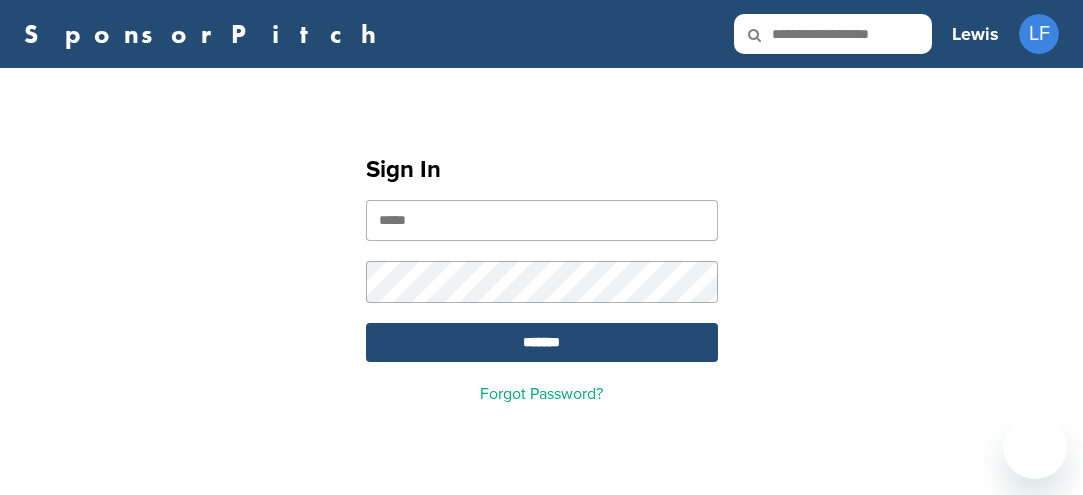 scroll, scrollTop: 0, scrollLeft: 0, axis: both 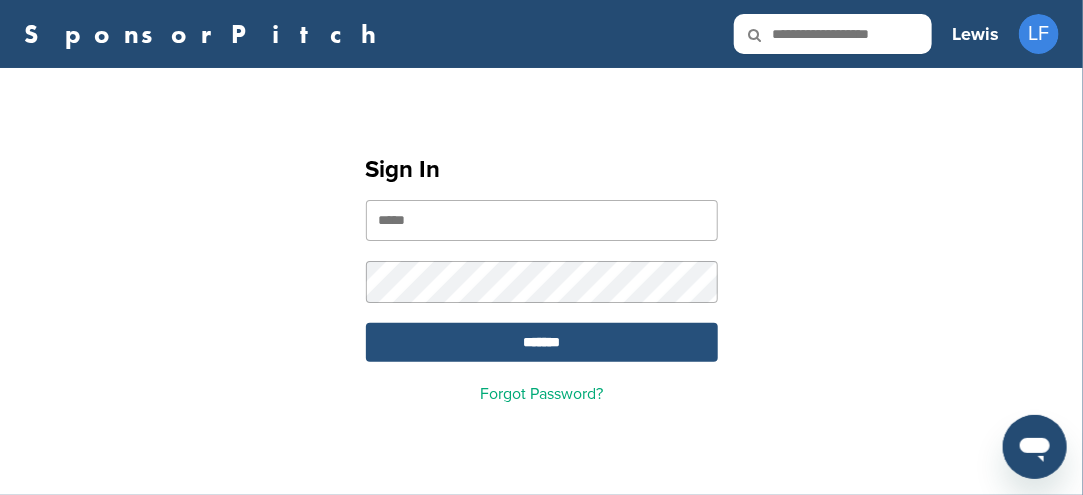 type on "**********" 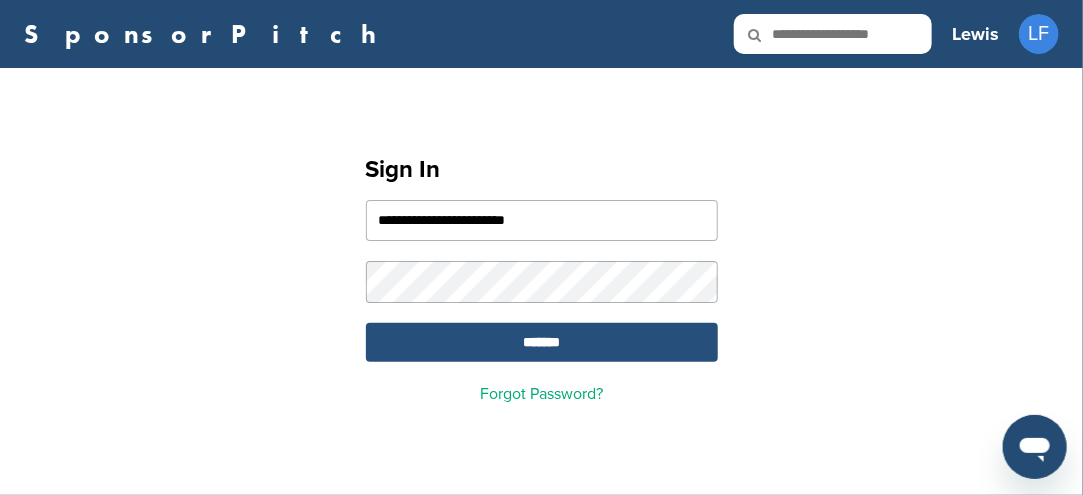 click on "*******" at bounding box center (542, 342) 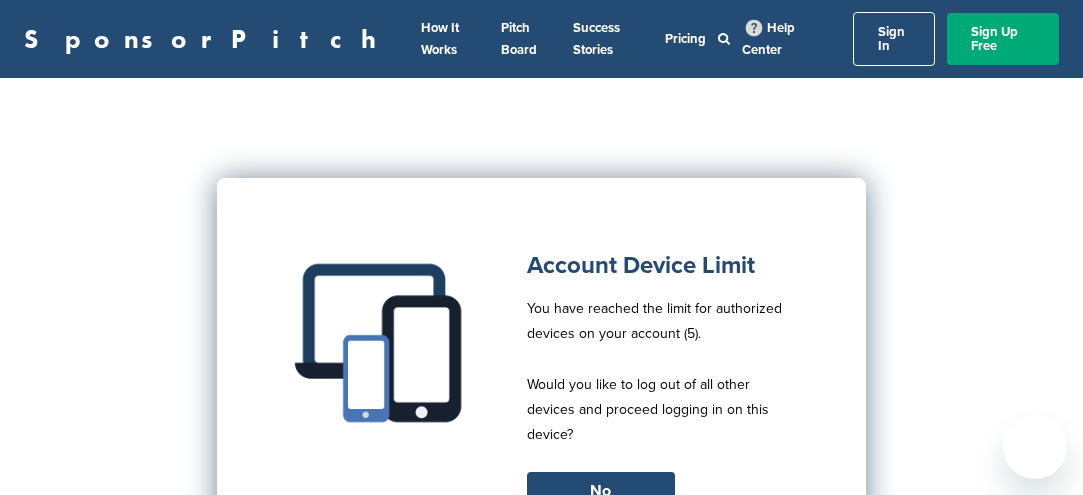scroll, scrollTop: 0, scrollLeft: 0, axis: both 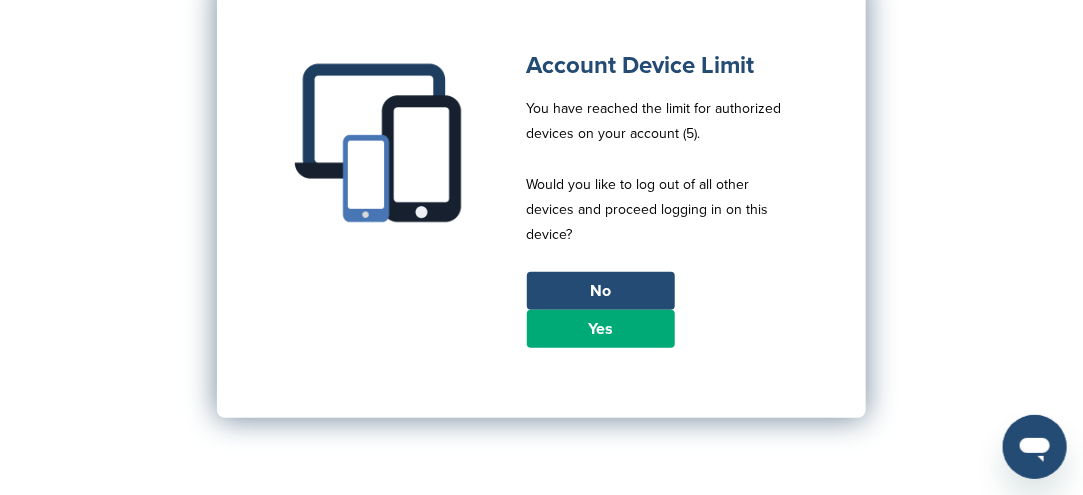 click on "Yes" at bounding box center [601, 329] 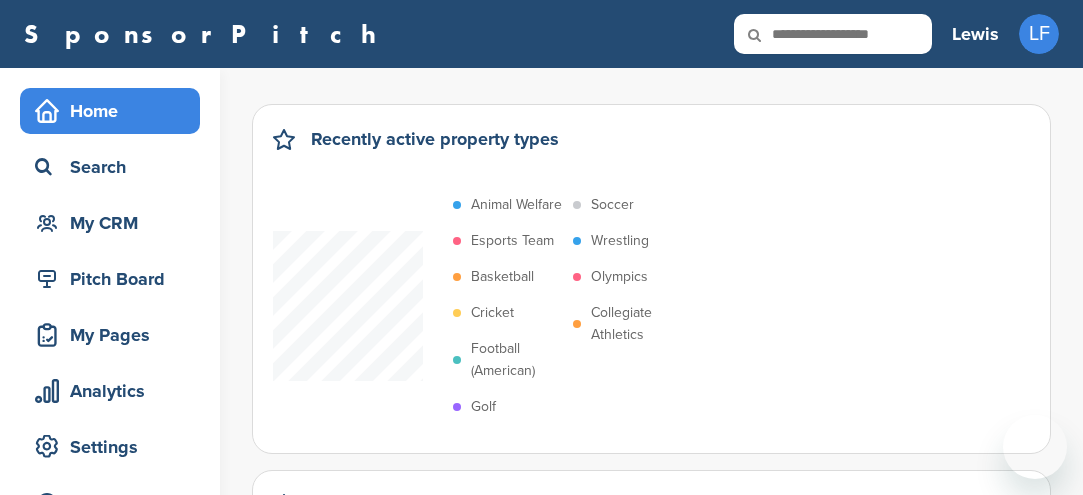 scroll, scrollTop: 0, scrollLeft: 0, axis: both 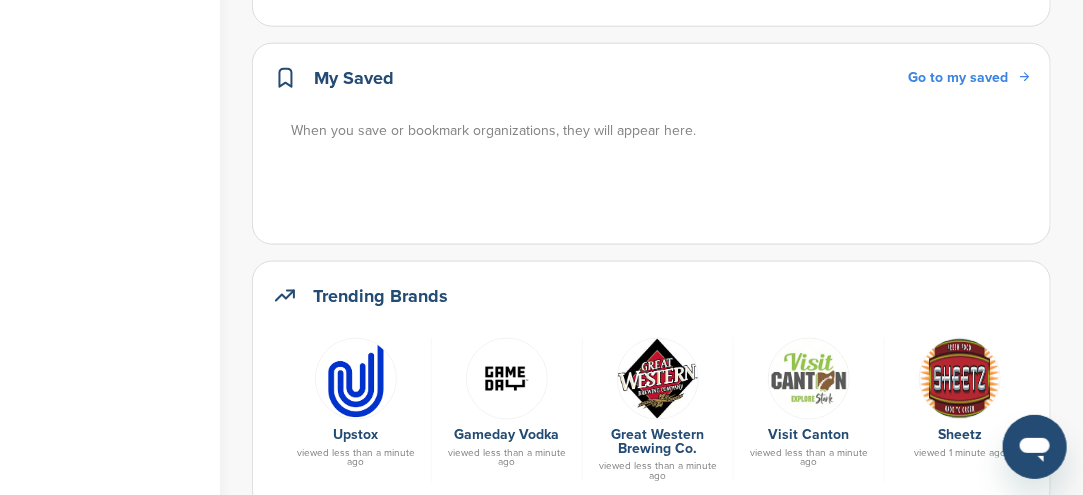 click at bounding box center (356, 379) 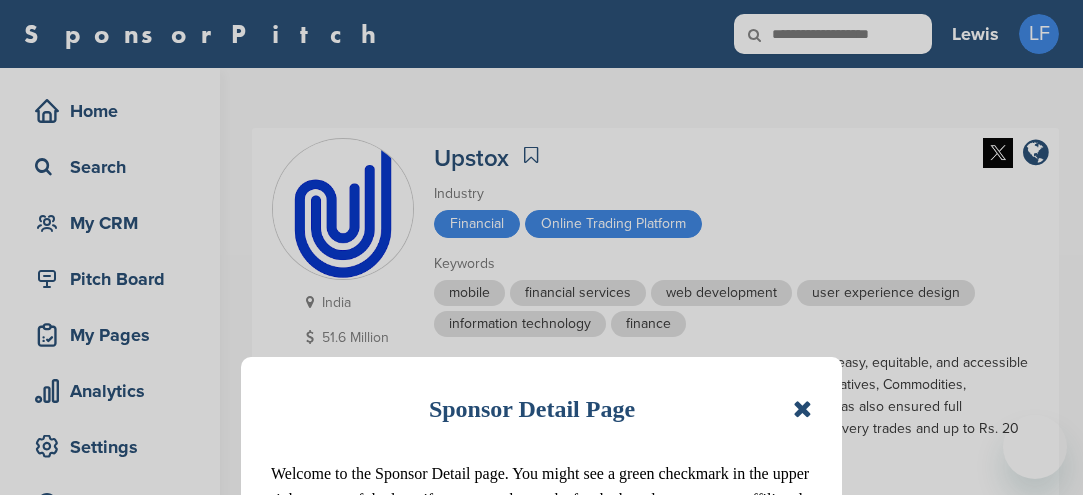 scroll, scrollTop: 0, scrollLeft: 0, axis: both 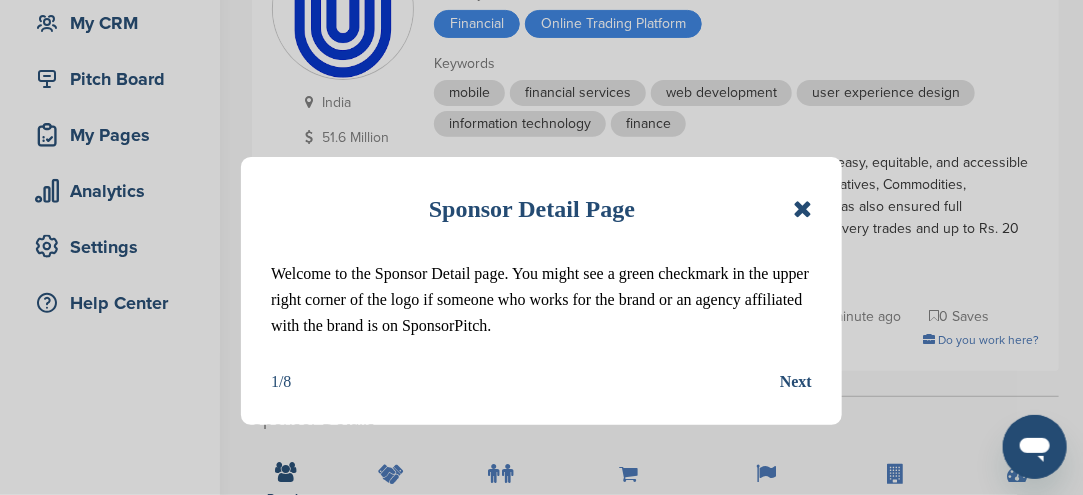 click on "Sponsor Detail Page" at bounding box center [541, 209] 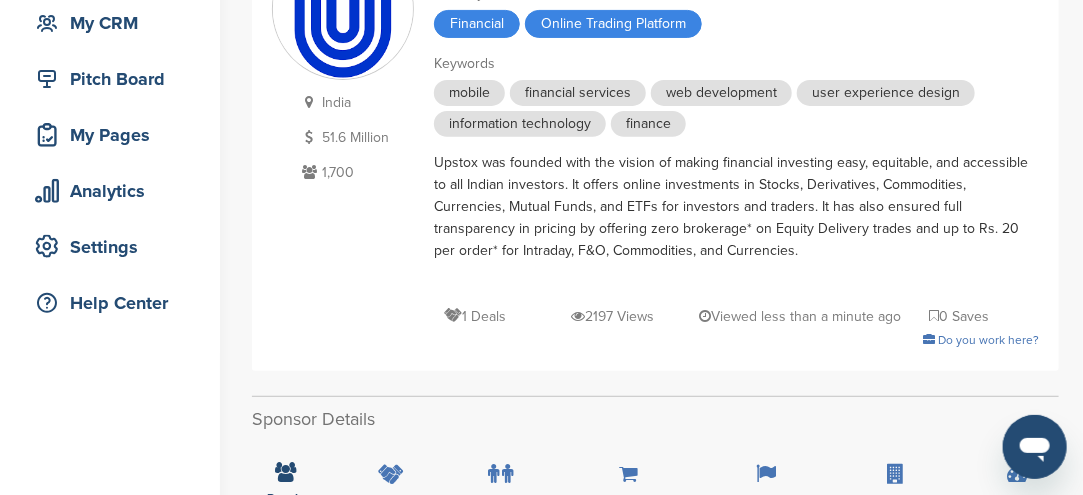 scroll, scrollTop: 100, scrollLeft: 0, axis: vertical 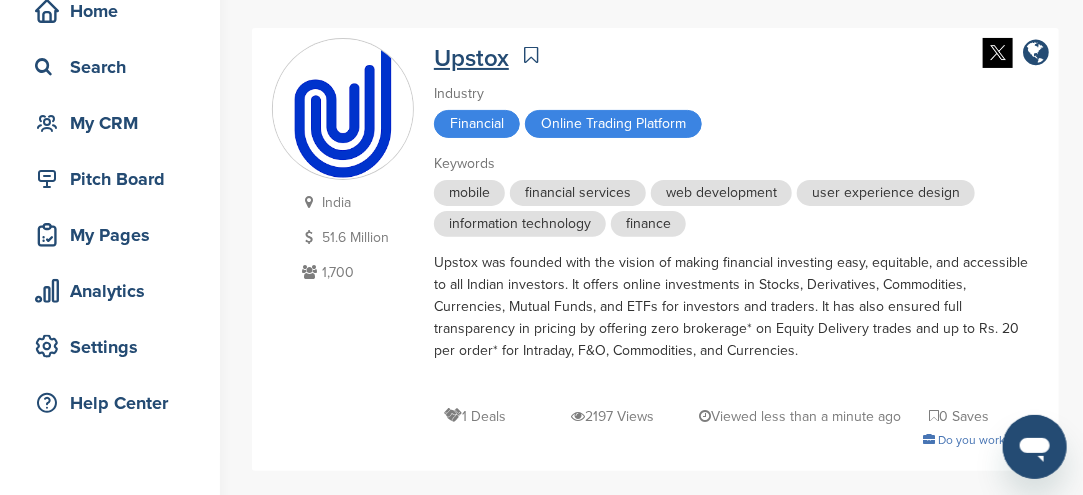 click on "Upstox" at bounding box center [471, 58] 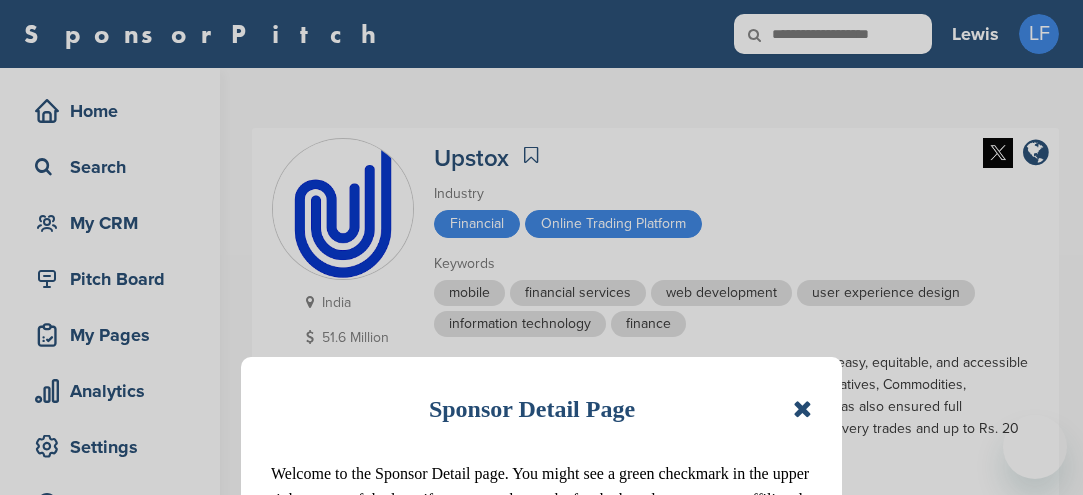 scroll, scrollTop: 0, scrollLeft: 0, axis: both 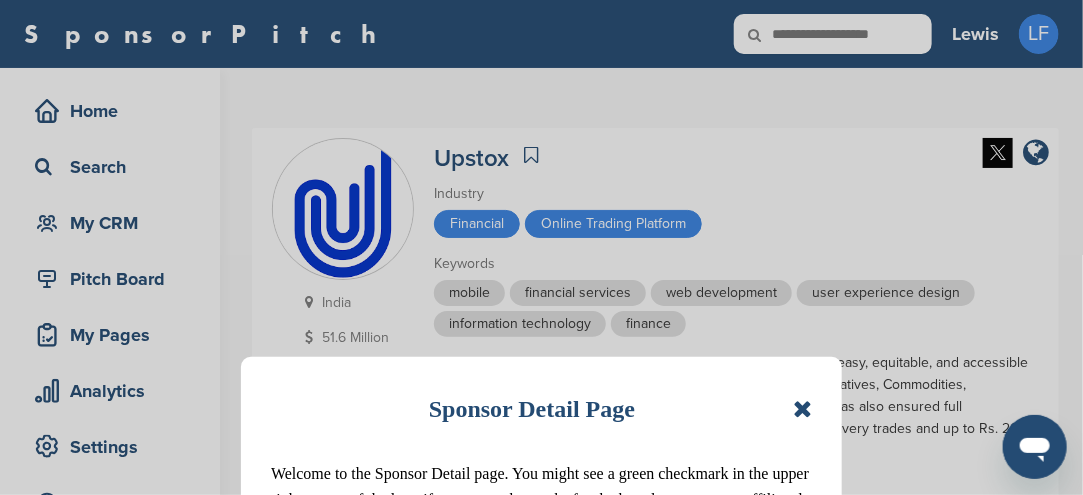 click at bounding box center [802, 409] 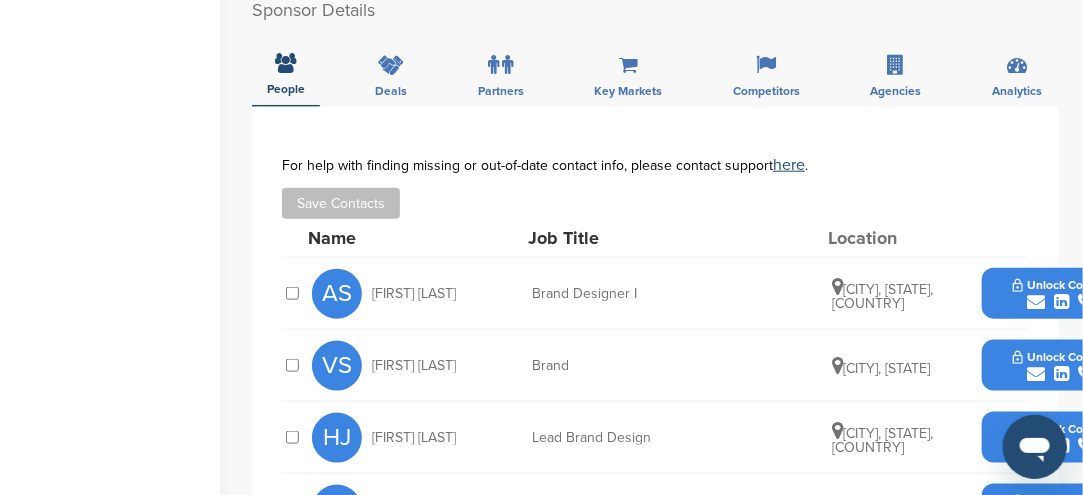 scroll, scrollTop: 633, scrollLeft: 0, axis: vertical 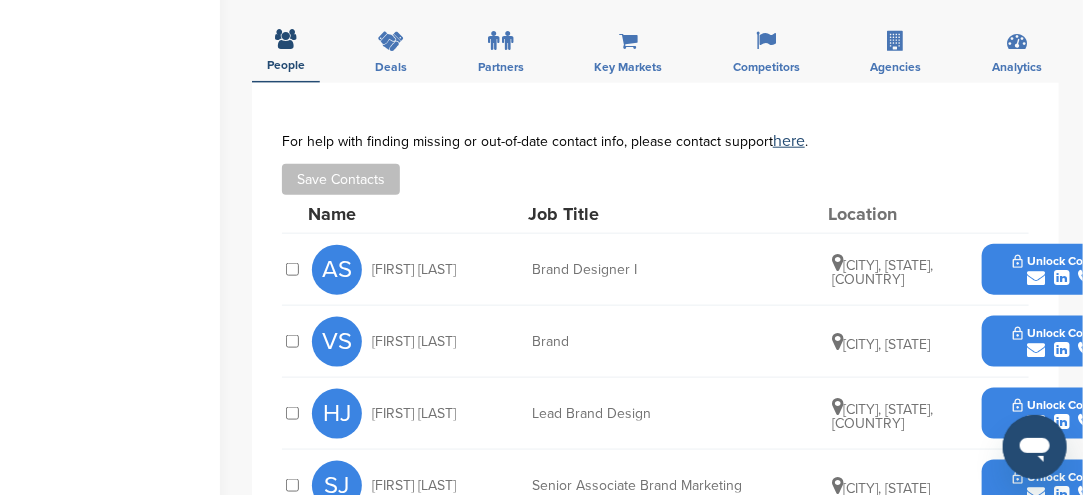 click at bounding box center [1036, 278] 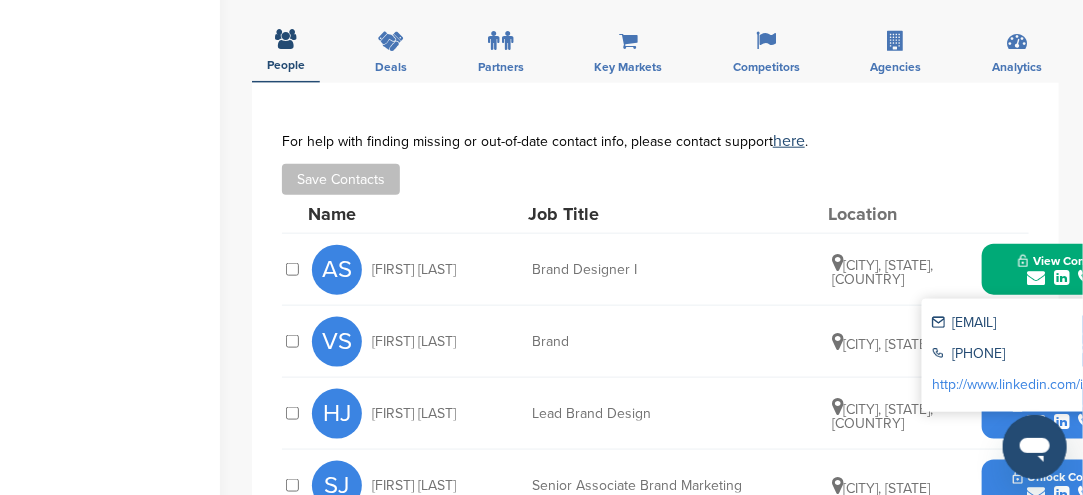 click on "[EMAIL]" at bounding box center (1024, 324) 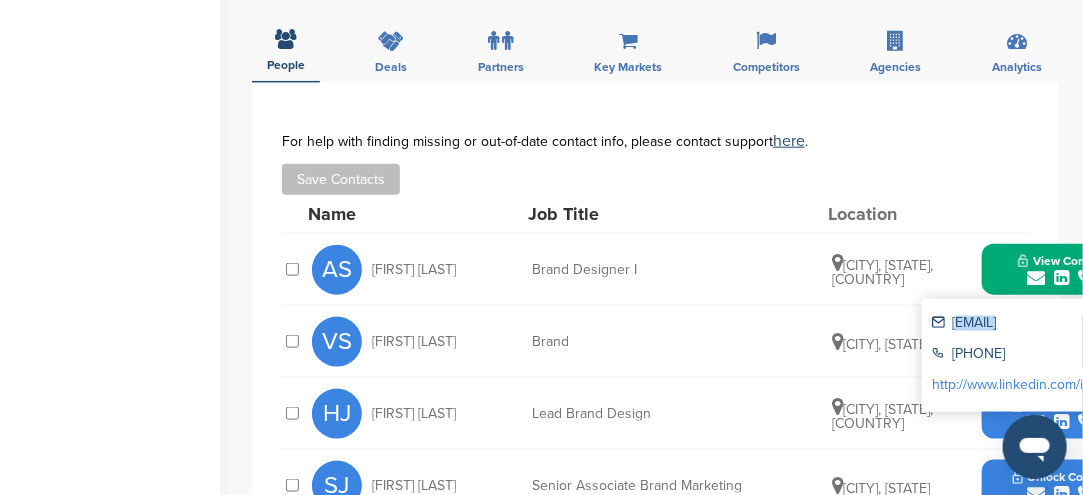 click on "anurag.shrivastava@upstox.com" at bounding box center [1024, 324] 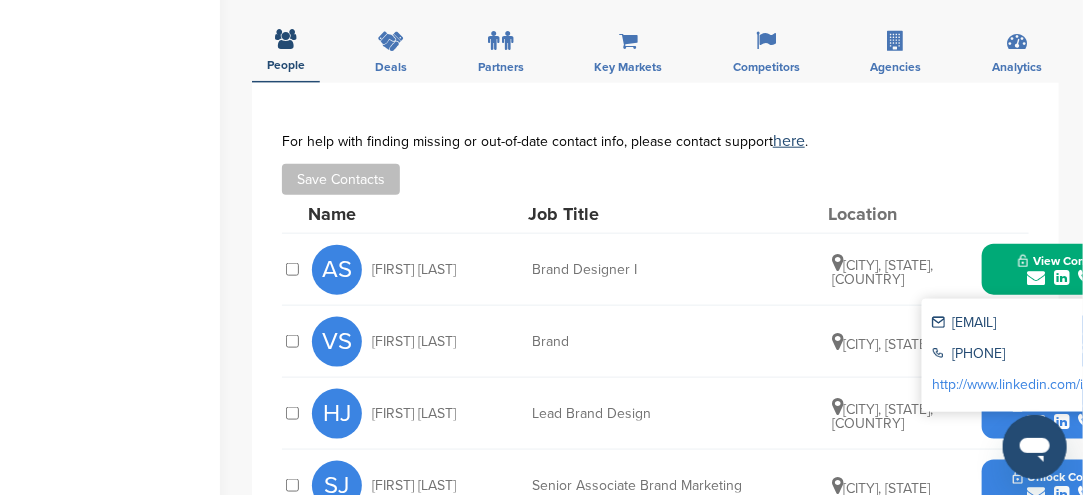 click on "AS" at bounding box center [337, 270] 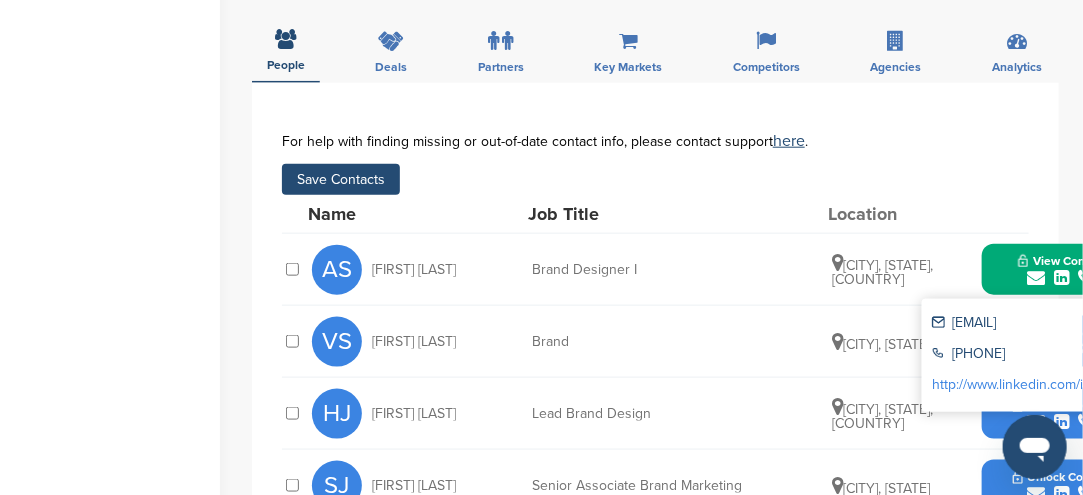 click on "AS" at bounding box center [337, 270] 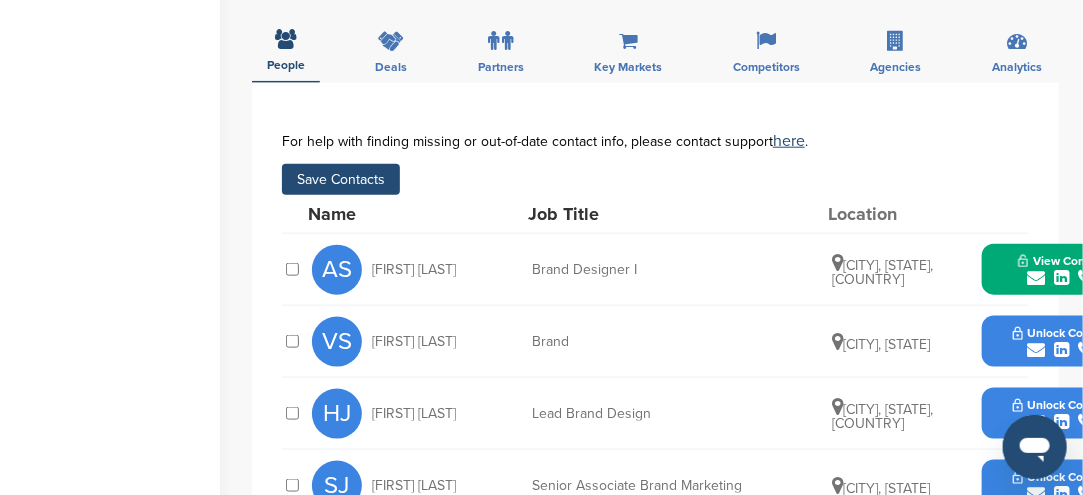 click at bounding box center (1036, 278) 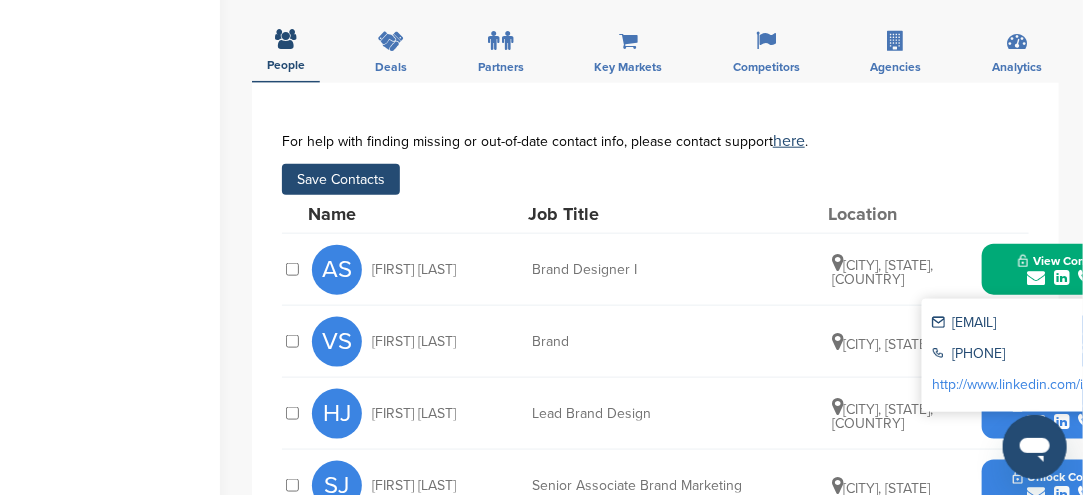 scroll, scrollTop: 733, scrollLeft: 0, axis: vertical 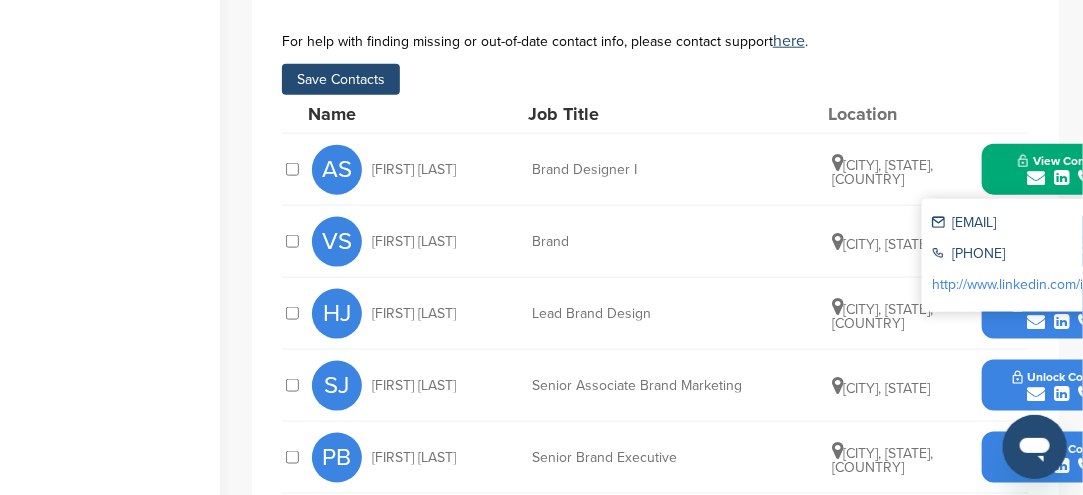 drag, startPoint x: 950, startPoint y: 222, endPoint x: 1079, endPoint y: 219, distance: 129.03488 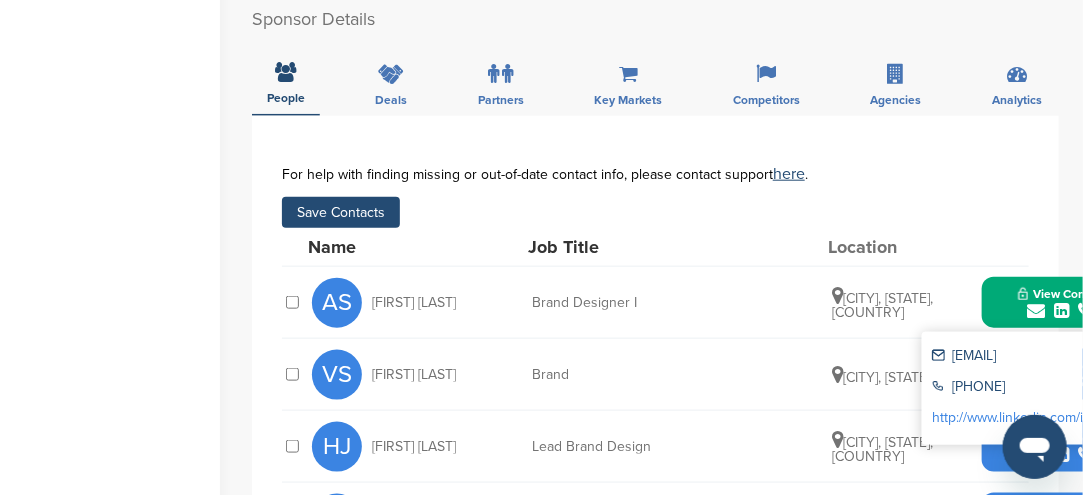 scroll, scrollTop: 700, scrollLeft: 0, axis: vertical 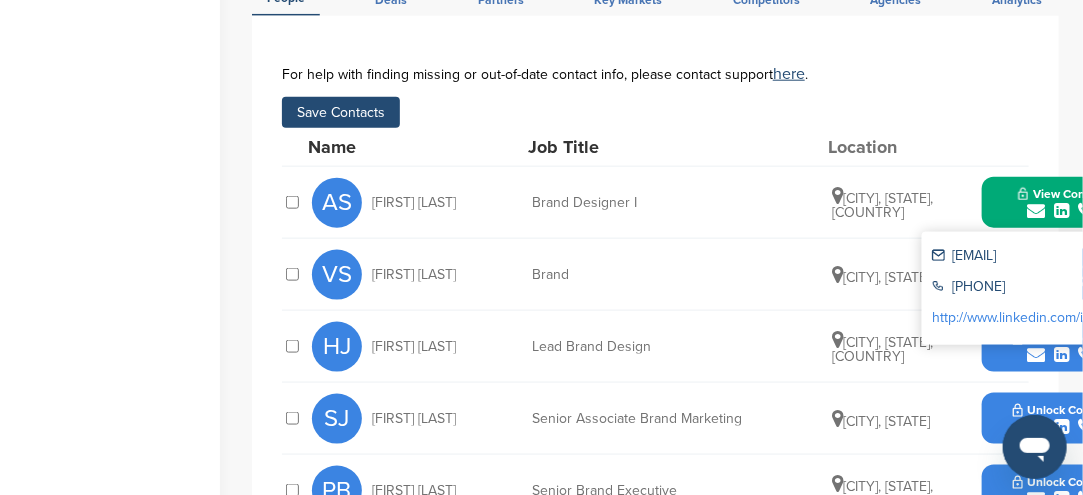 click on "HJ
Hazel Joel" at bounding box center [422, 347] 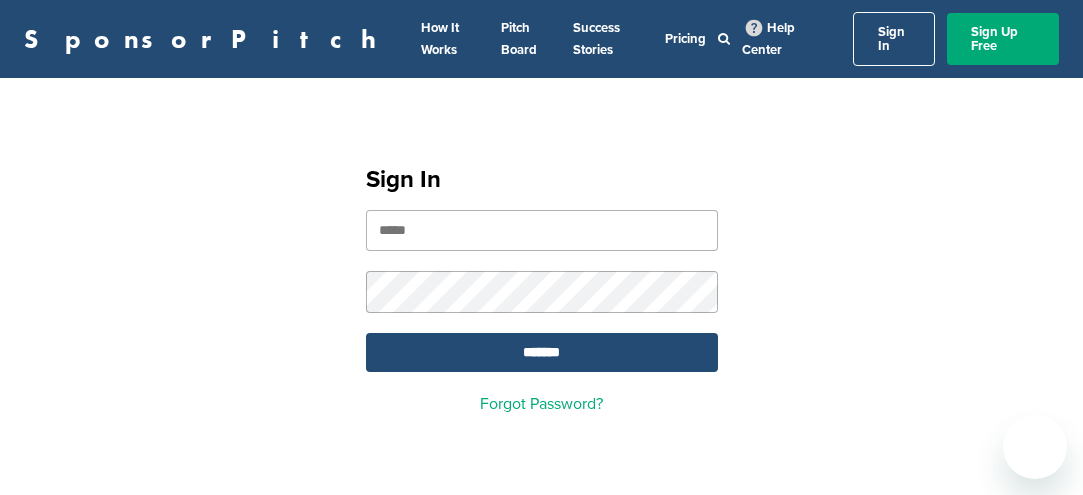 scroll, scrollTop: 0, scrollLeft: 0, axis: both 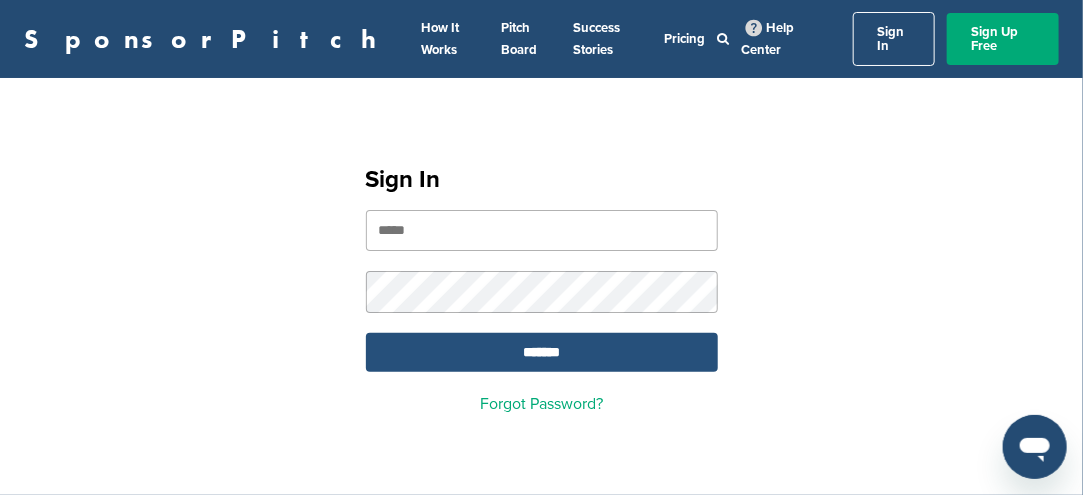 type on "**********" 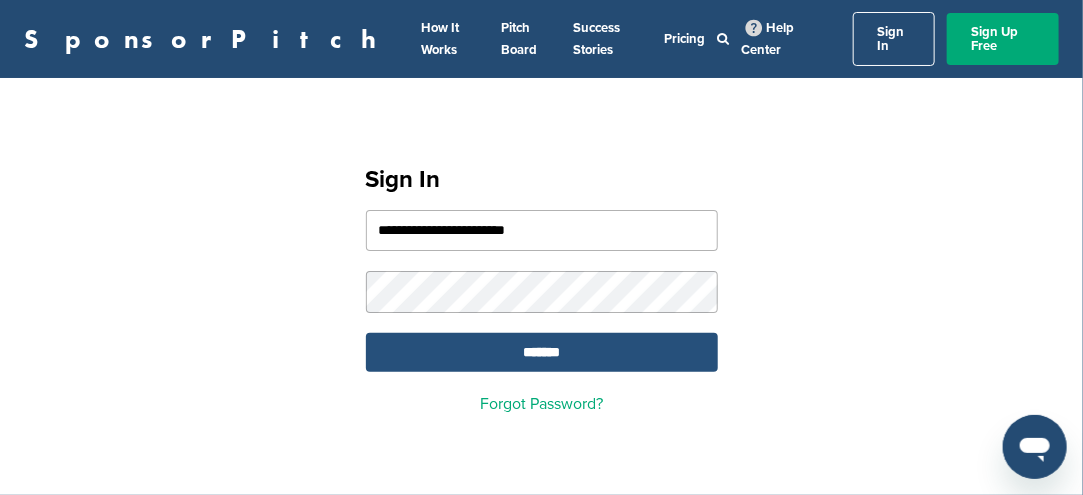 click on "*******" at bounding box center [542, 352] 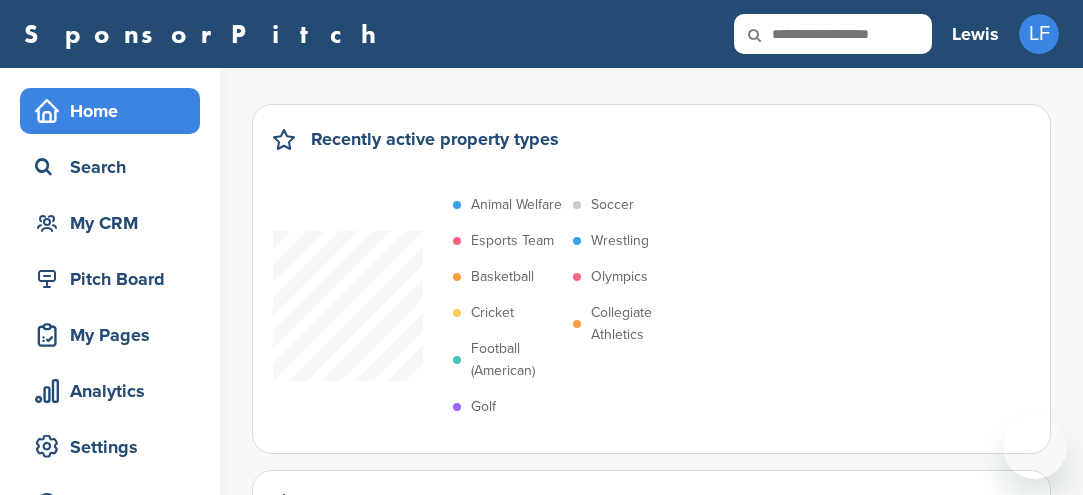 scroll, scrollTop: 0, scrollLeft: 0, axis: both 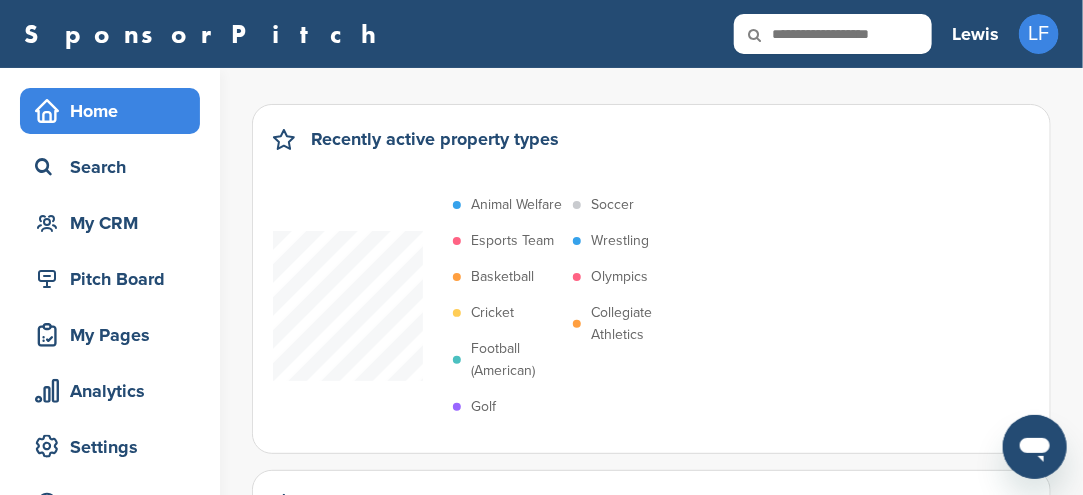 click at bounding box center [768, 35] 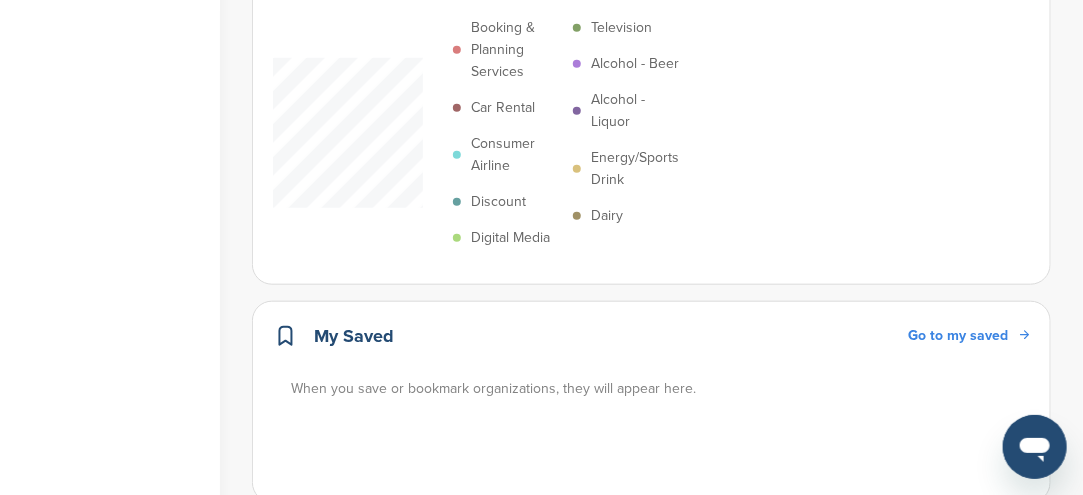 scroll, scrollTop: 600, scrollLeft: 0, axis: vertical 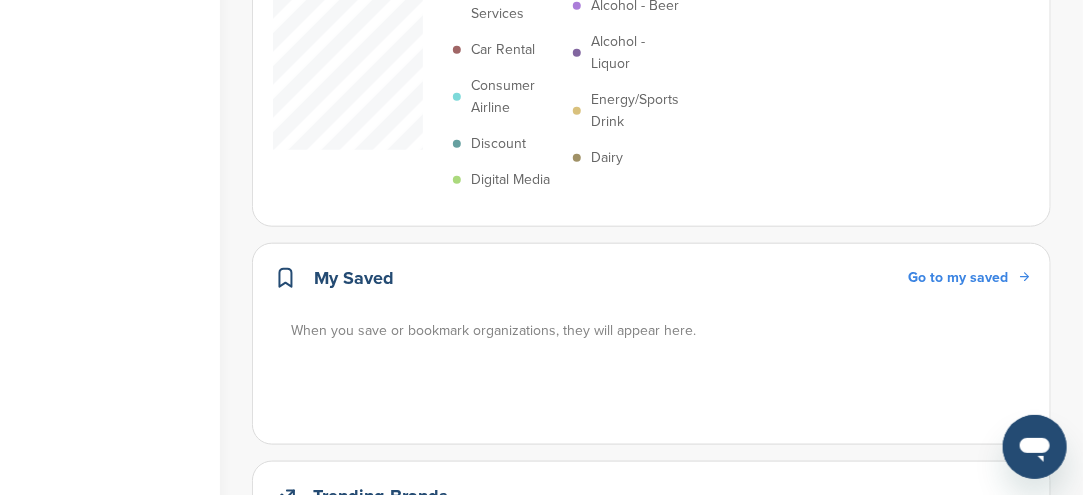click on "Go to my saved" at bounding box center (958, 277) 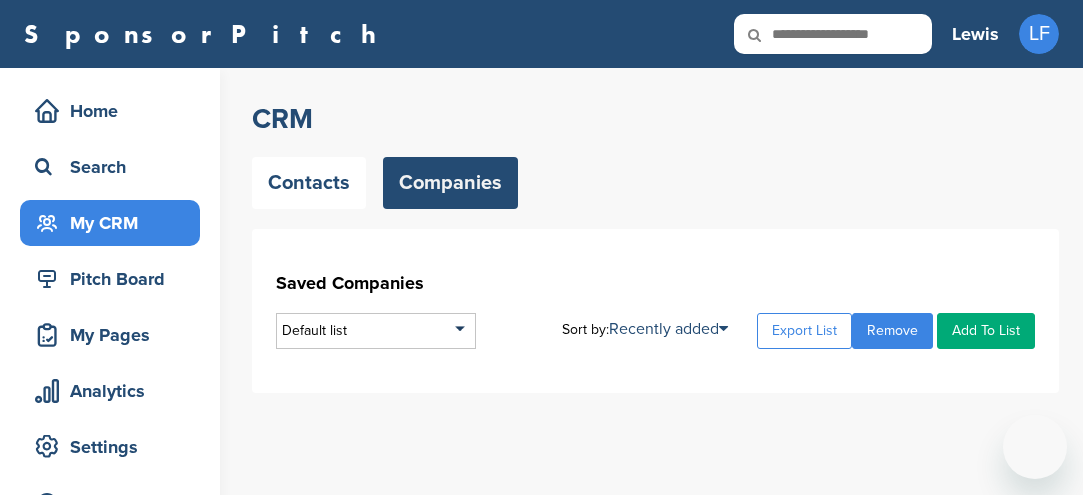 scroll, scrollTop: 0, scrollLeft: 0, axis: both 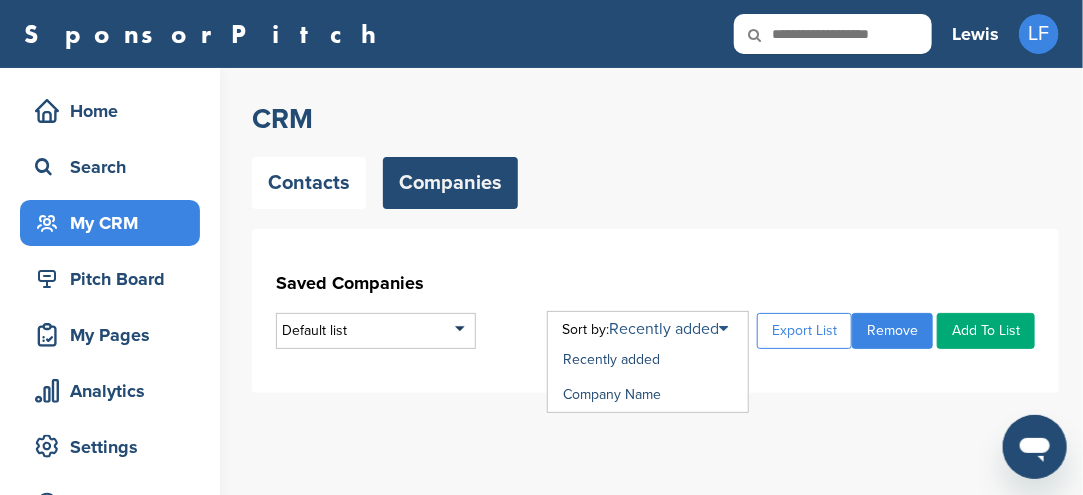 click on "Recently added" at bounding box center [668, 329] 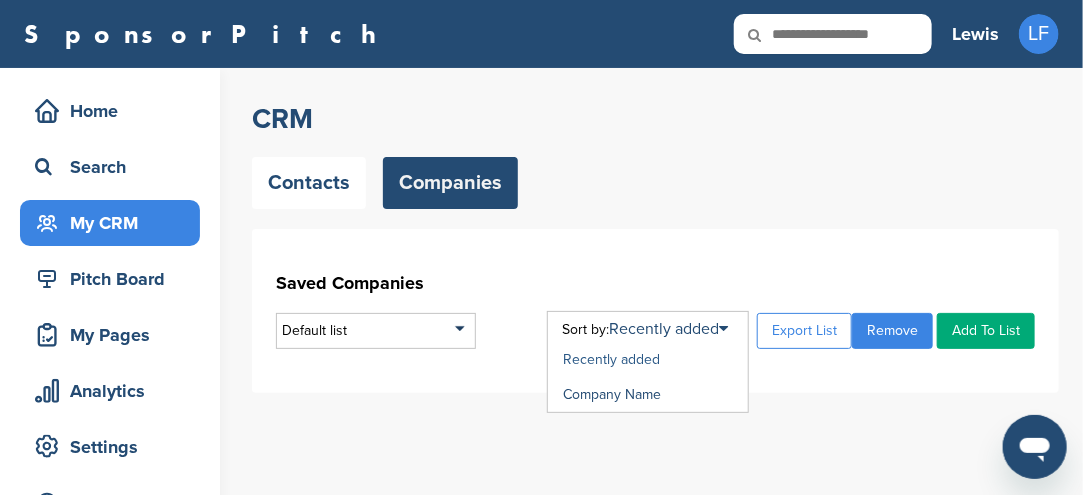 click on "Recently added" at bounding box center [611, 359] 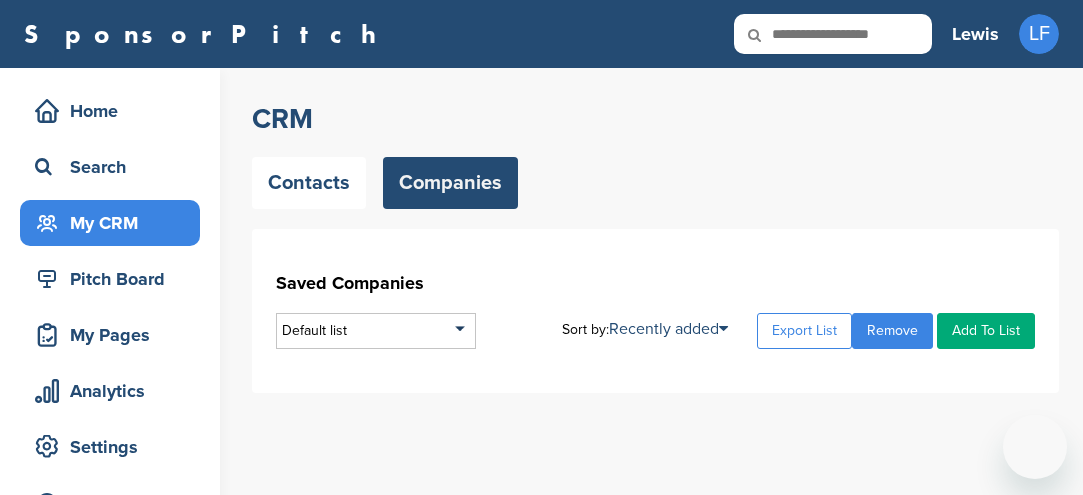 scroll, scrollTop: 0, scrollLeft: 0, axis: both 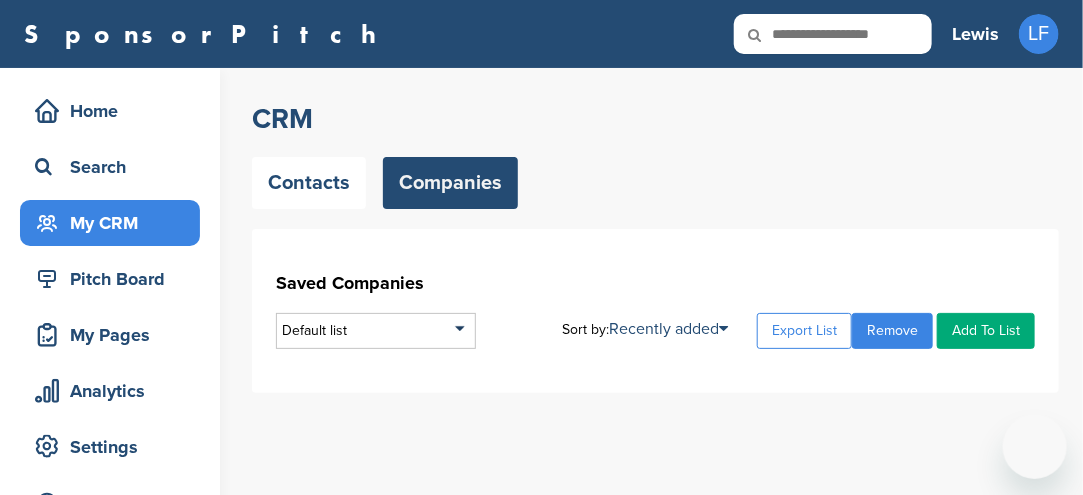 click on "Saved Companies
Default list
Default List
Sort by:
Recently added
Recently added
Company Name
Export List
Remove
Add To List" at bounding box center [655, 311] 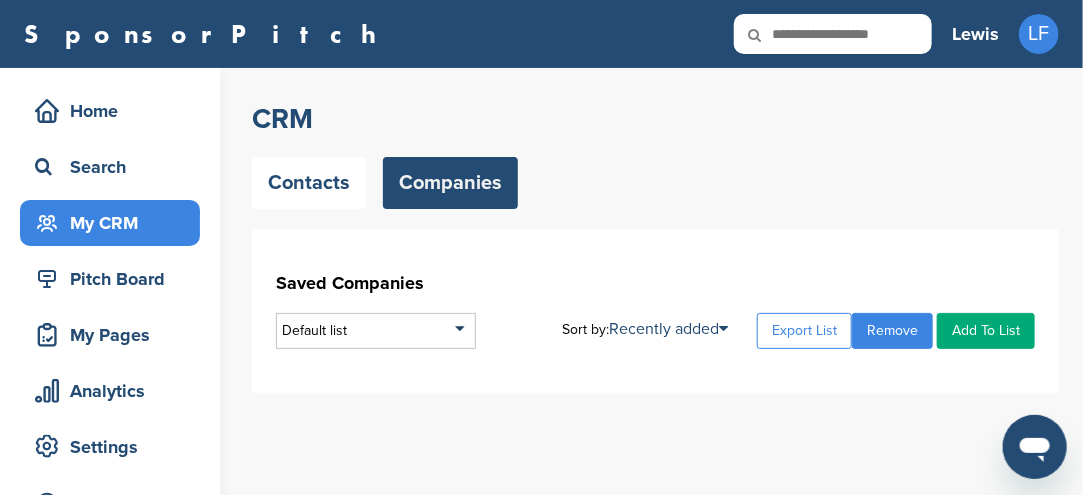 scroll, scrollTop: 0, scrollLeft: 0, axis: both 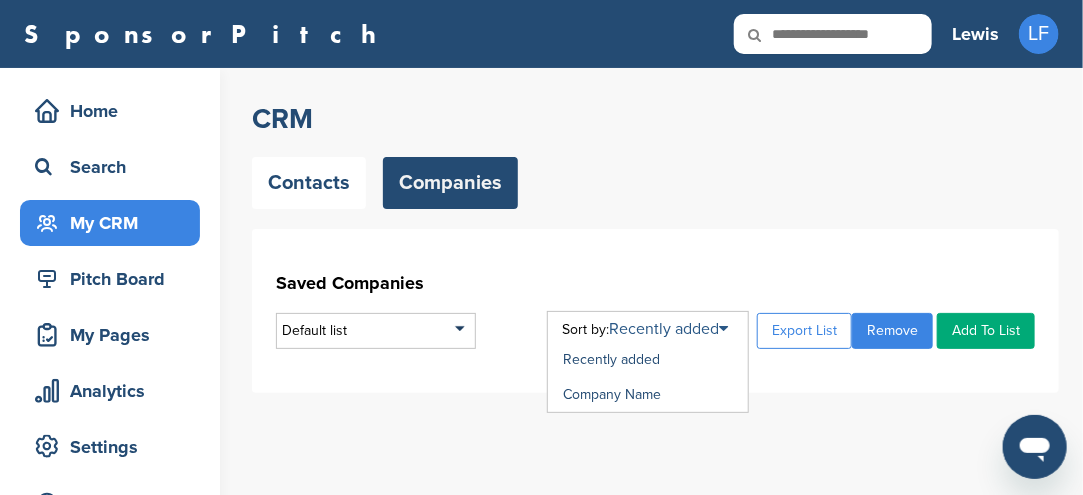 click on "Recently added" at bounding box center [668, 329] 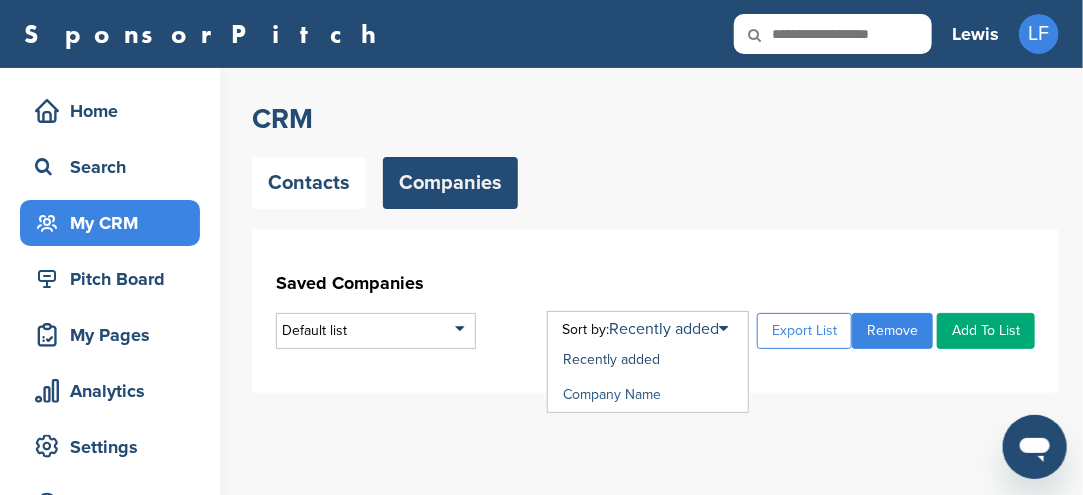 click on "Company Name" at bounding box center [612, 394] 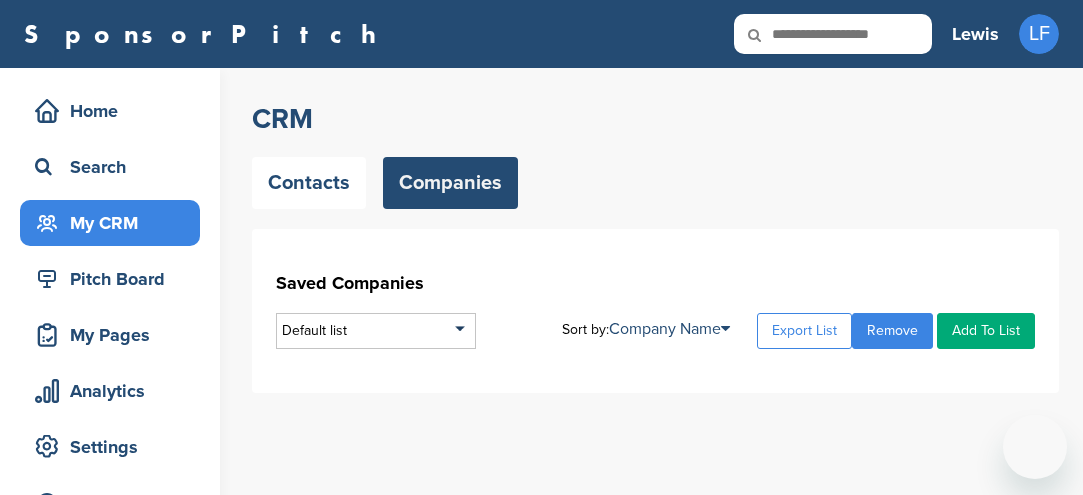 scroll, scrollTop: 0, scrollLeft: 0, axis: both 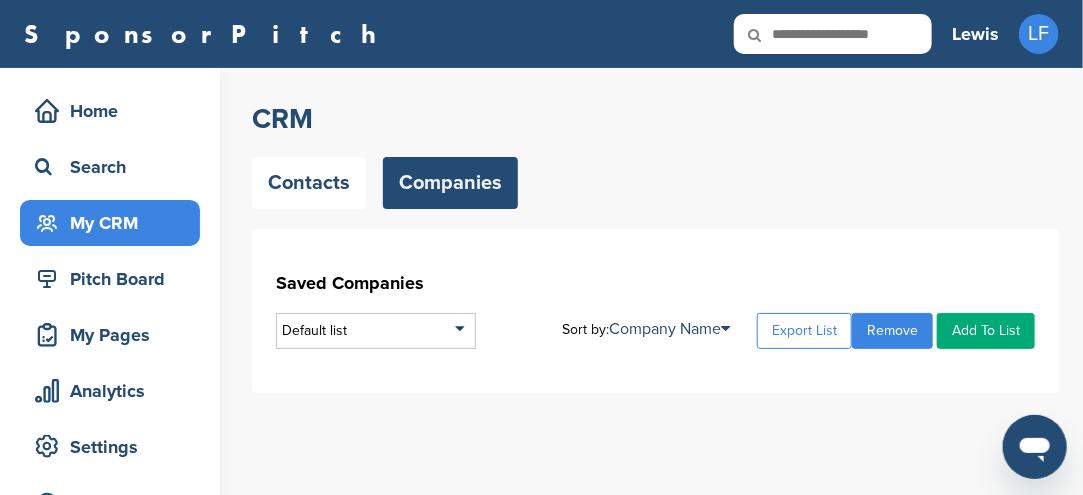 click at bounding box center [833, 34] 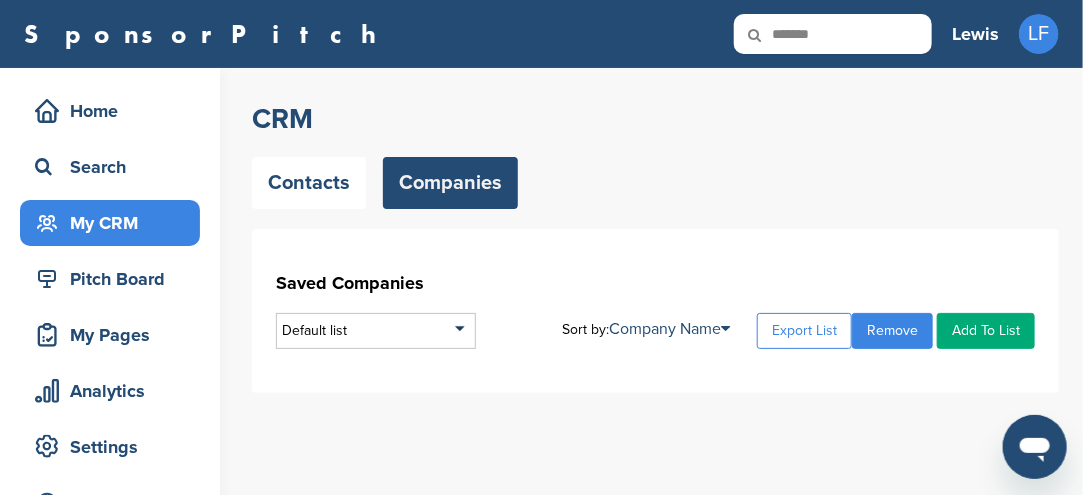 type on "*******" 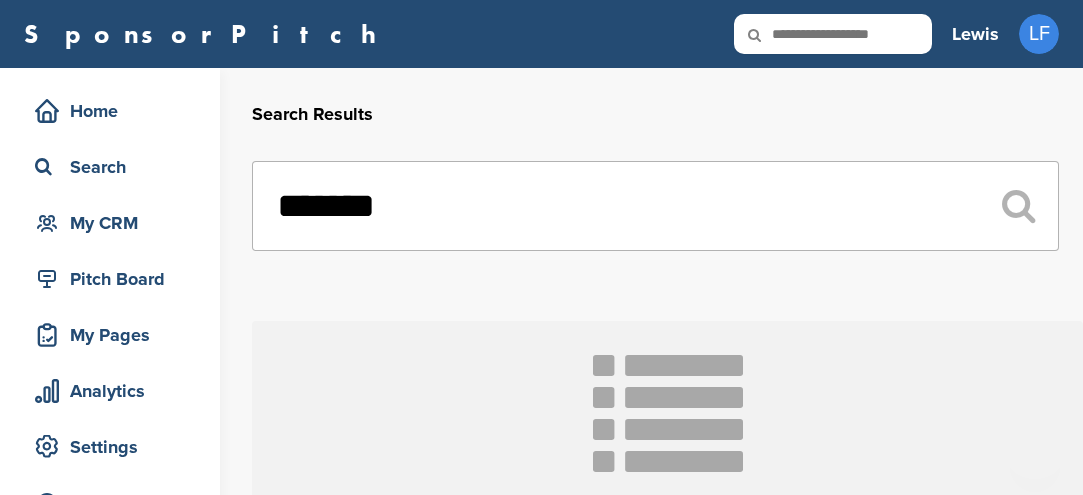 scroll, scrollTop: 0, scrollLeft: 0, axis: both 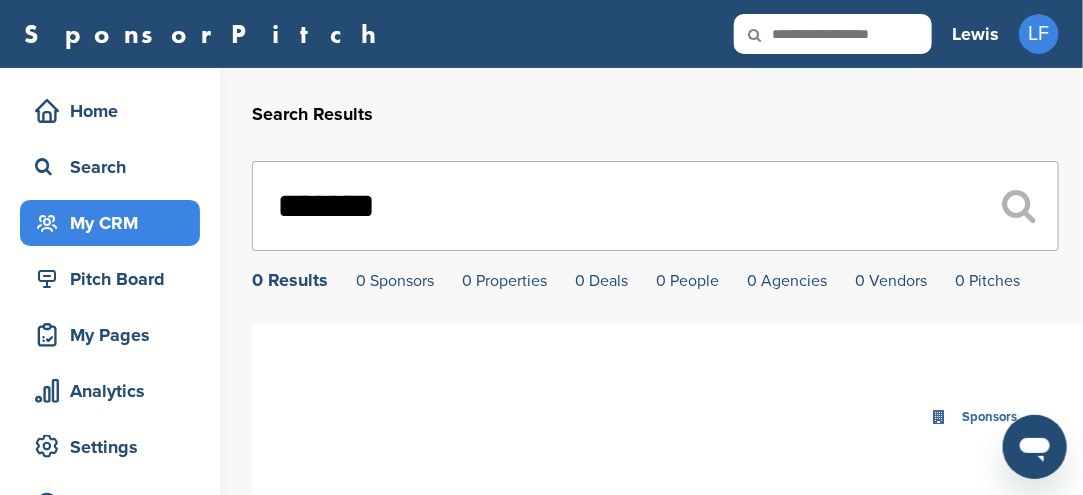 click on "My CRM" at bounding box center [115, 223] 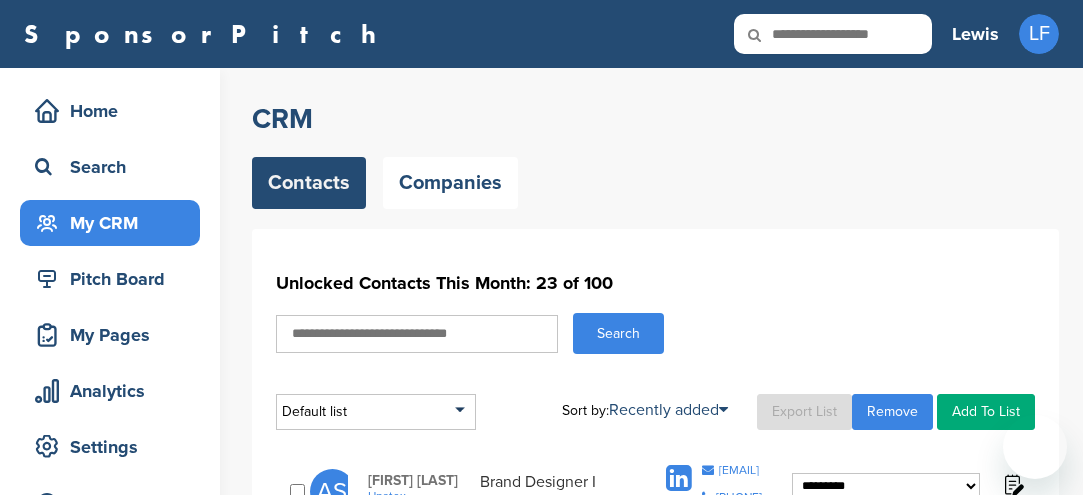 scroll, scrollTop: 0, scrollLeft: 0, axis: both 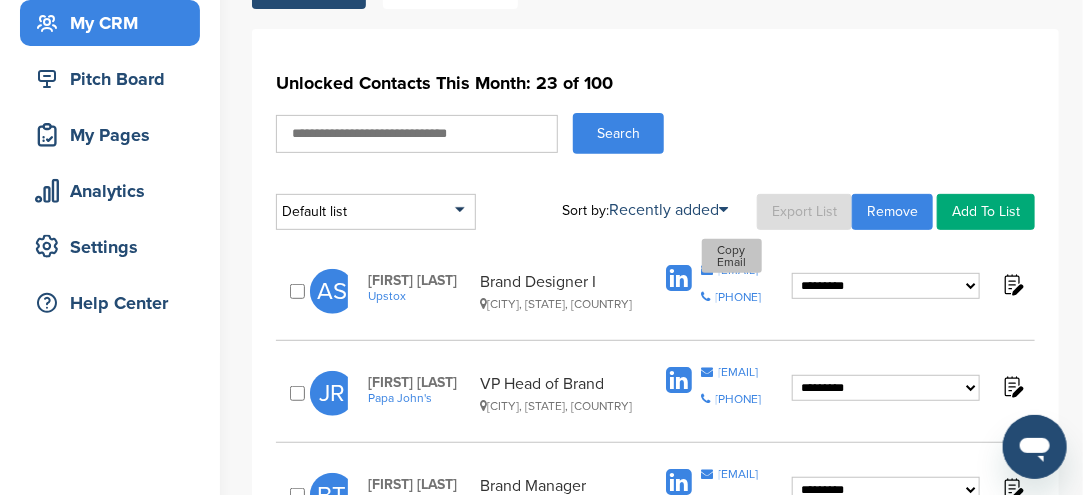 click on "[EMAIL]" at bounding box center (739, 270) 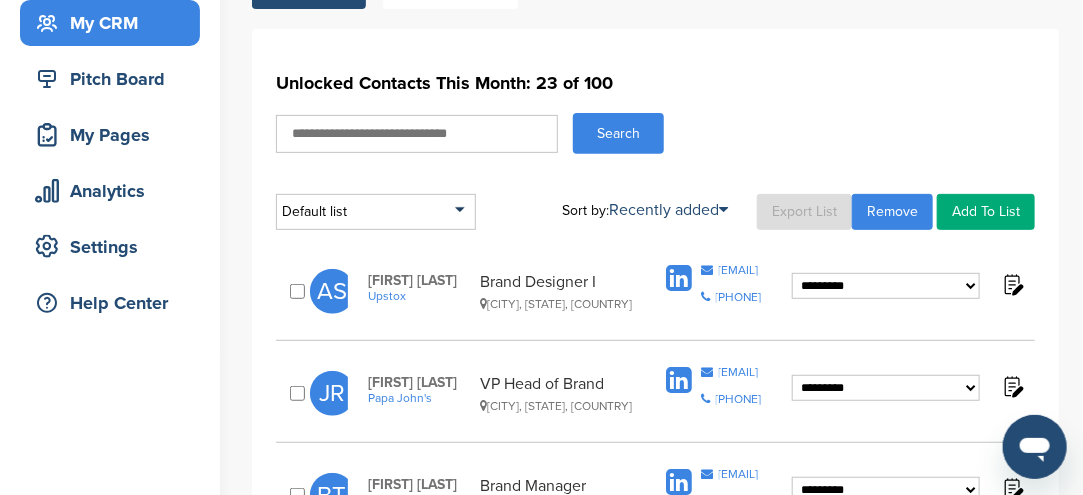 click on "**********" at bounding box center (655, 291) 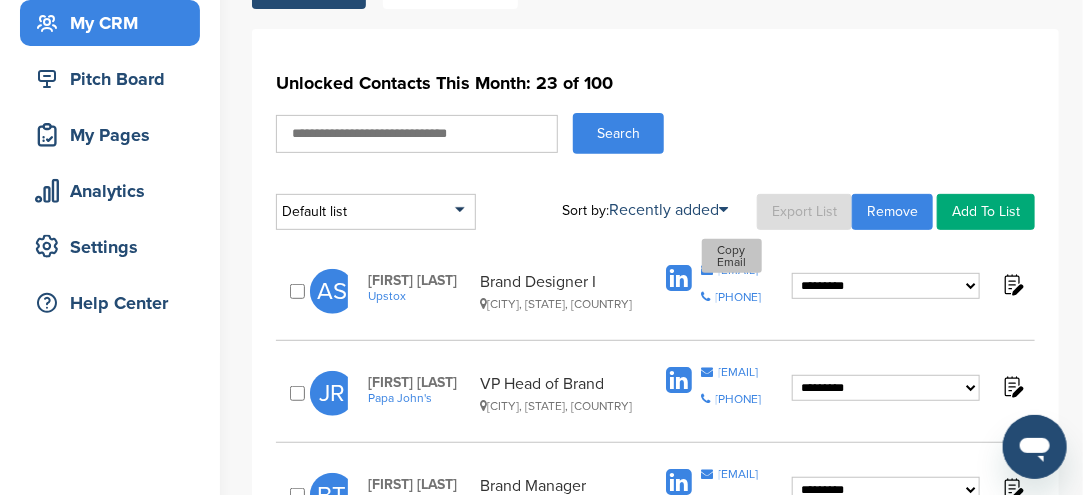 click on "[EMAIL]" at bounding box center (739, 270) 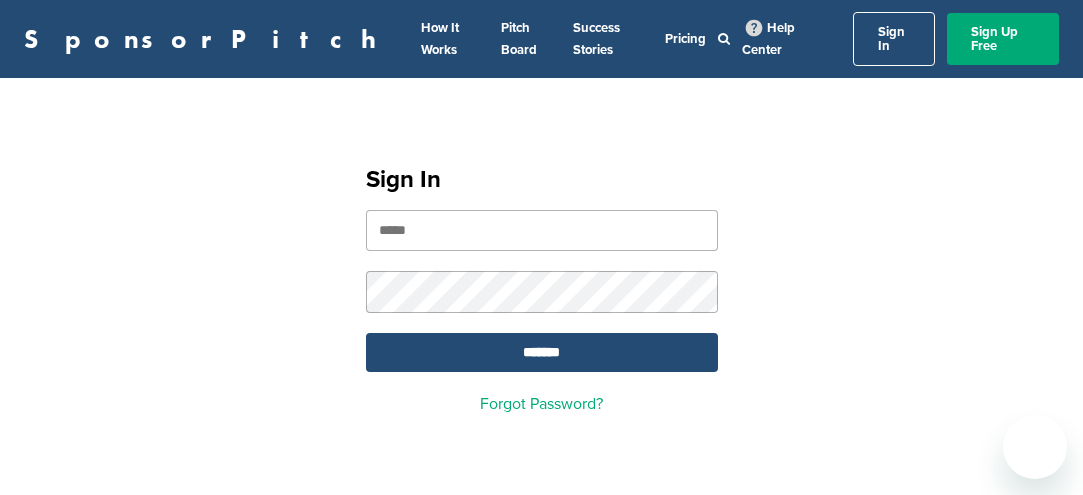 scroll, scrollTop: 0, scrollLeft: 0, axis: both 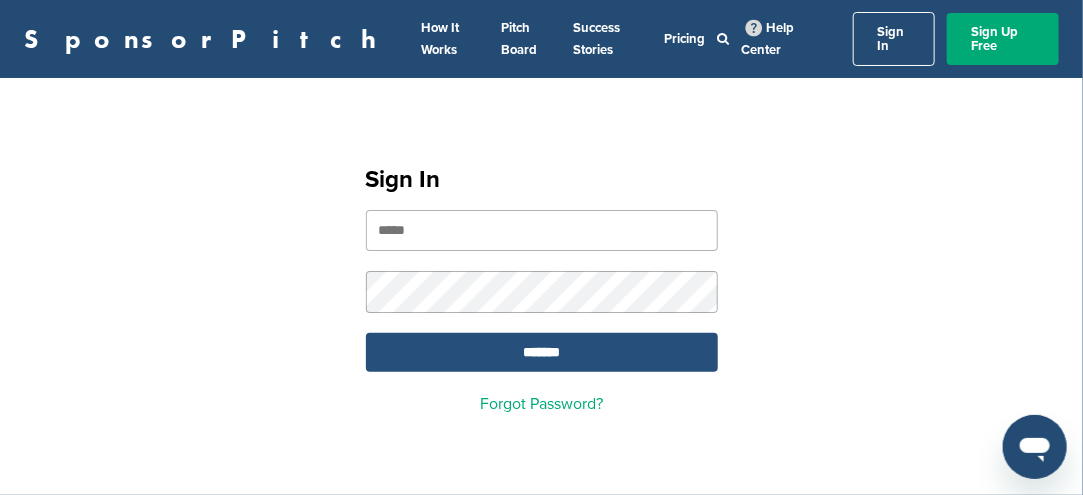 type on "**********" 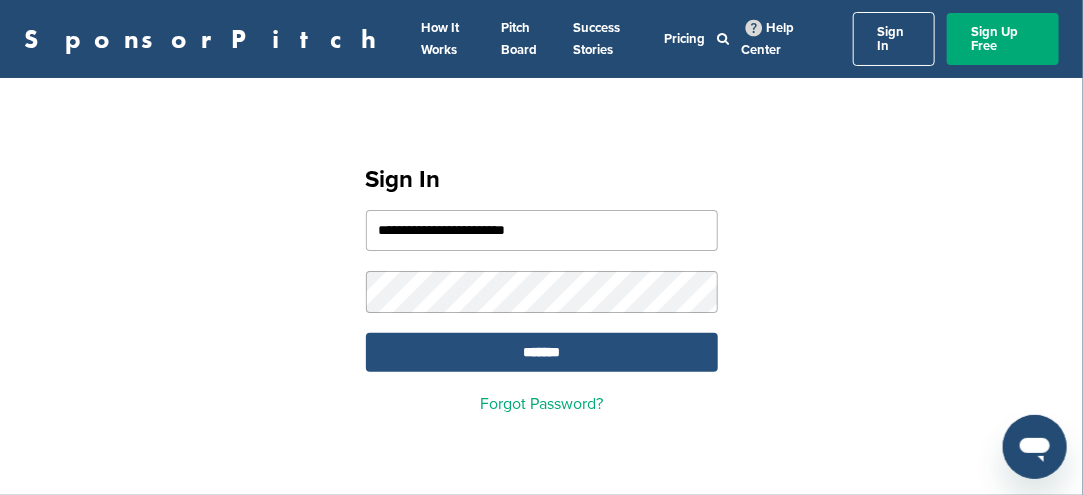 click on "*******" at bounding box center [542, 352] 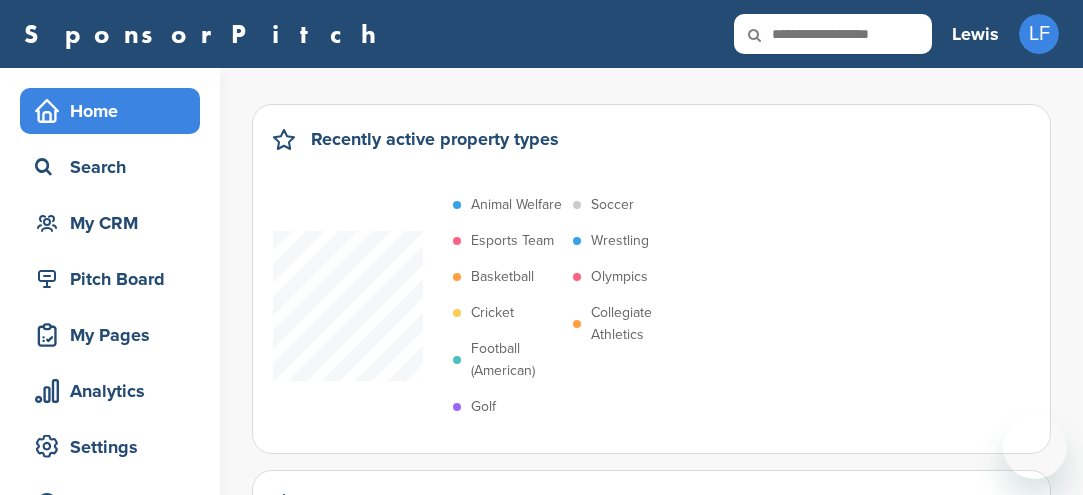 scroll, scrollTop: 0, scrollLeft: 0, axis: both 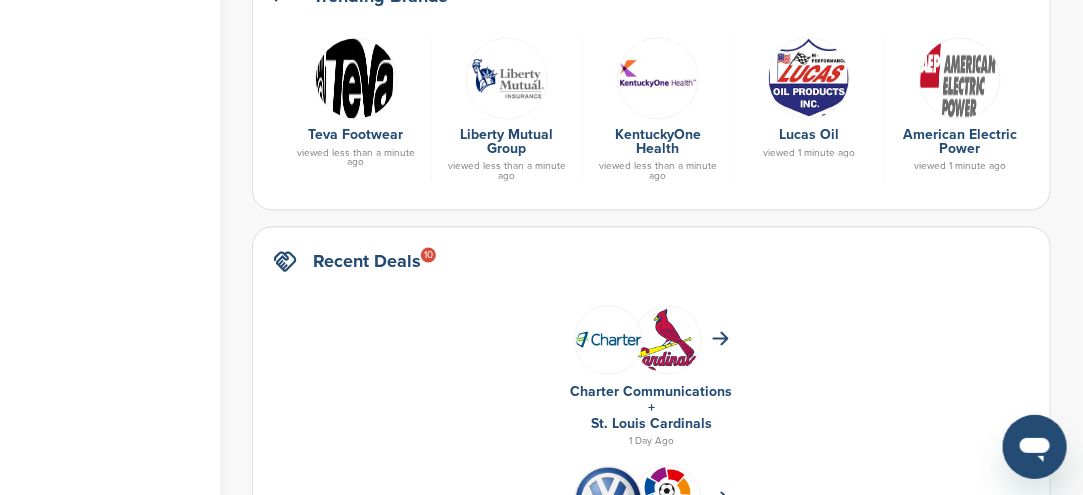 click at bounding box center (507, 79) 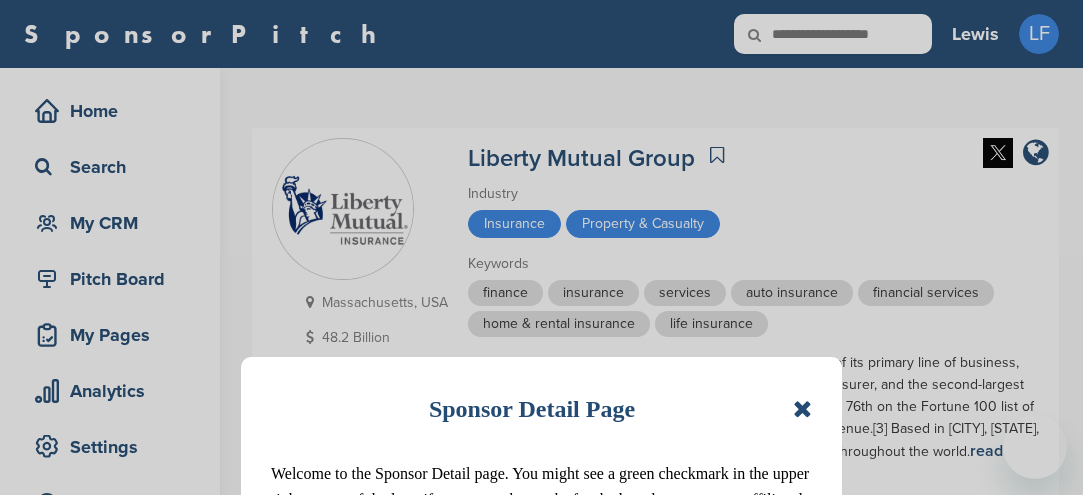 scroll, scrollTop: 0, scrollLeft: 0, axis: both 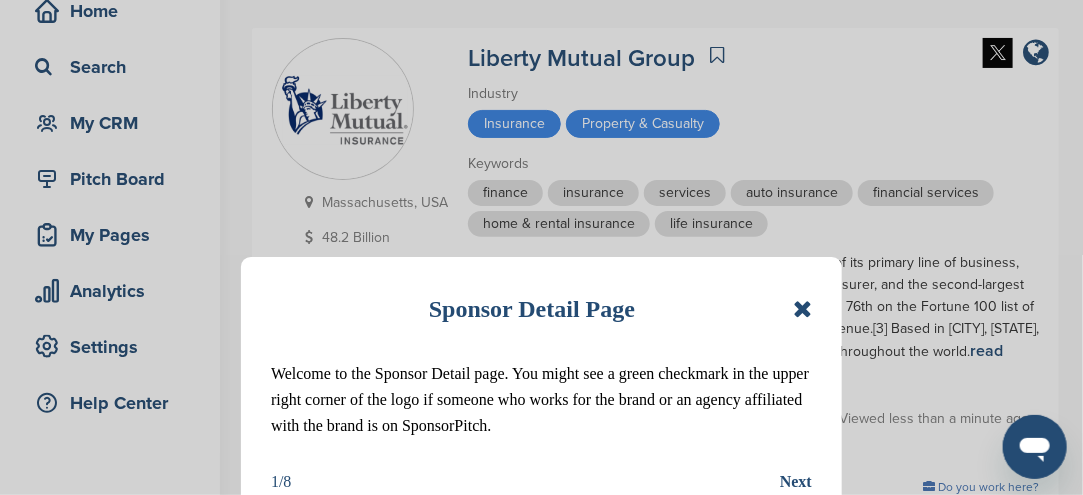 click at bounding box center [802, 309] 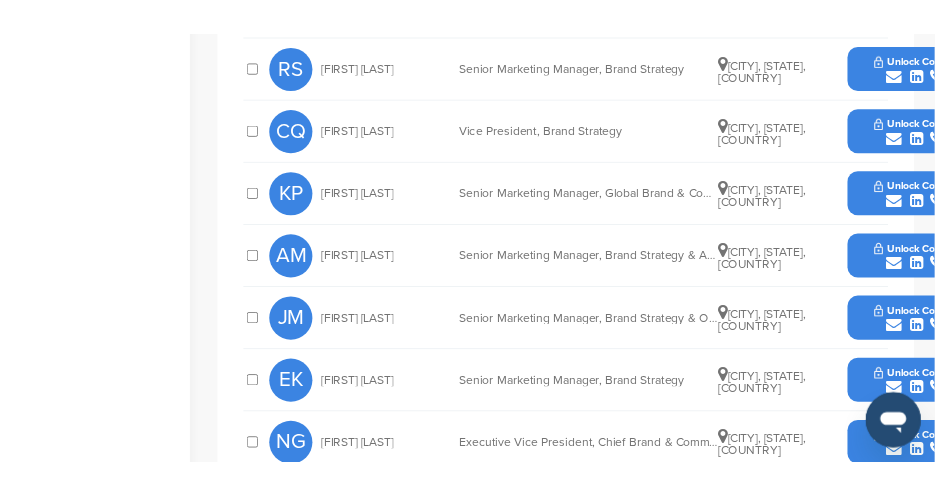 scroll, scrollTop: 1000, scrollLeft: 0, axis: vertical 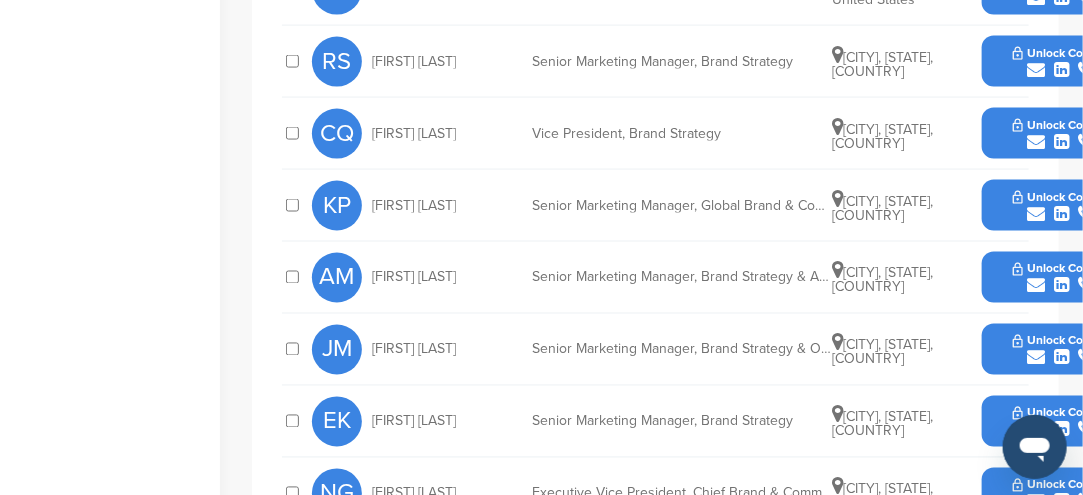 click at bounding box center (1036, 214) 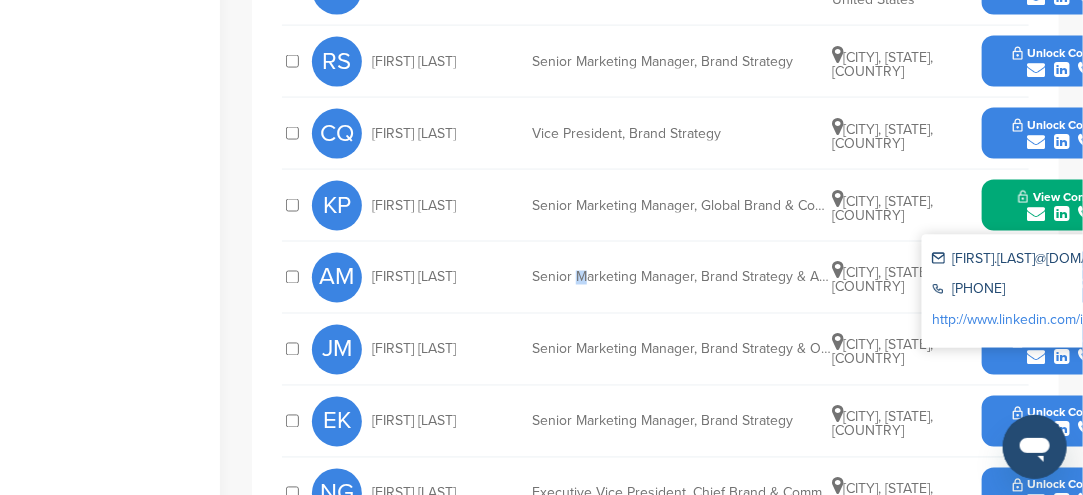 drag, startPoint x: 980, startPoint y: 256, endPoint x: 584, endPoint y: 239, distance: 396.36475 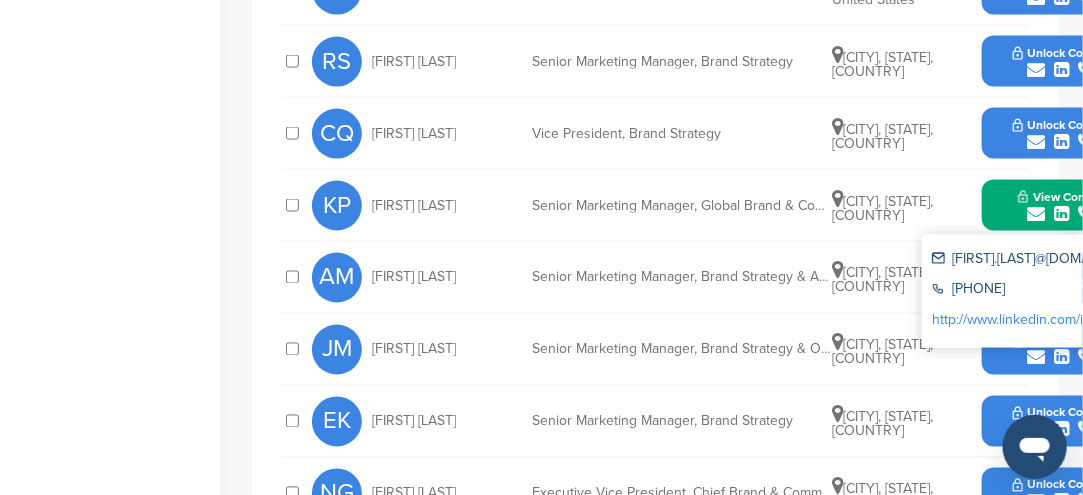 drag, startPoint x: 1096, startPoint y: 348, endPoint x: 108, endPoint y: 249, distance: 992.94763 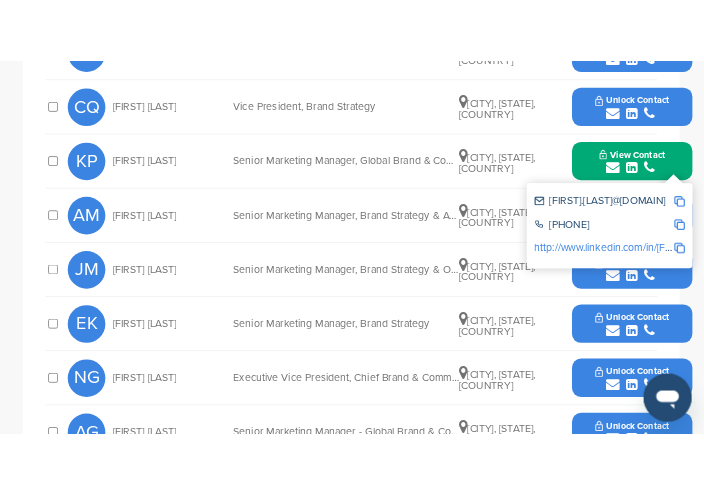 scroll, scrollTop: 1089, scrollLeft: 0, axis: vertical 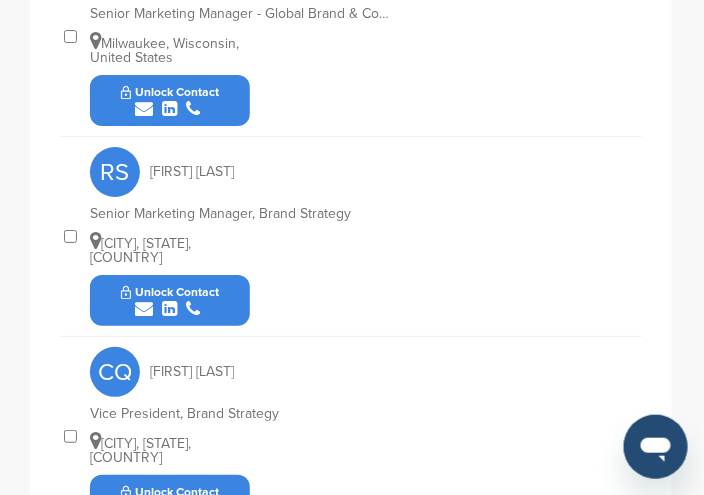 click at bounding box center [144, 309] 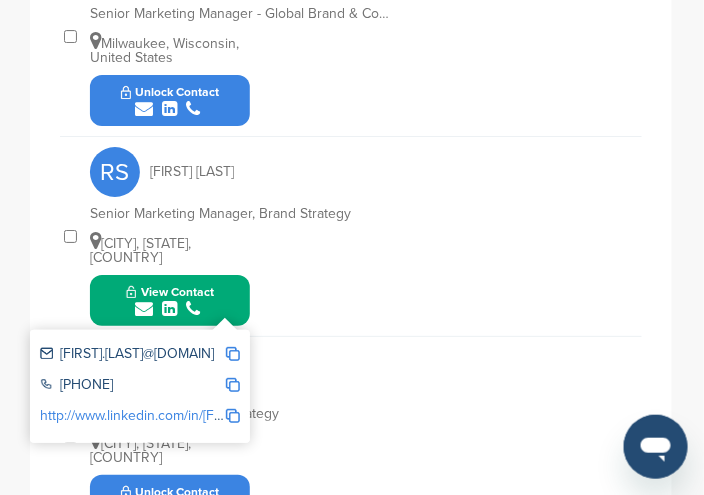 click on "rebecca.slotkin@libertymutual.com" at bounding box center (132, 355) 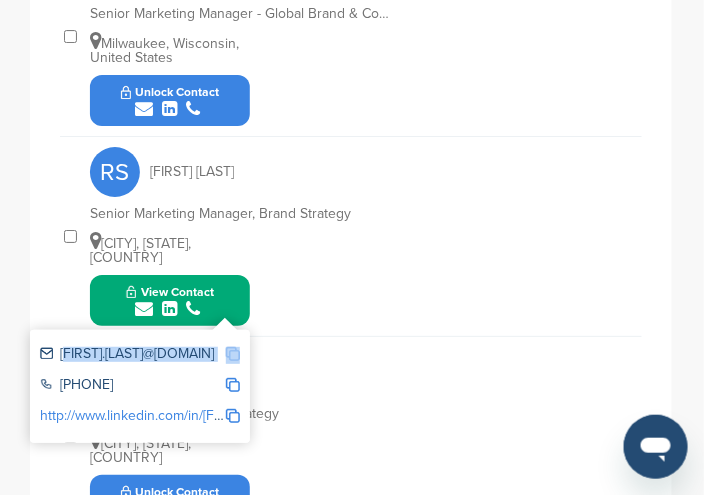 click at bounding box center [233, 354] 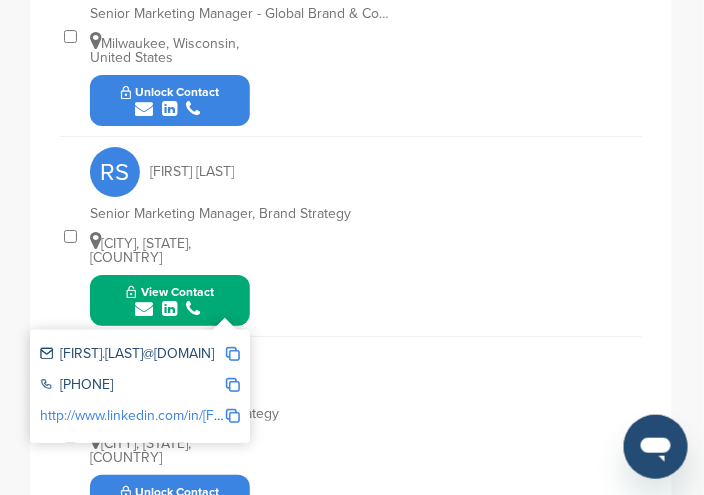 click at bounding box center [233, 354] 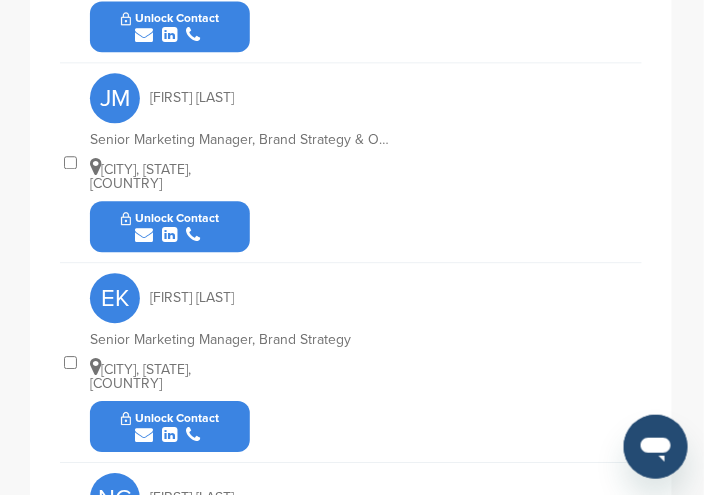 scroll, scrollTop: 1989, scrollLeft: 0, axis: vertical 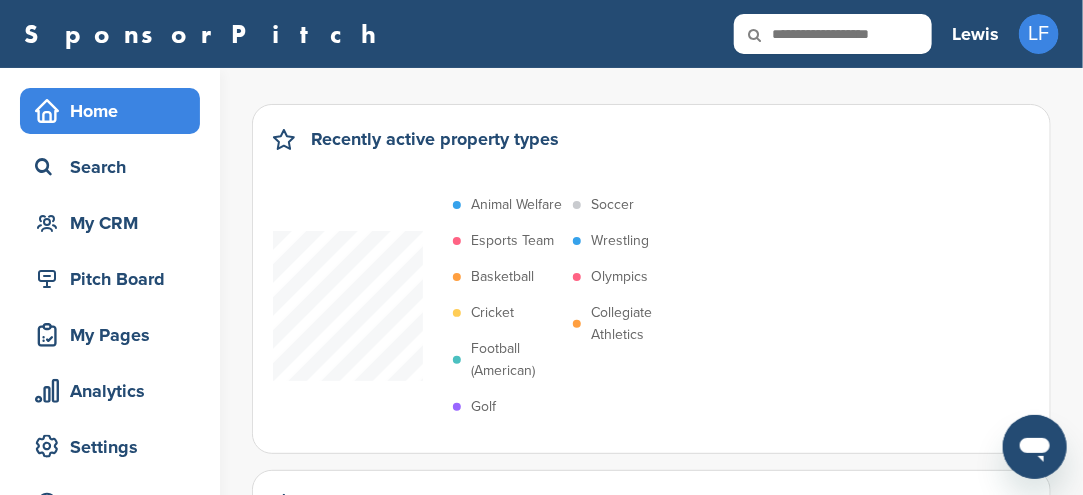 click at bounding box center [833, 34] 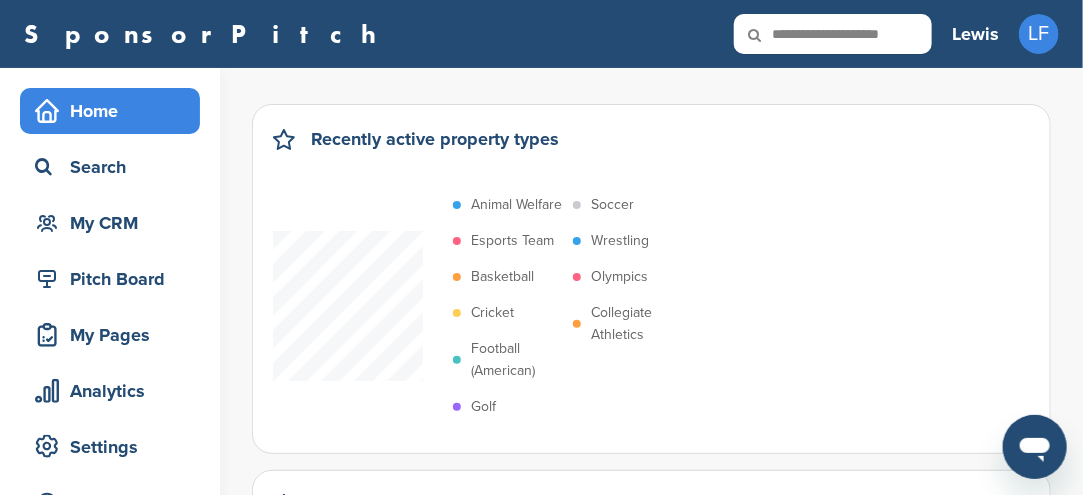 type on "**********" 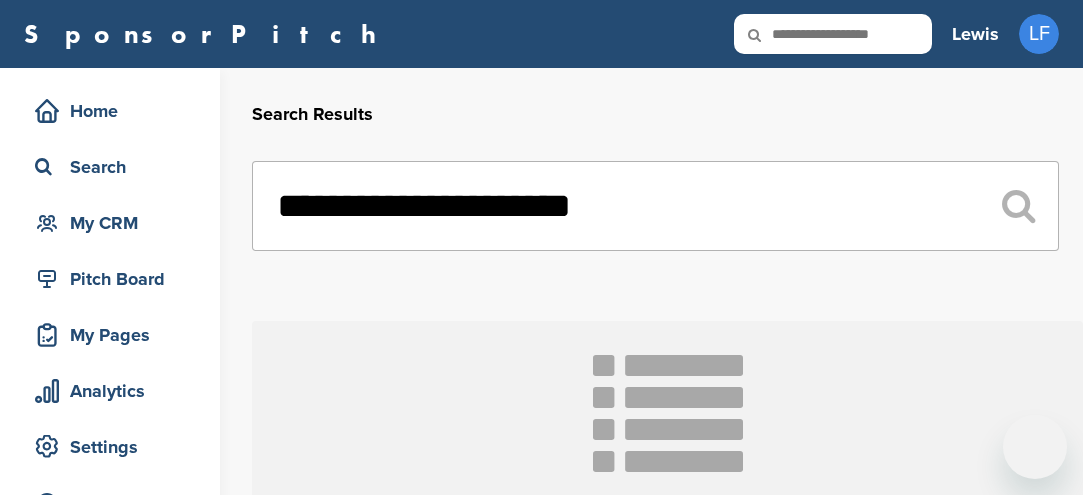 scroll, scrollTop: 0, scrollLeft: 0, axis: both 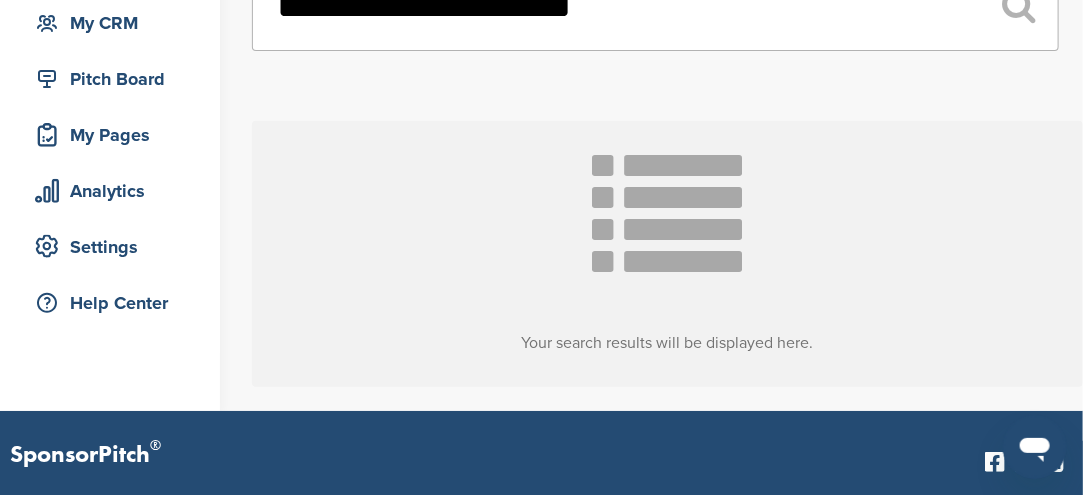 click at bounding box center (668, 220) 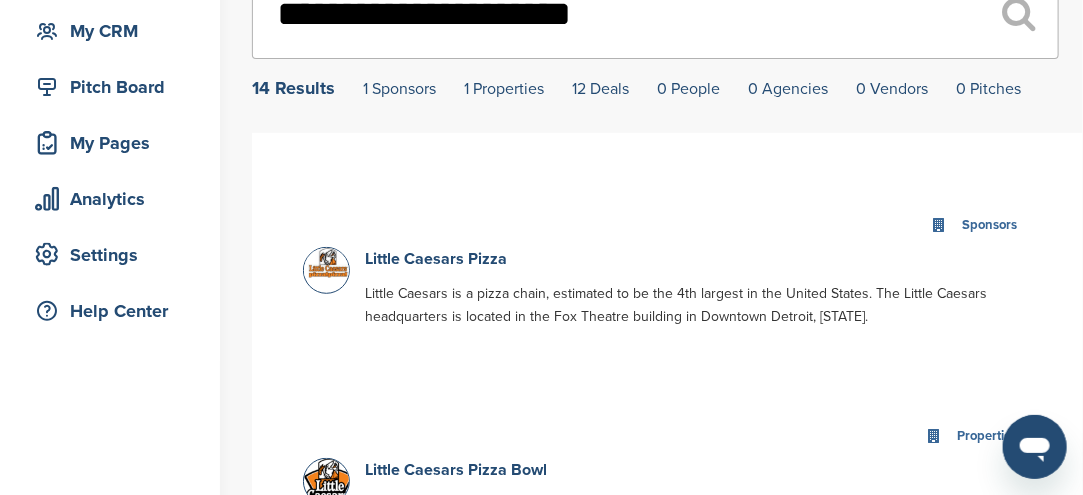scroll, scrollTop: 300, scrollLeft: 0, axis: vertical 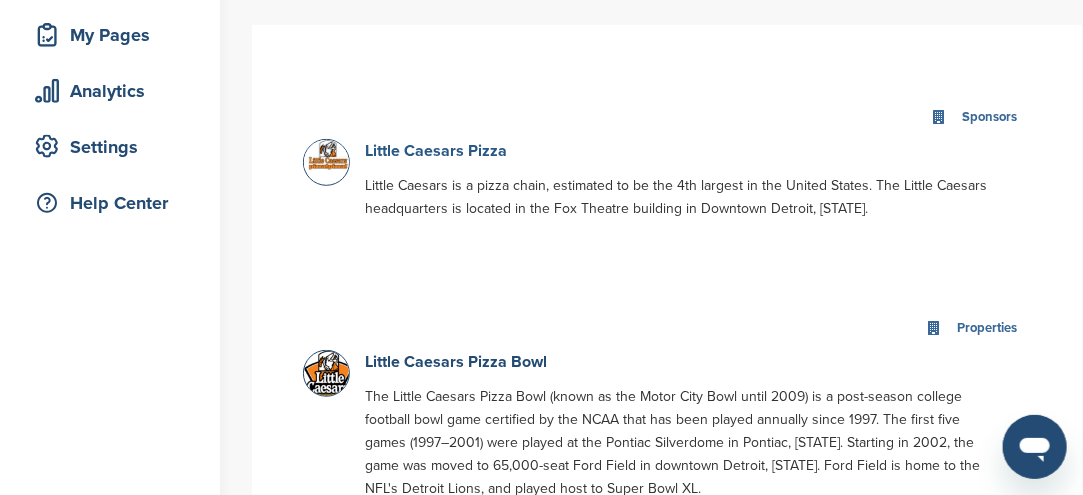 click on "Little Caesars Pizza" at bounding box center [436, 151] 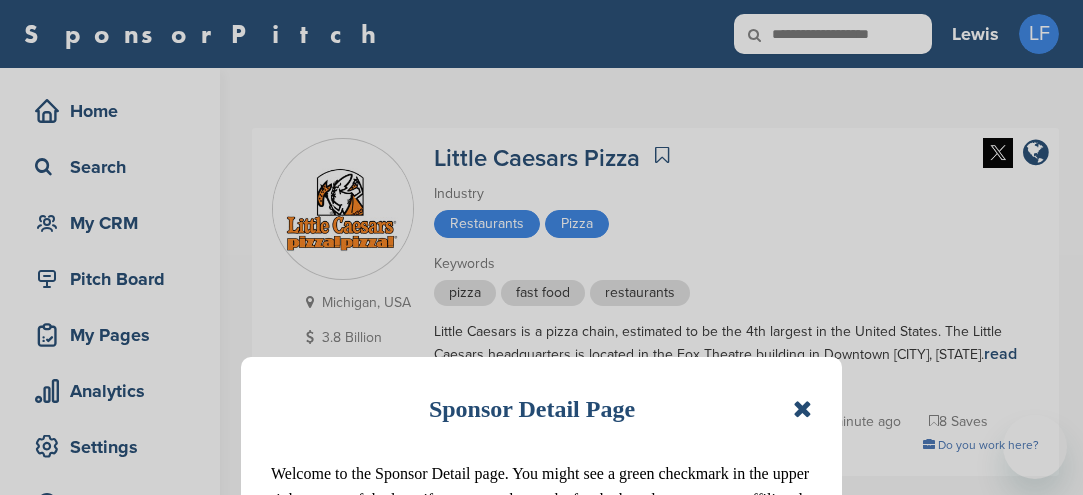 scroll, scrollTop: 0, scrollLeft: 0, axis: both 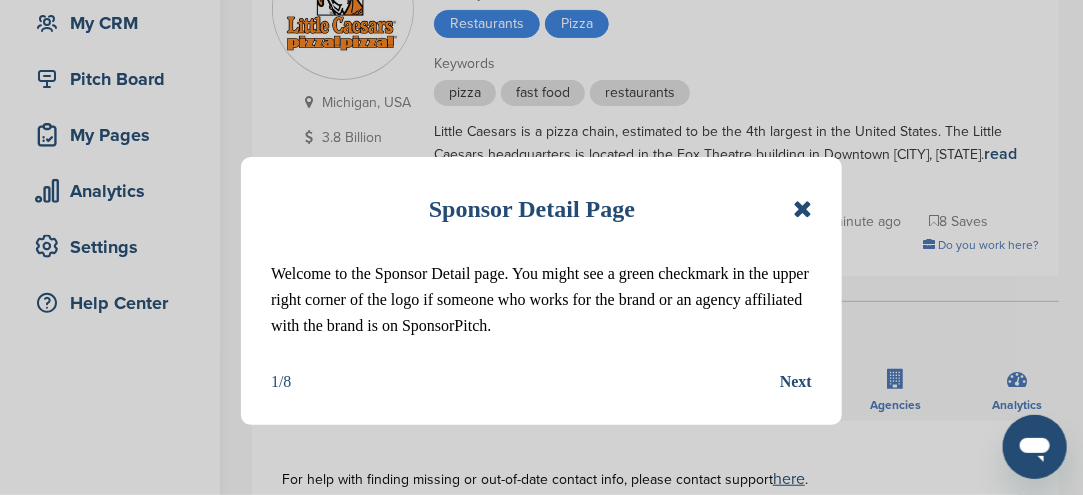 click at bounding box center [802, 209] 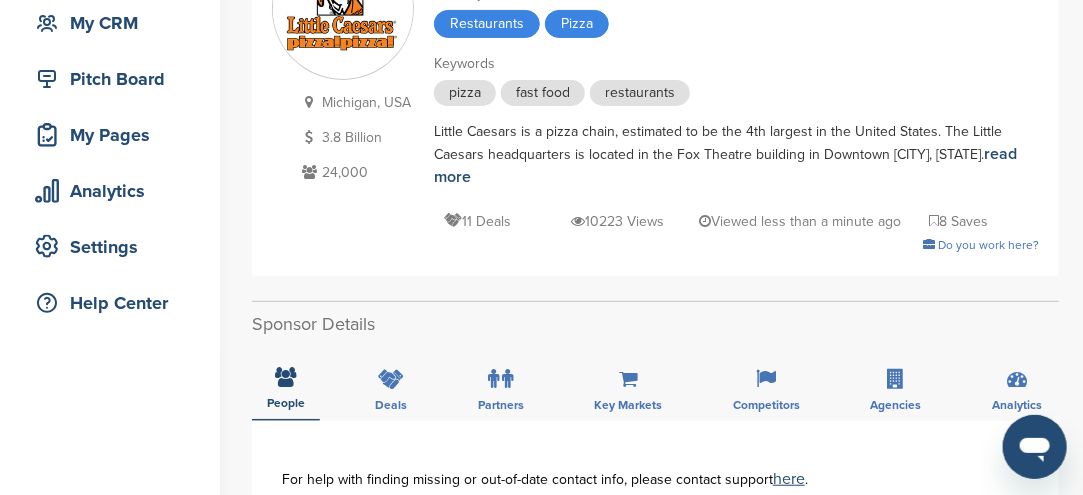 click on "11
Deals" at bounding box center [477, 221] 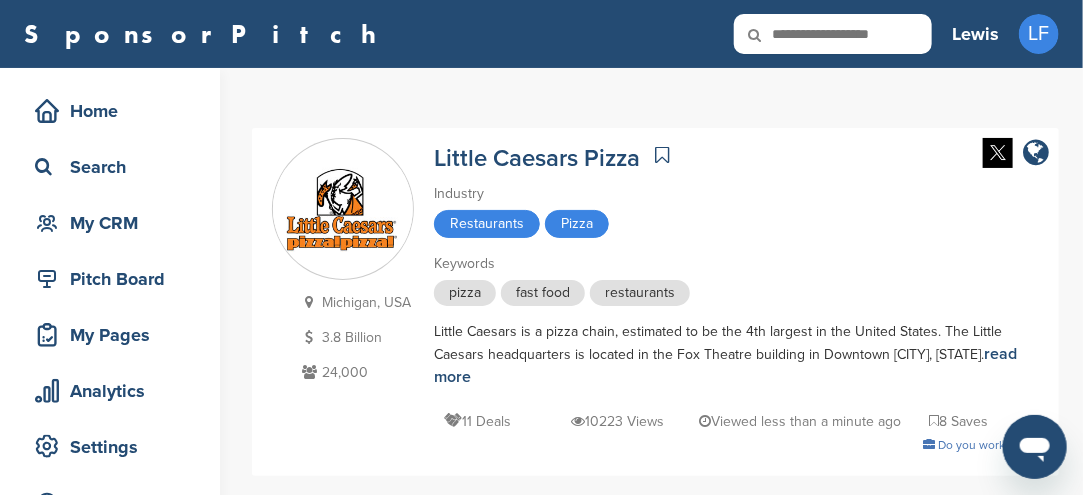 scroll, scrollTop: 0, scrollLeft: 0, axis: both 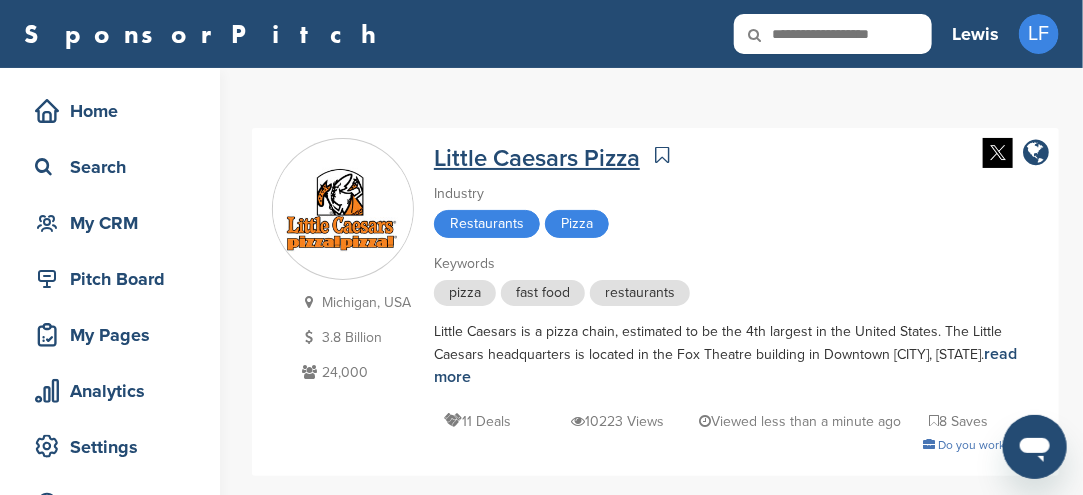 click on "Little Caesars Pizza" at bounding box center [537, 158] 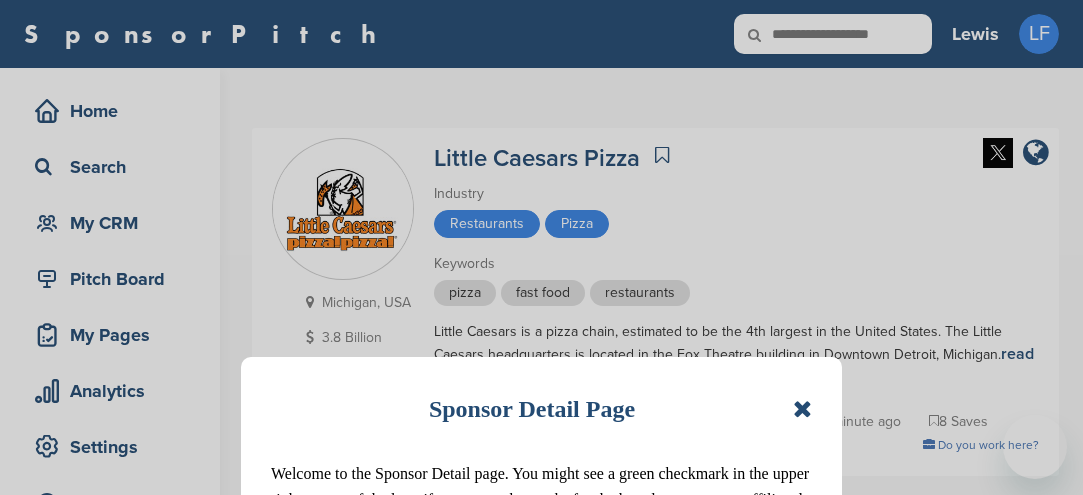 scroll, scrollTop: 0, scrollLeft: 0, axis: both 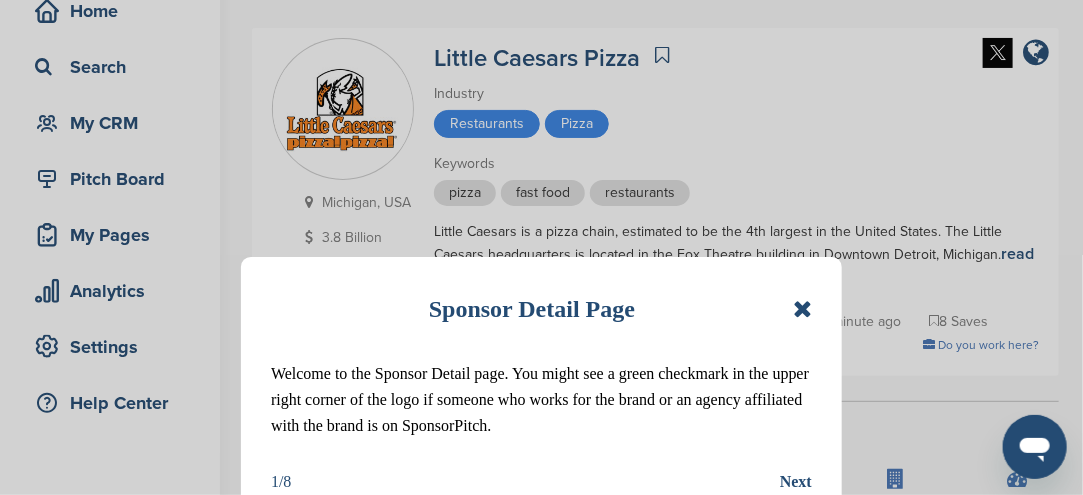 click at bounding box center (802, 309) 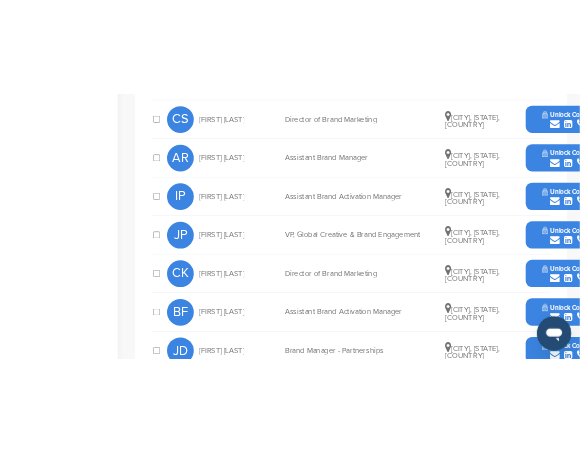 scroll, scrollTop: 800, scrollLeft: 0, axis: vertical 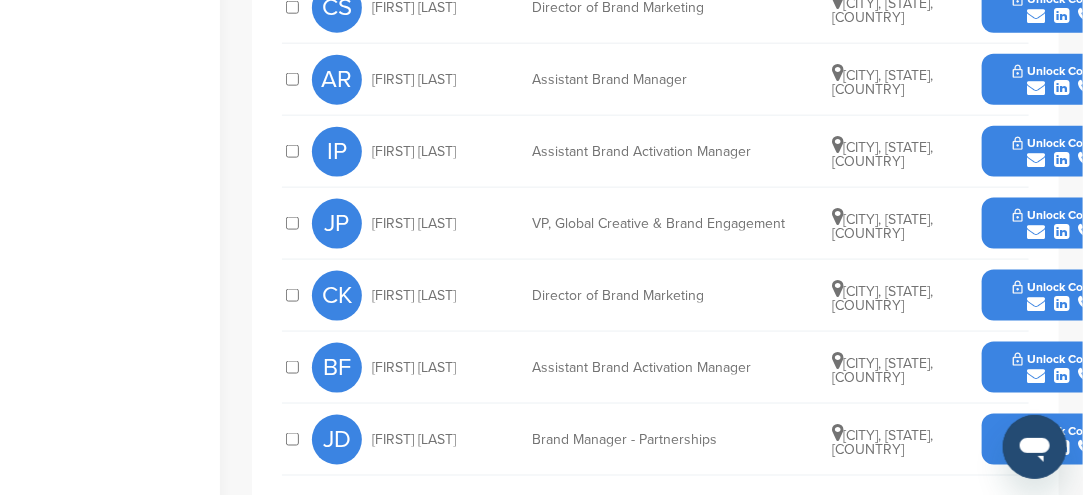 click on "CK" at bounding box center [337, 296] 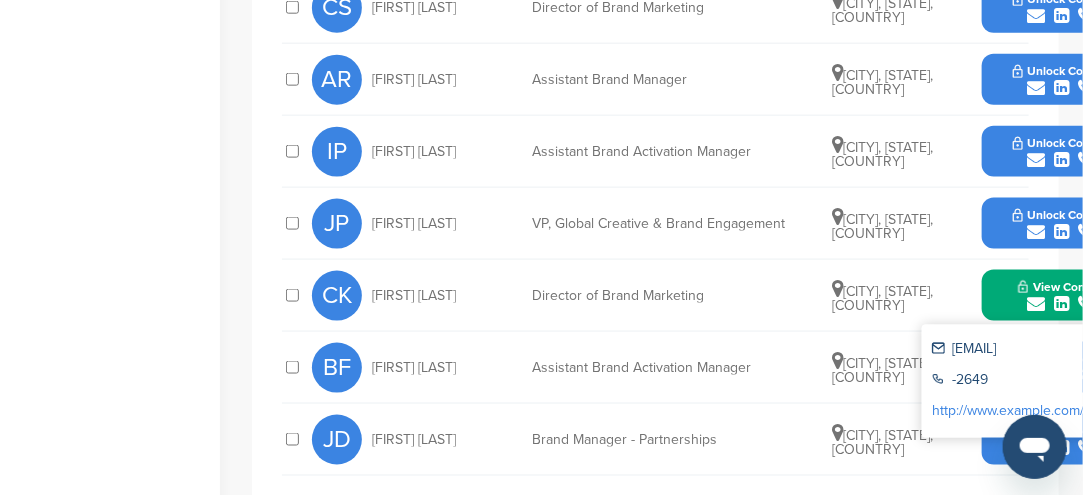 click at bounding box center [1036, 304] 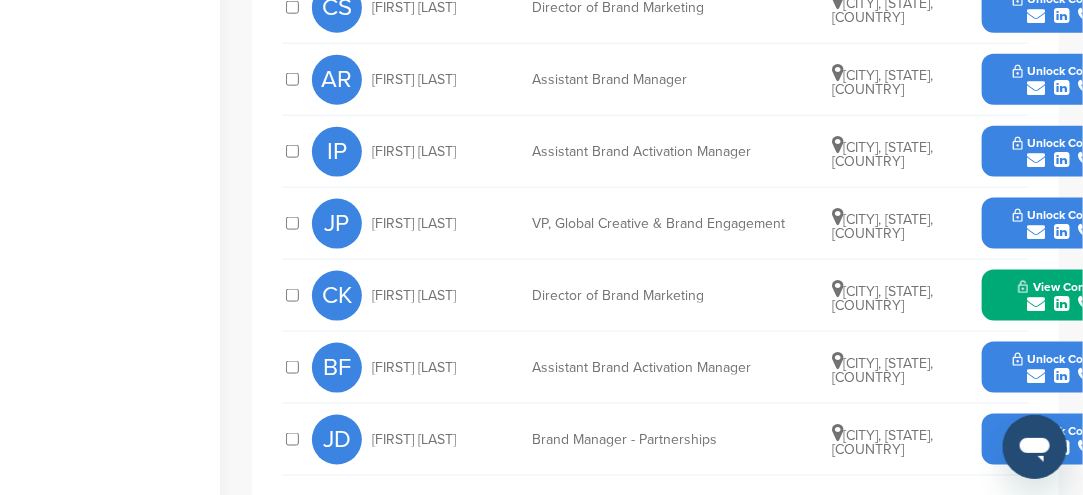click at bounding box center (1062, 376) 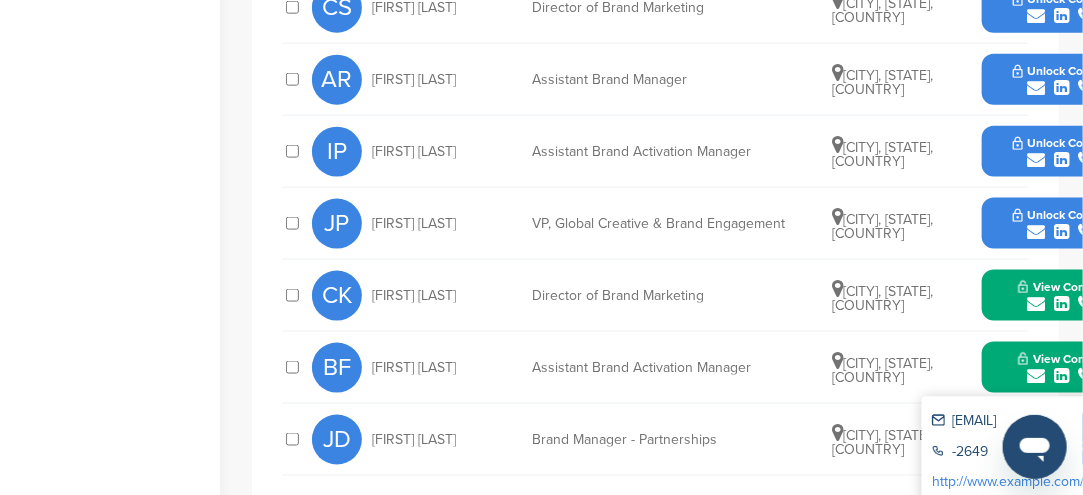 click at bounding box center [1036, 376] 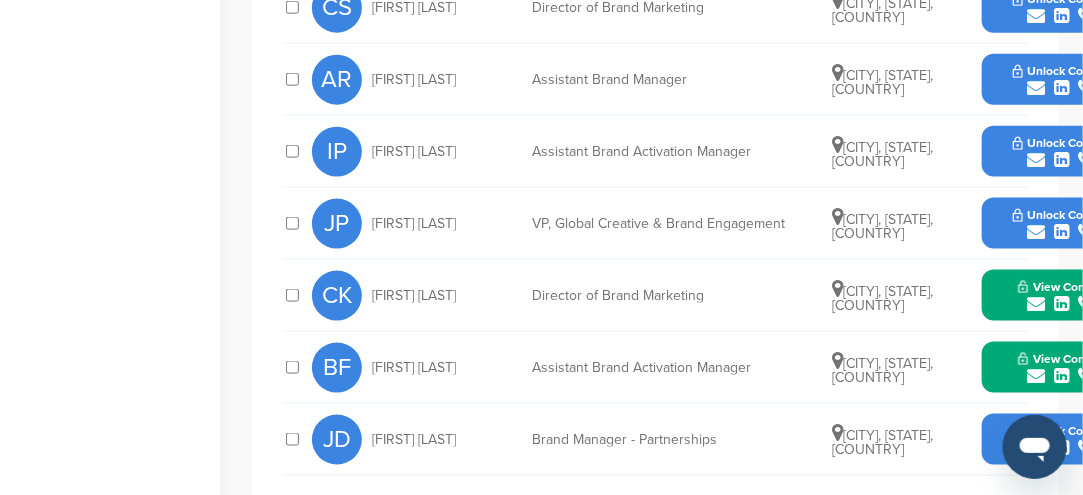 click at bounding box center [1036, 376] 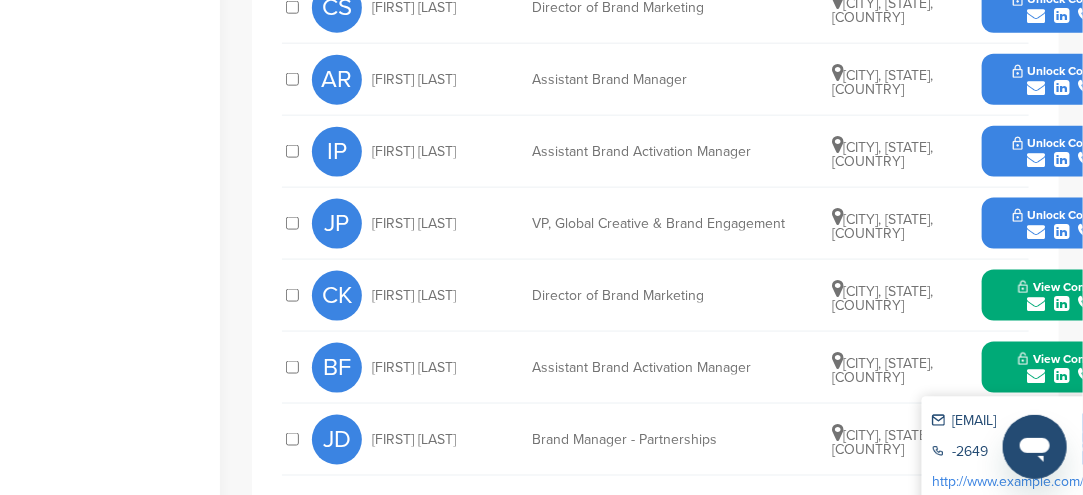 click on "[CITY], [STATE], [COUNTRY]" at bounding box center (882, 298) 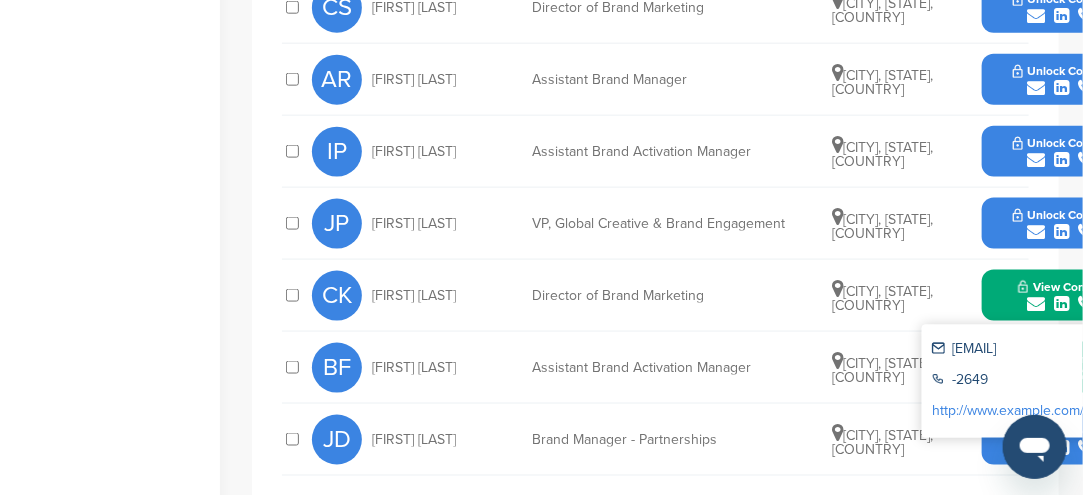 click on "View Contact" at bounding box center [1062, 296] 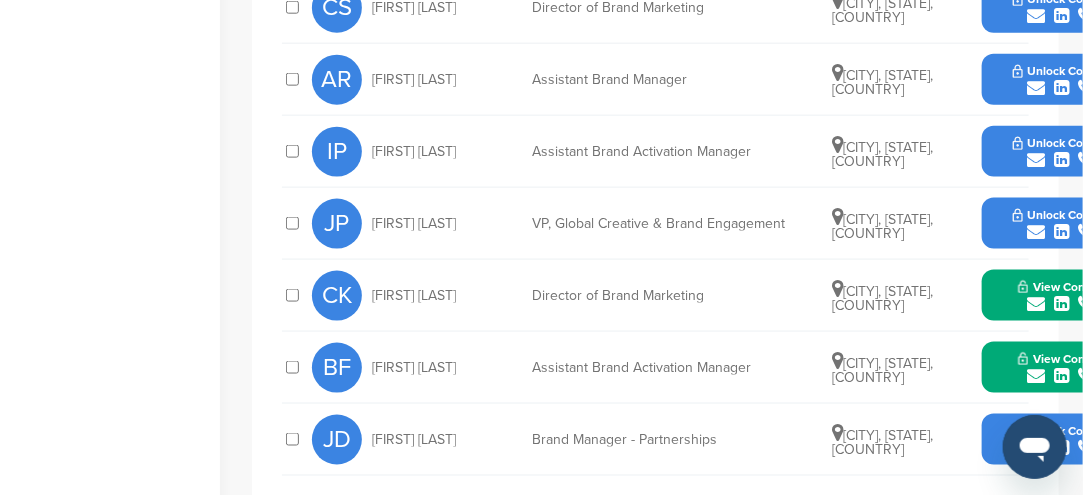 type 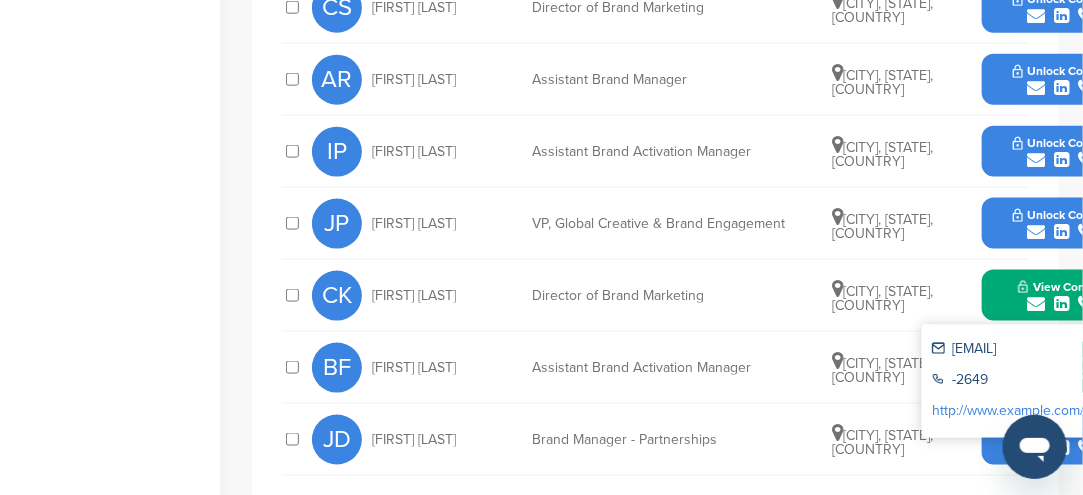 click on "View Contact" at bounding box center [1062, 296] 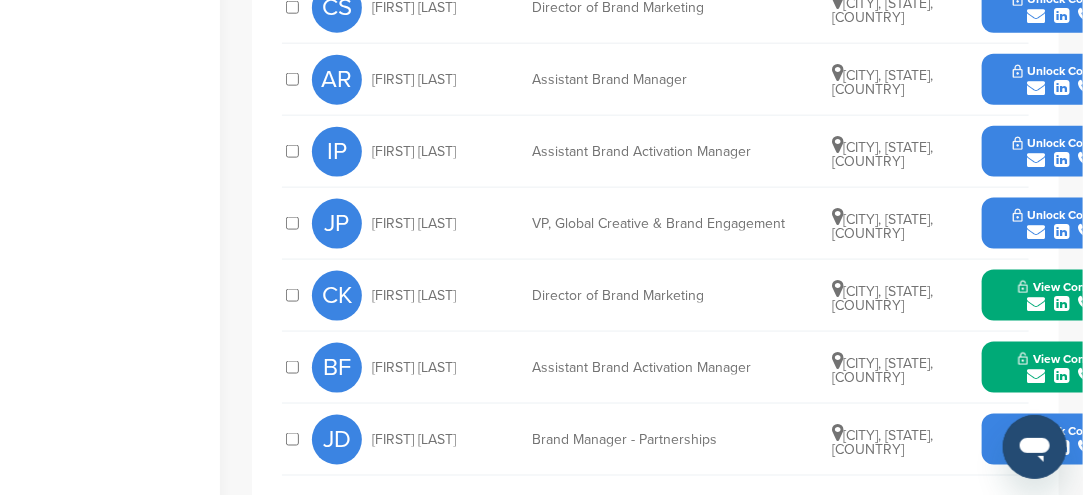click on "View Contact" at bounding box center [1062, 296] 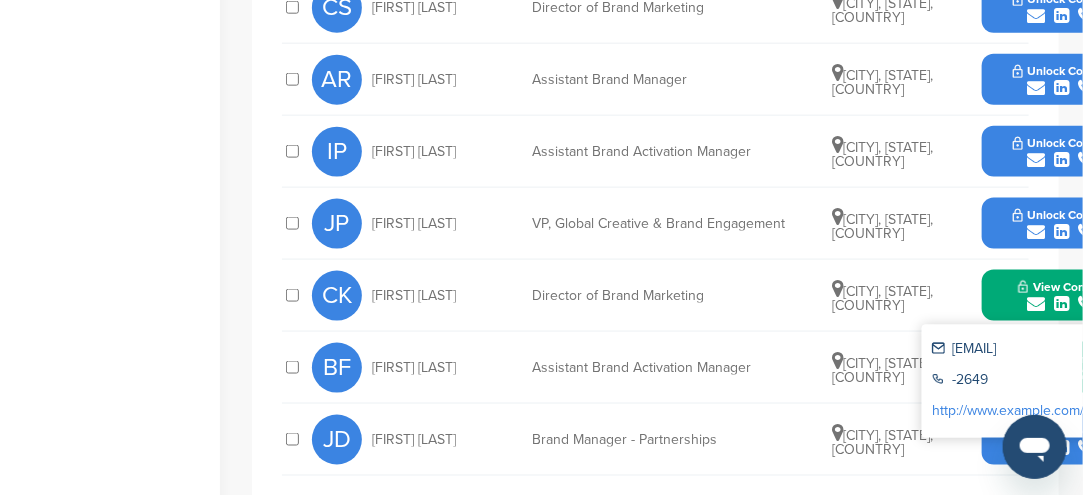 click on "CK" at bounding box center [337, 296] 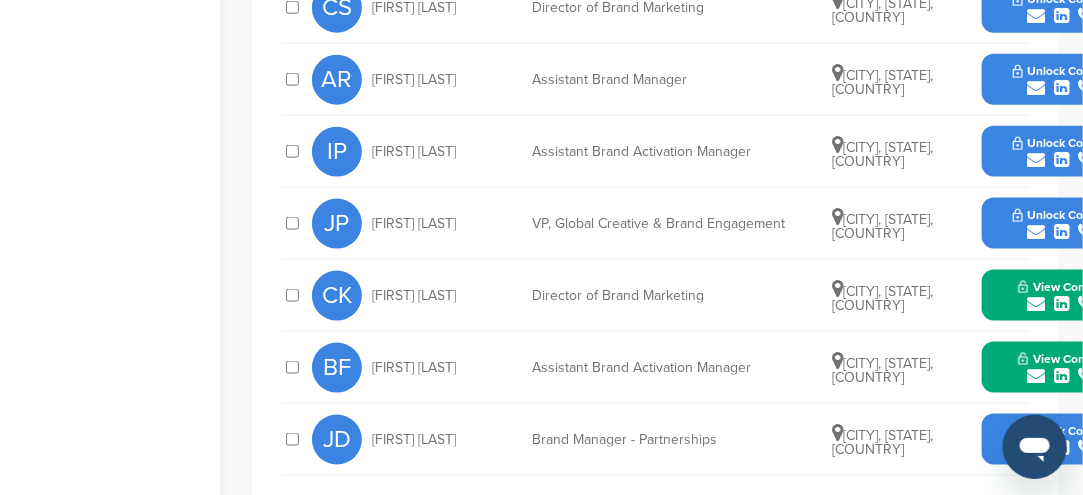 click on "View Contact
carly.keidel@lcecorp.com
-2649
http://www.linkedin.com/in/carlykeidel" at bounding box center [1062, 295] 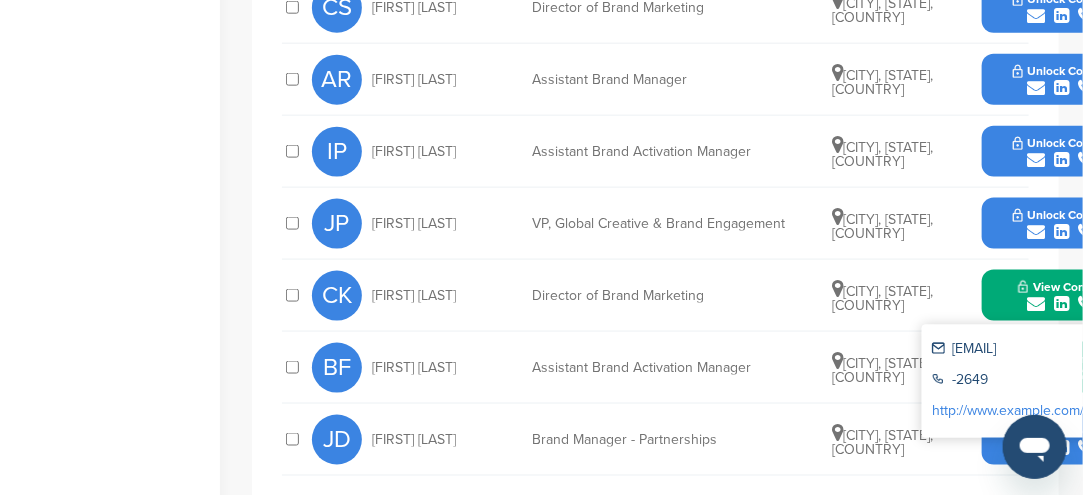 drag, startPoint x: 1096, startPoint y: 362, endPoint x: 753, endPoint y: 365, distance: 343.01312 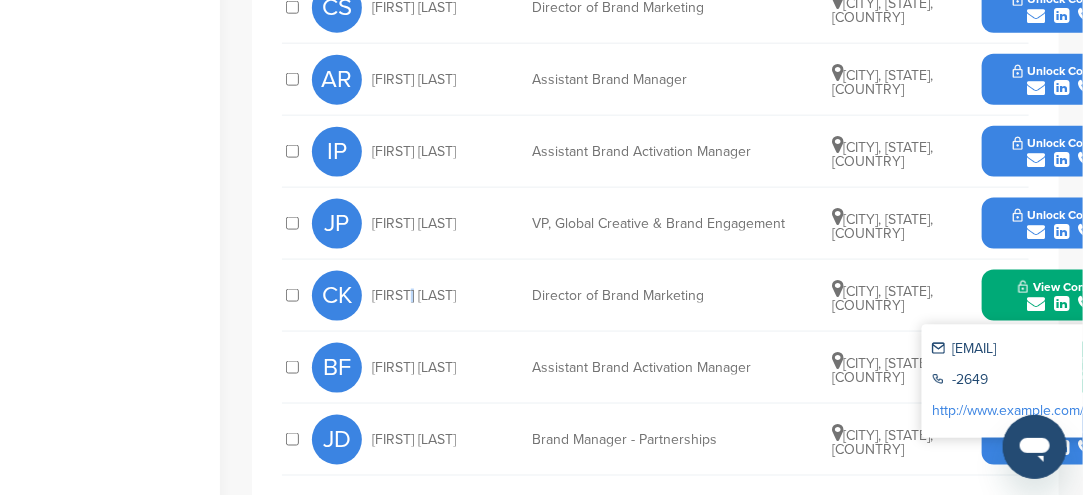 click on "[FIRST] [LAST]" at bounding box center [414, 296] 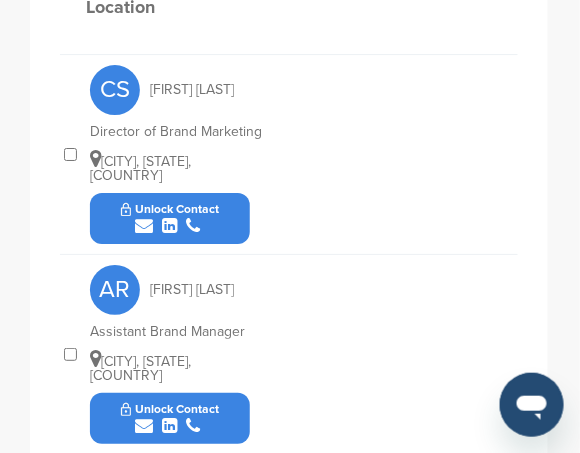 scroll, scrollTop: 900, scrollLeft: 0, axis: vertical 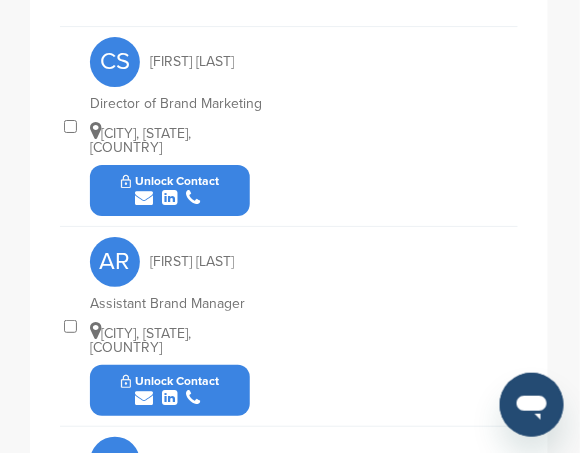 click at bounding box center [144, 198] 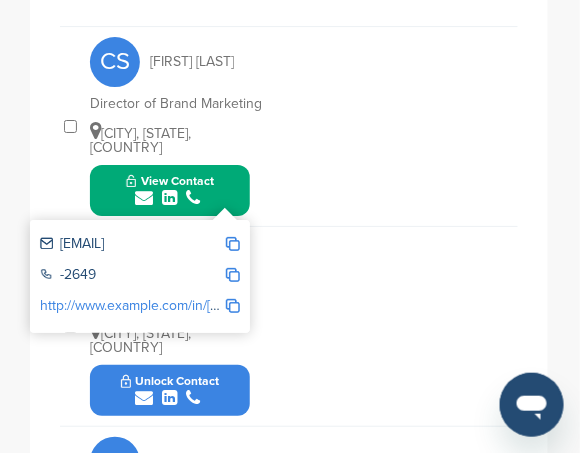 click on "christine.snyder@lcecorp.com" at bounding box center (132, 245) 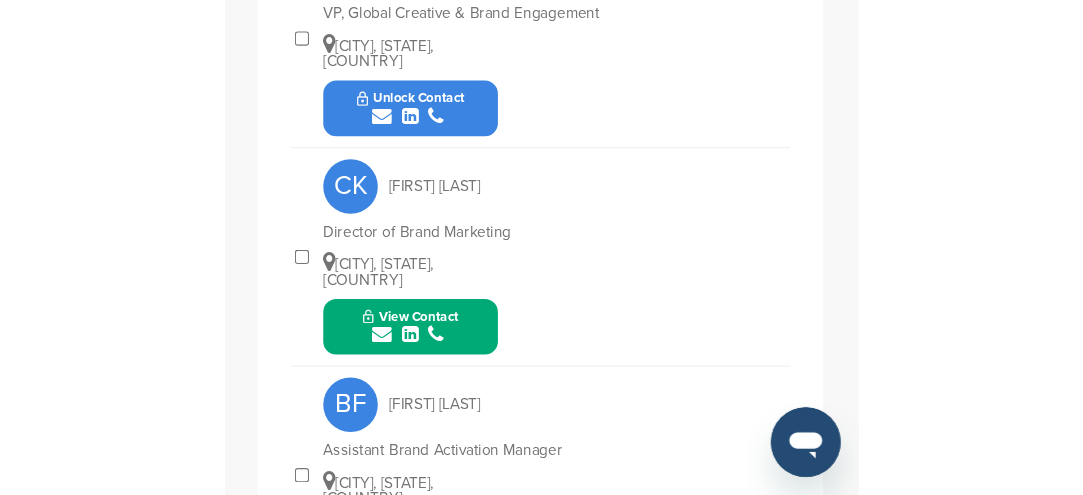 scroll, scrollTop: 1600, scrollLeft: 0, axis: vertical 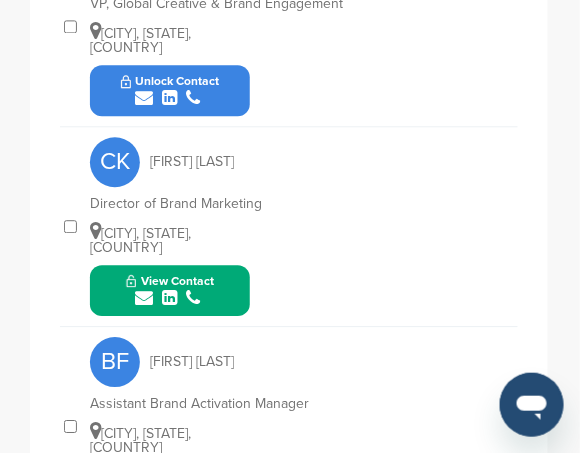 click at bounding box center [144, 298] 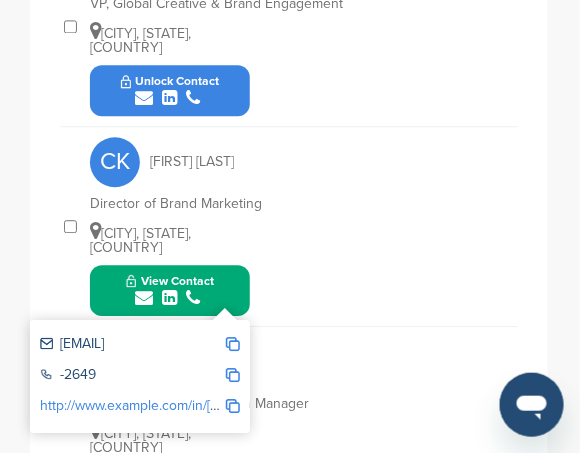 click at bounding box center [233, 344] 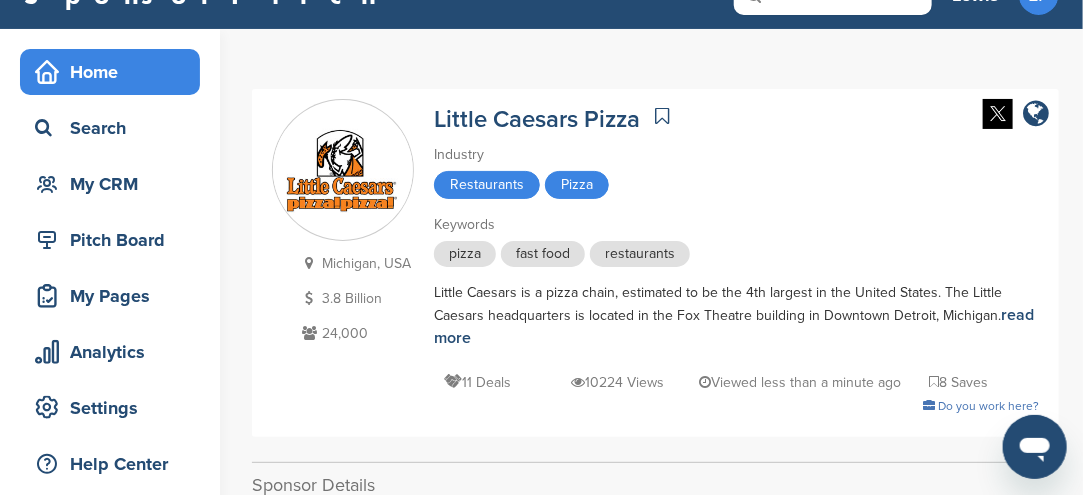 scroll, scrollTop: 0, scrollLeft: 0, axis: both 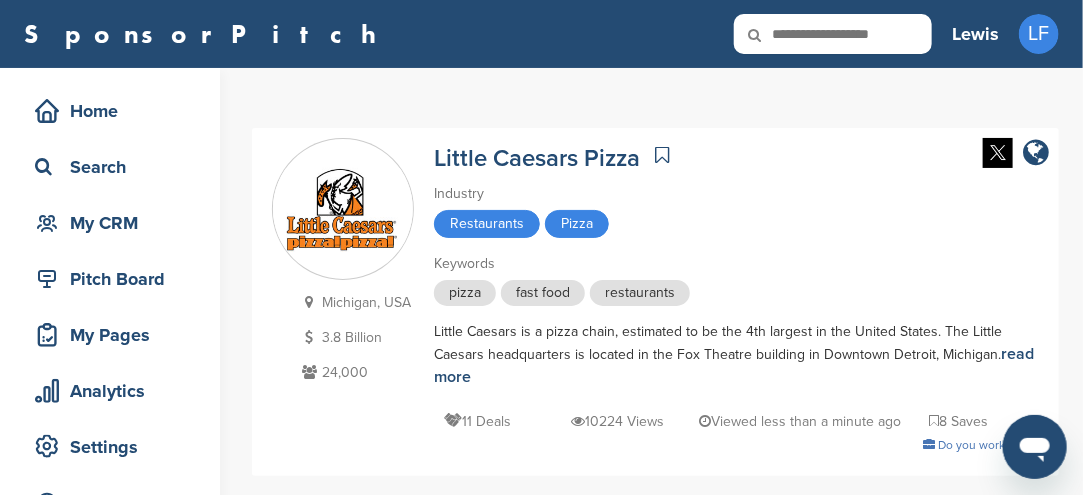 click at bounding box center (833, 34) 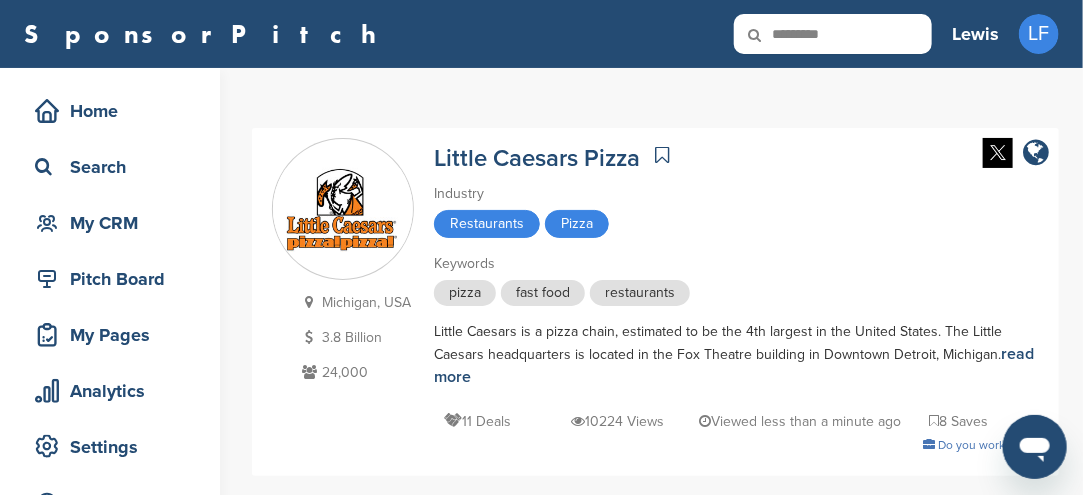 type on "*********" 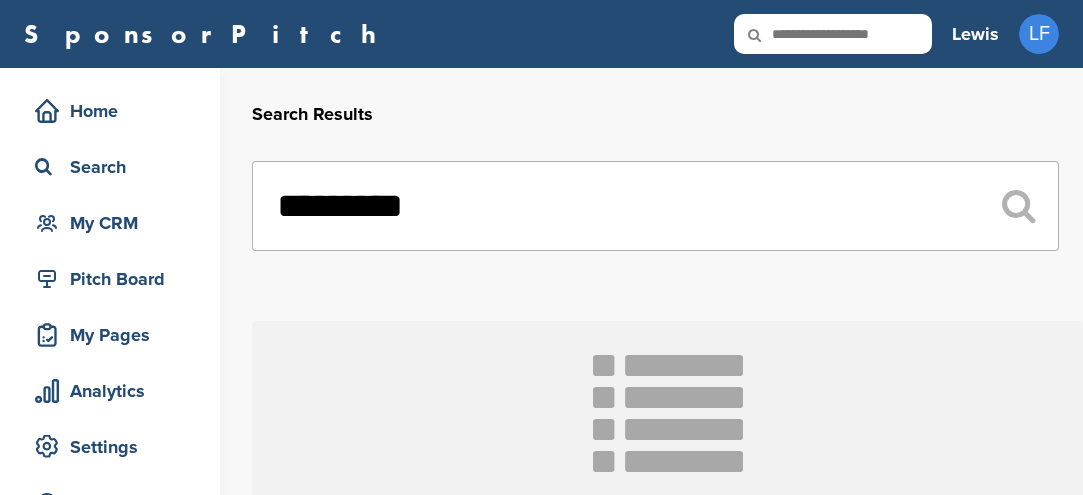 scroll, scrollTop: 0, scrollLeft: 0, axis: both 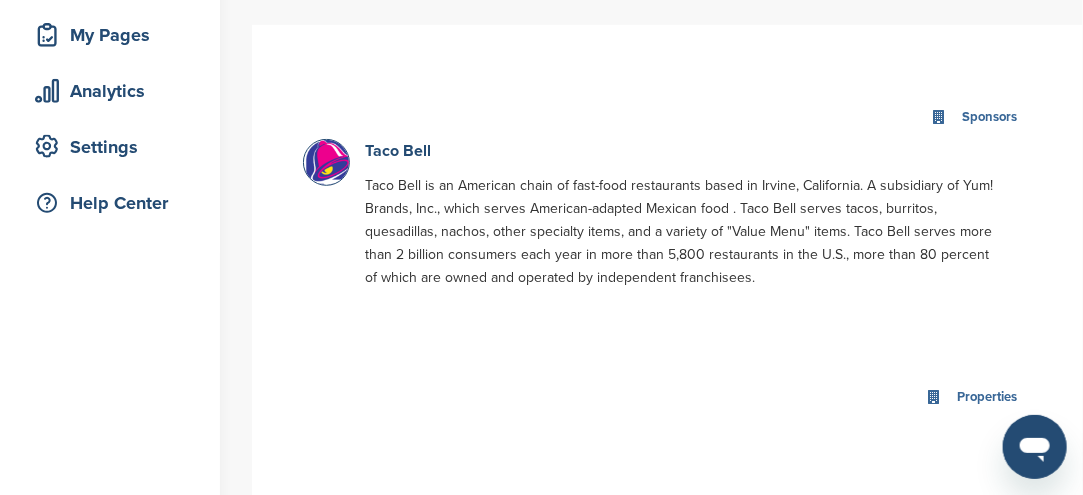 click at bounding box center (329, 171) 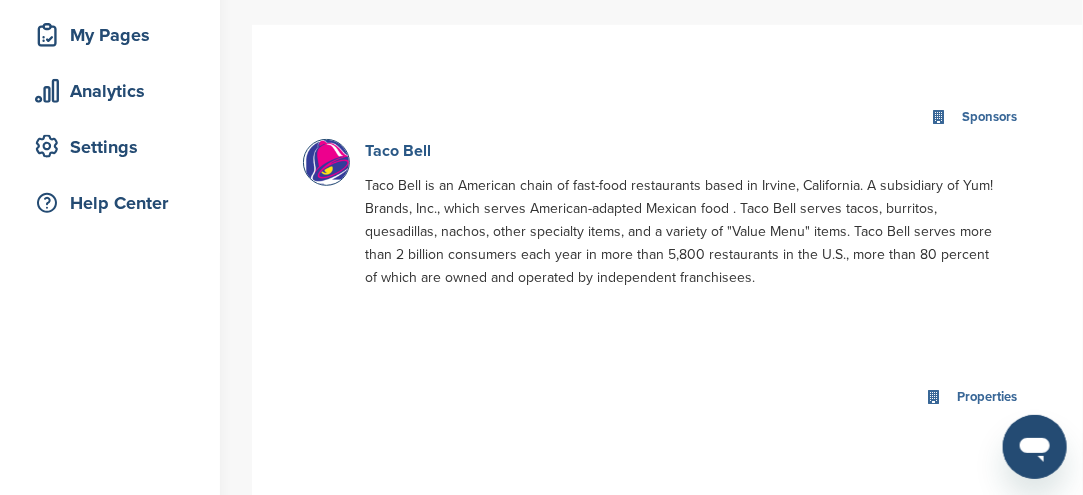 click on "Taco Bell" at bounding box center (398, 151) 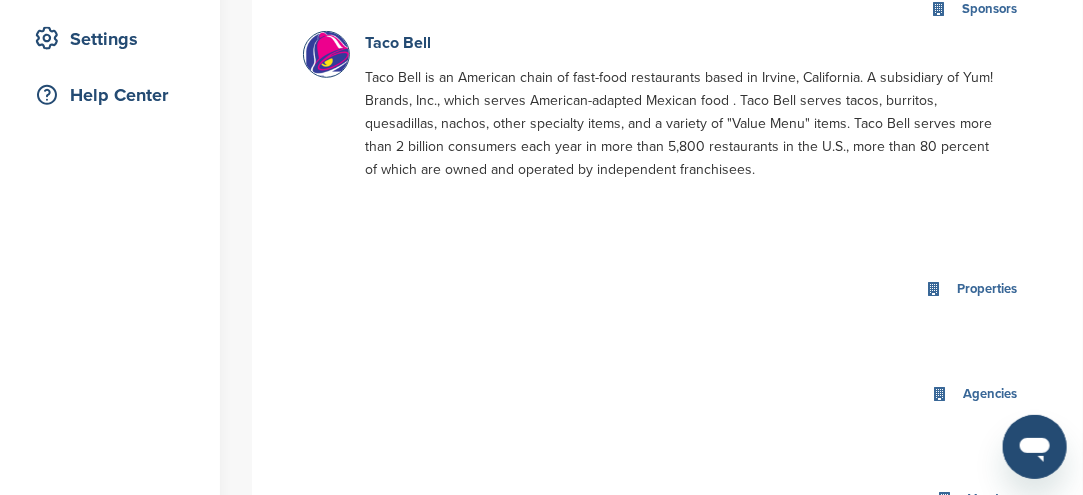 scroll, scrollTop: 492, scrollLeft: 0, axis: vertical 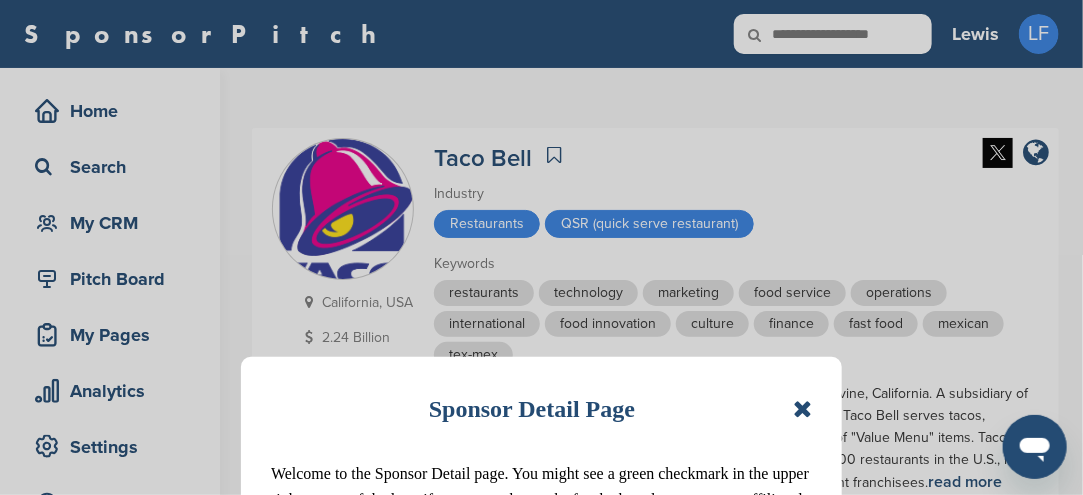 click at bounding box center [802, 409] 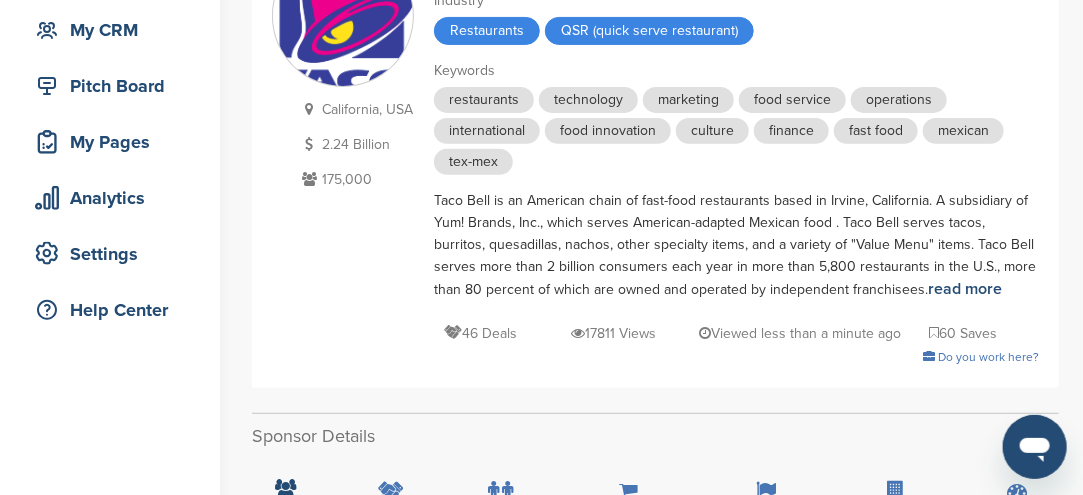 scroll, scrollTop: 300, scrollLeft: 0, axis: vertical 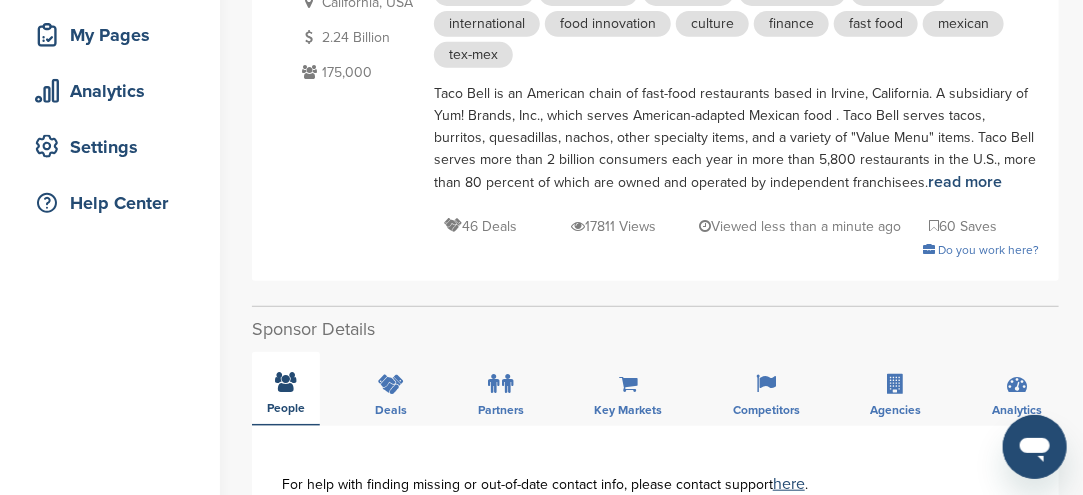 click at bounding box center (286, 382) 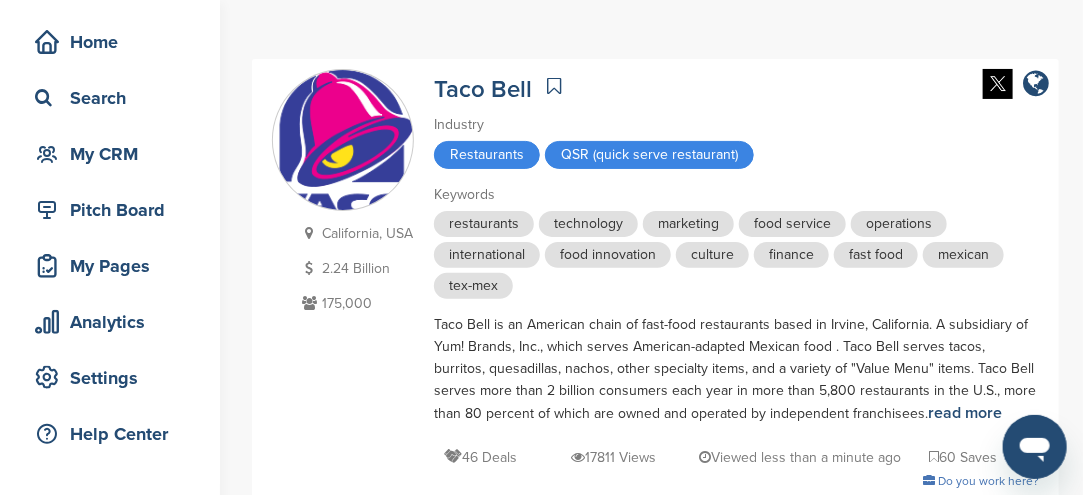 scroll, scrollTop: 0, scrollLeft: 0, axis: both 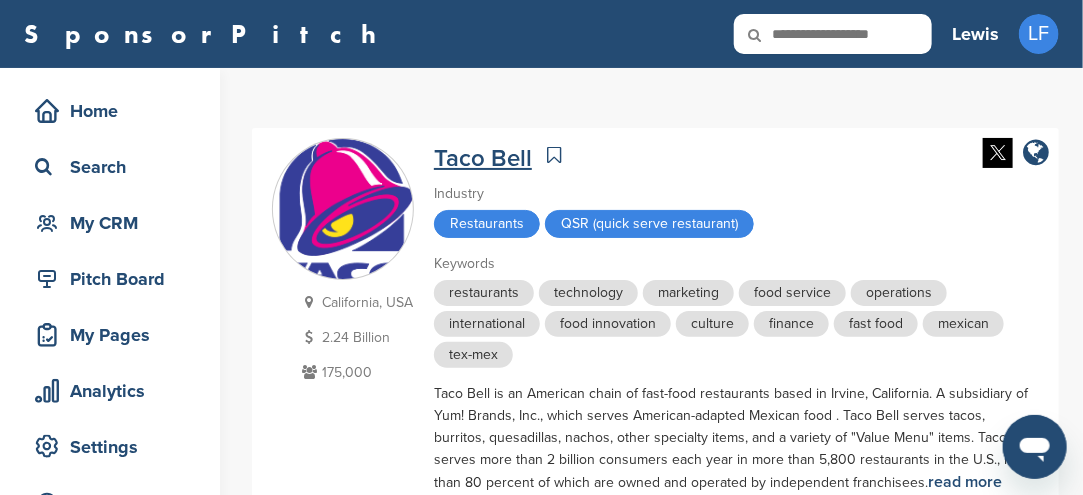 click on "Taco Bell" at bounding box center (483, 158) 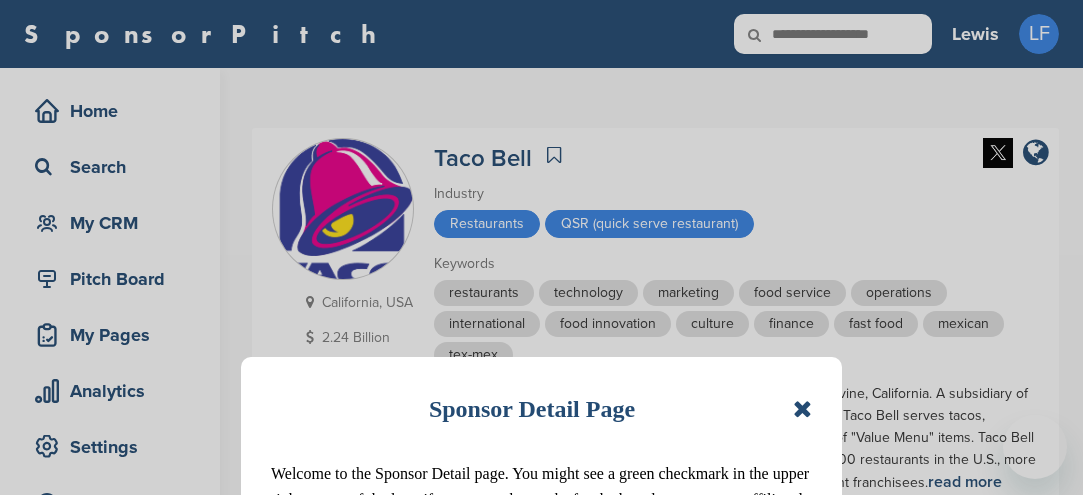 scroll, scrollTop: 0, scrollLeft: 0, axis: both 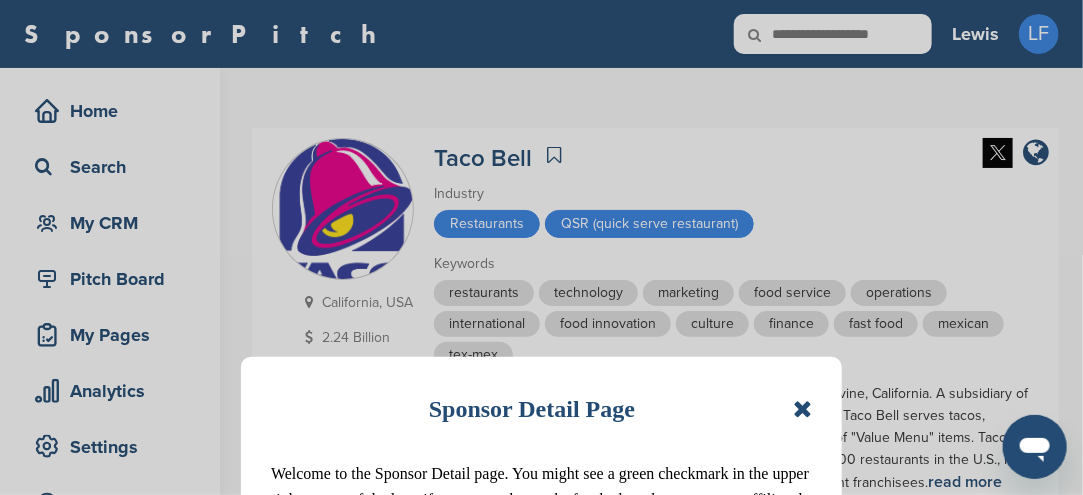 click at bounding box center (802, 409) 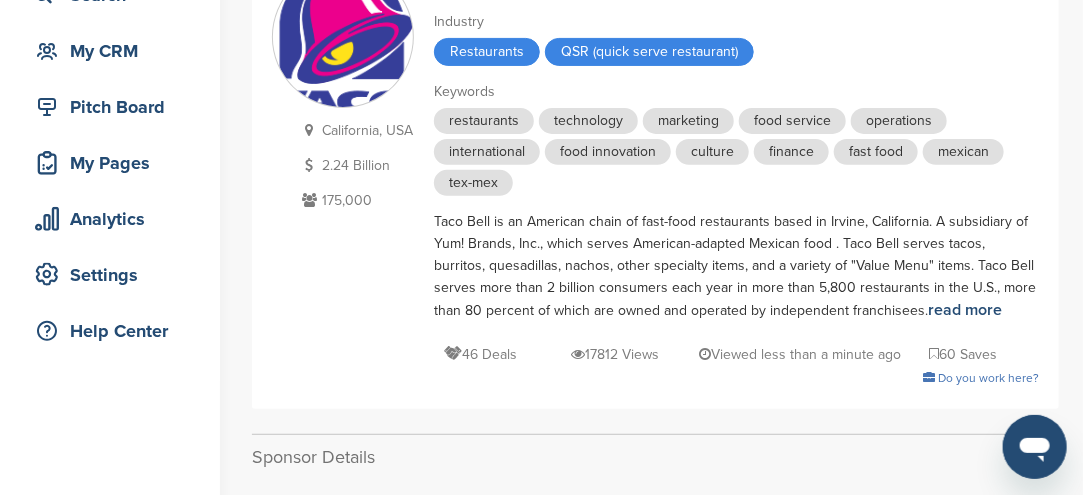scroll, scrollTop: 300, scrollLeft: 0, axis: vertical 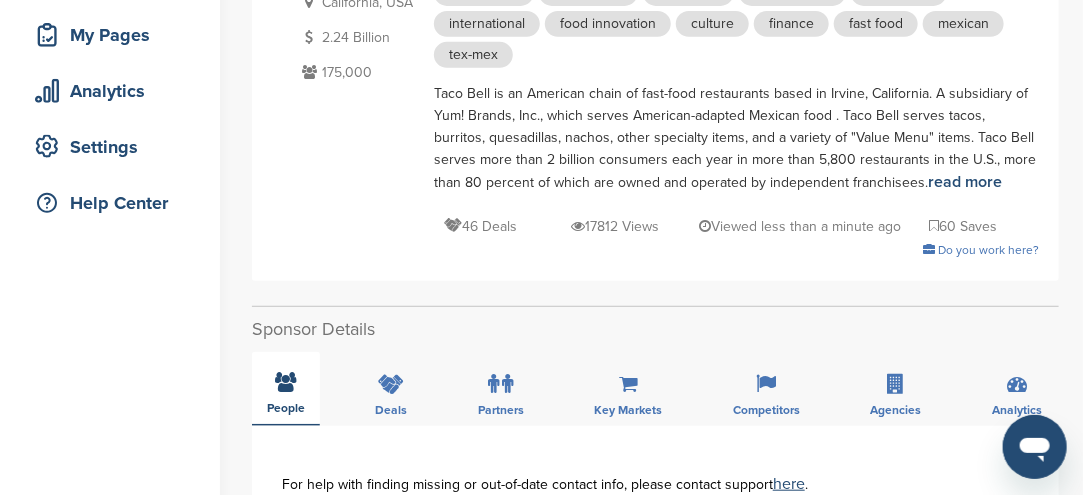 click at bounding box center (286, 382) 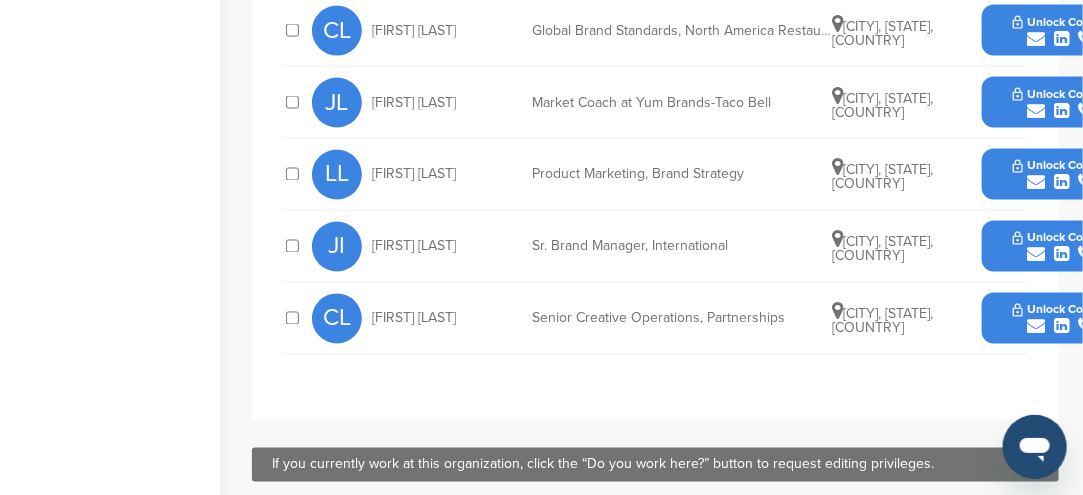 scroll, scrollTop: 1100, scrollLeft: 0, axis: vertical 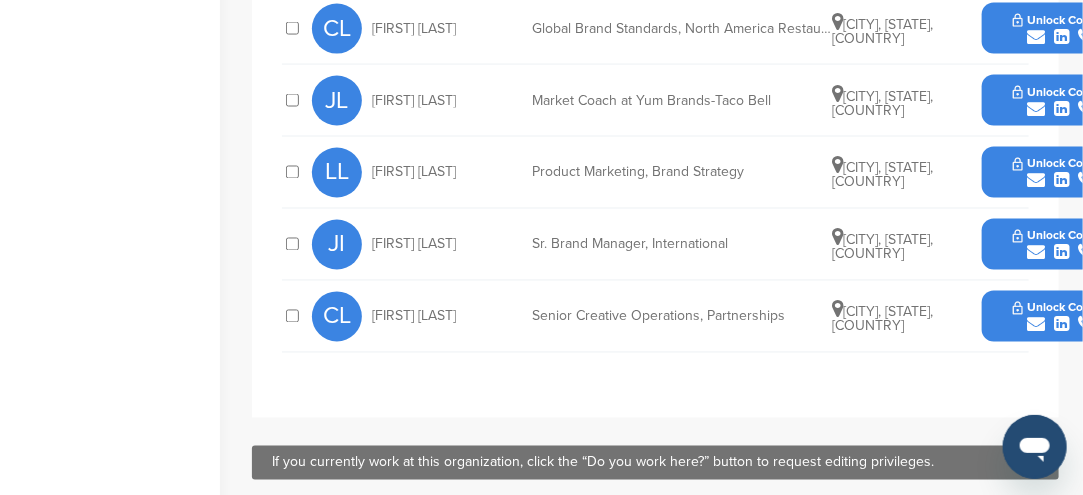 click on "CL" at bounding box center [337, 317] 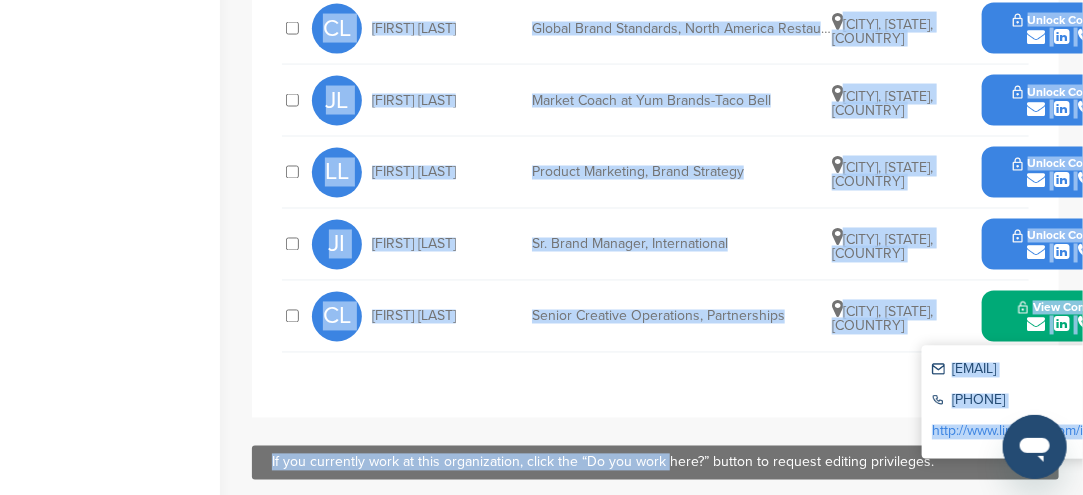 drag, startPoint x: 940, startPoint y: 362, endPoint x: 662, endPoint y: 427, distance: 285.4978 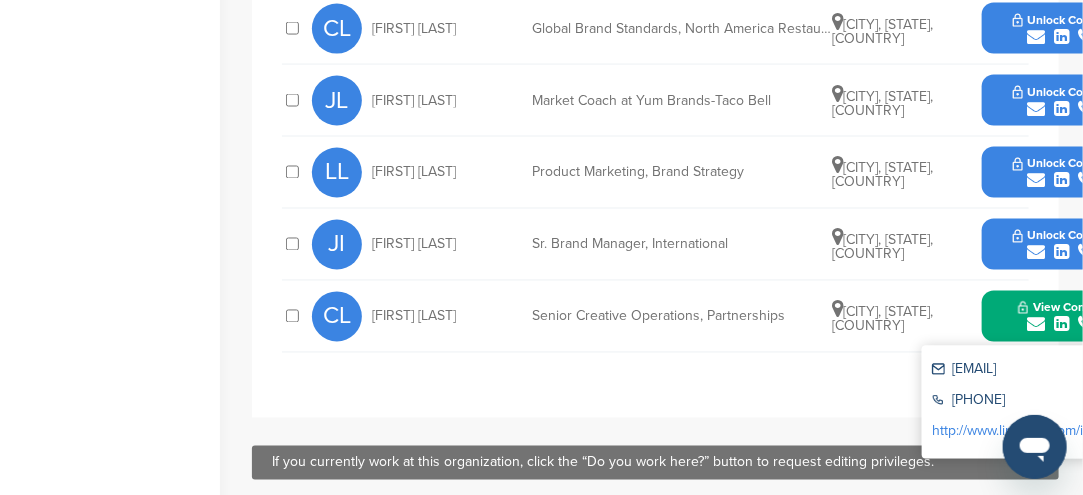 drag, startPoint x: 875, startPoint y: 408, endPoint x: 869, endPoint y: 389, distance: 19.924858 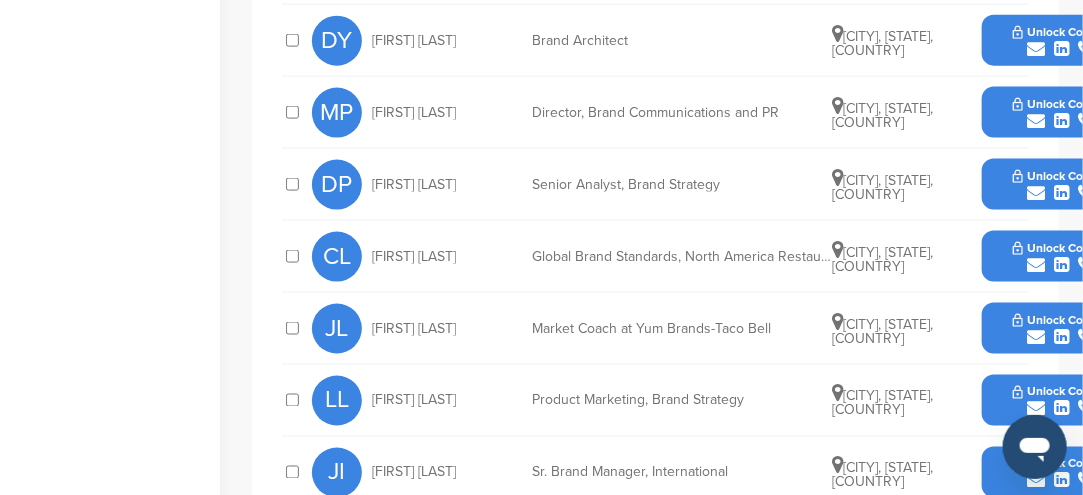 scroll, scrollTop: 833, scrollLeft: 0, axis: vertical 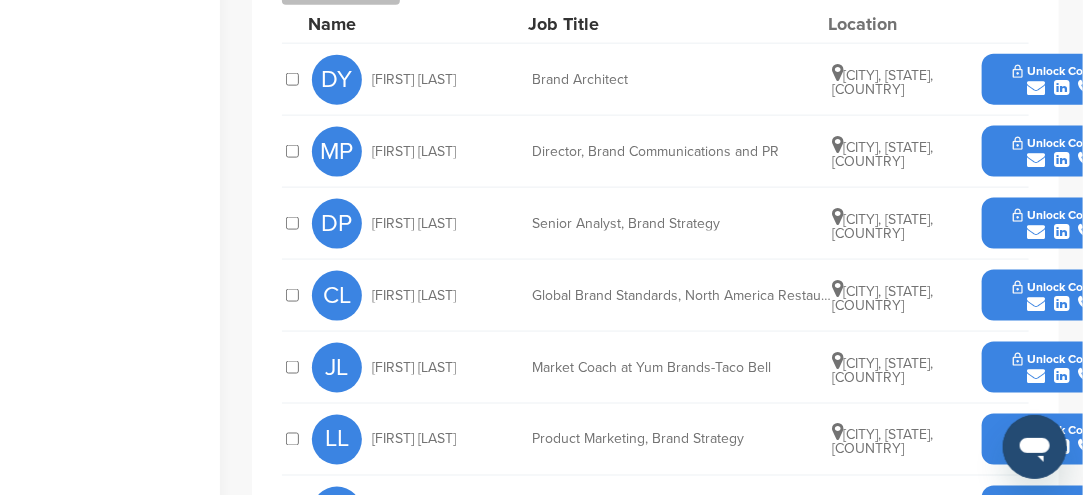 click at bounding box center [1036, 160] 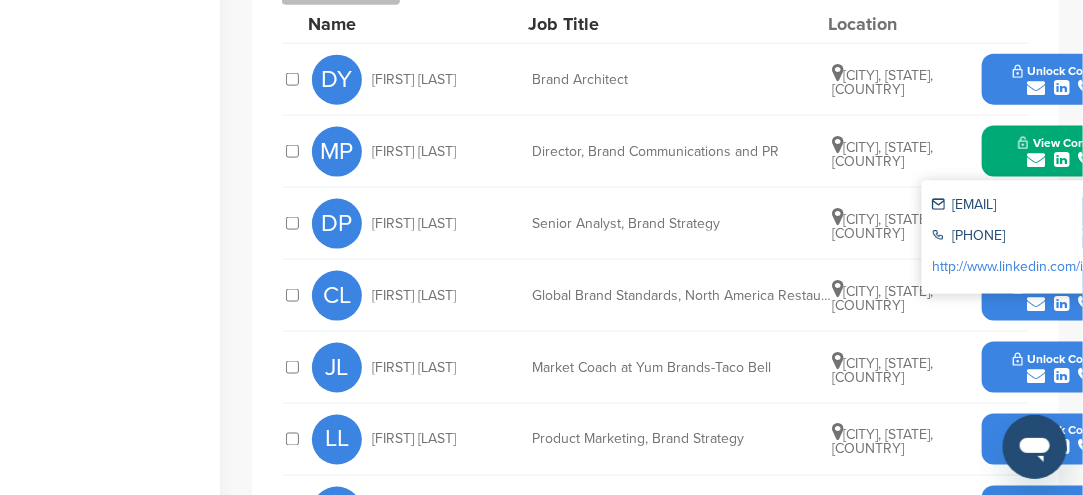 click on "matt.prince@yum.com" at bounding box center (1024, 206) 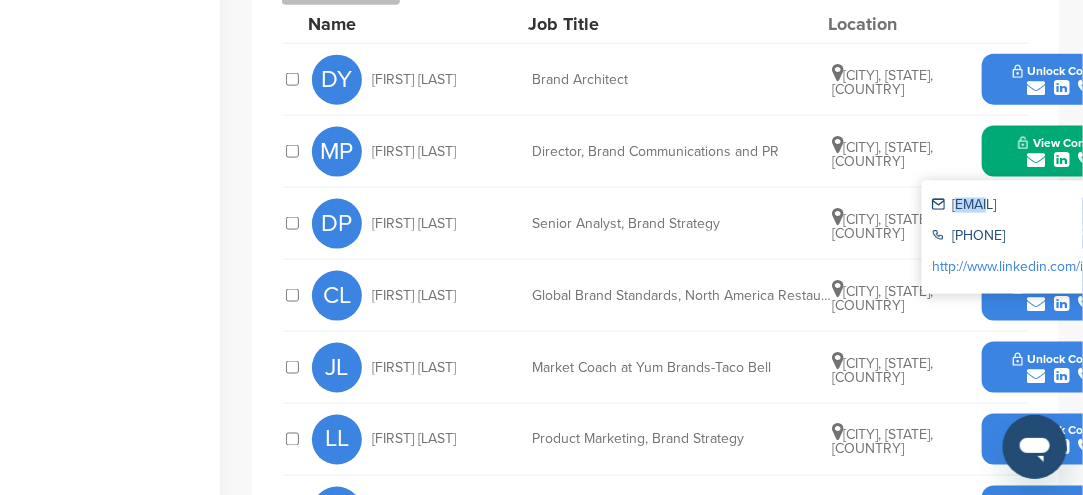 click on "matt.prince@yum.com" at bounding box center (1024, 206) 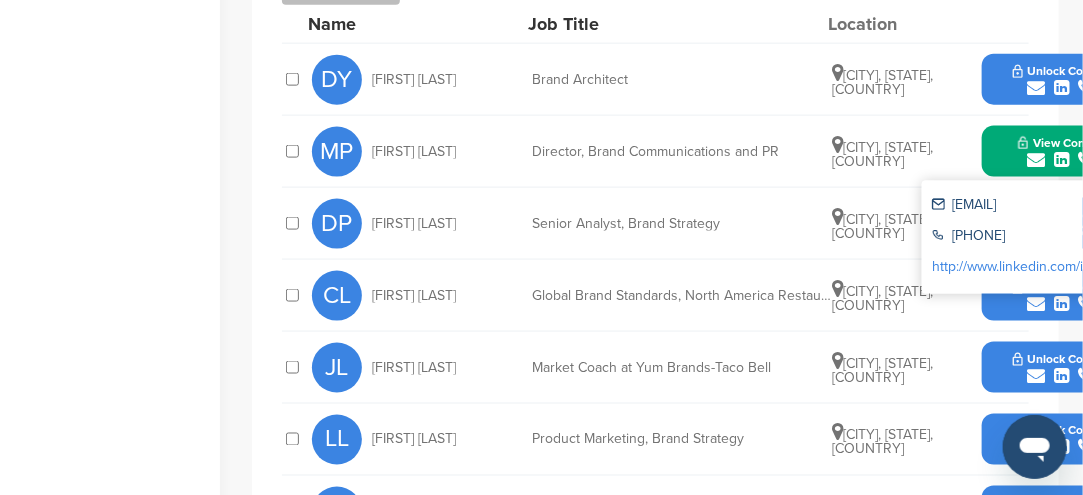 click on "matt.prince@yum.com" at bounding box center (1024, 206) 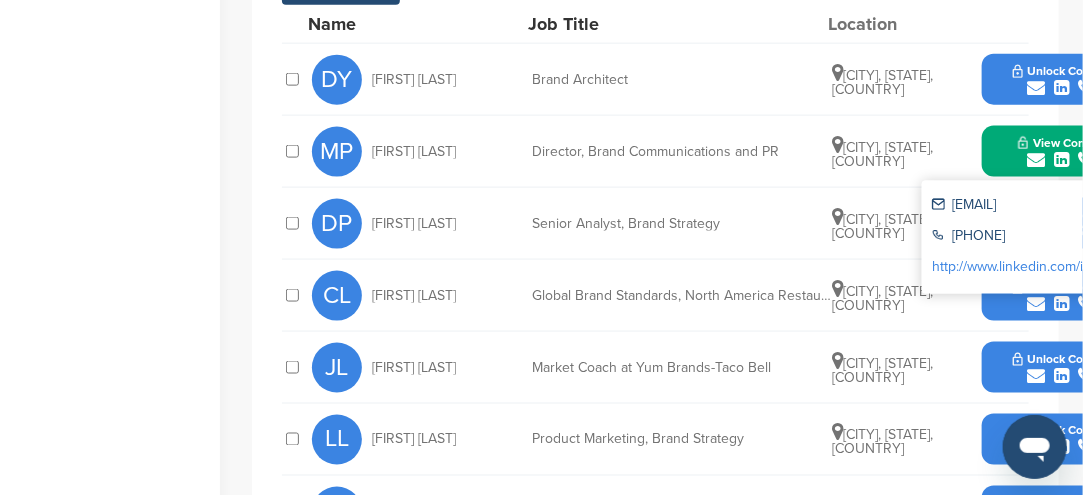 click on "MP" at bounding box center [337, 152] 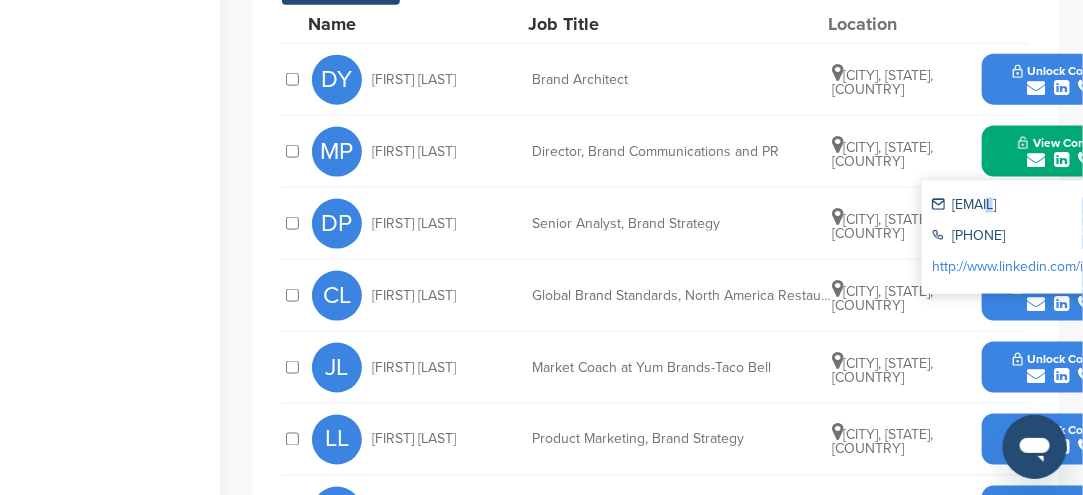 drag, startPoint x: 933, startPoint y: 200, endPoint x: 980, endPoint y: 189, distance: 48.270073 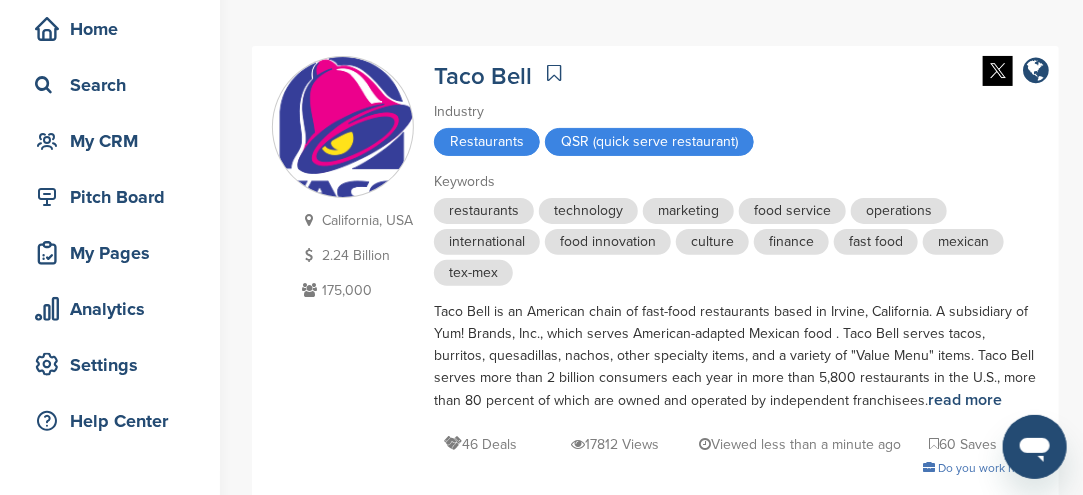 scroll, scrollTop: 0, scrollLeft: 0, axis: both 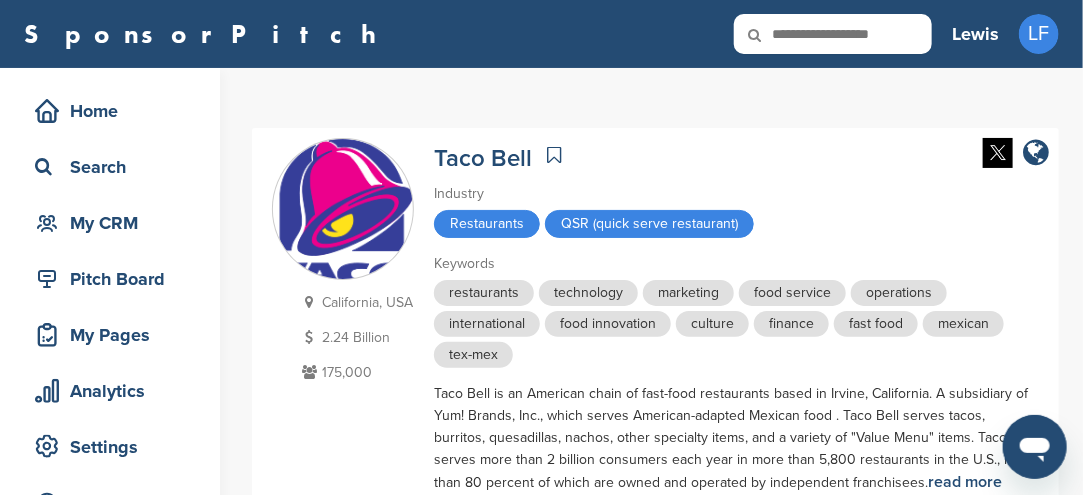 click at bounding box center (833, 34) 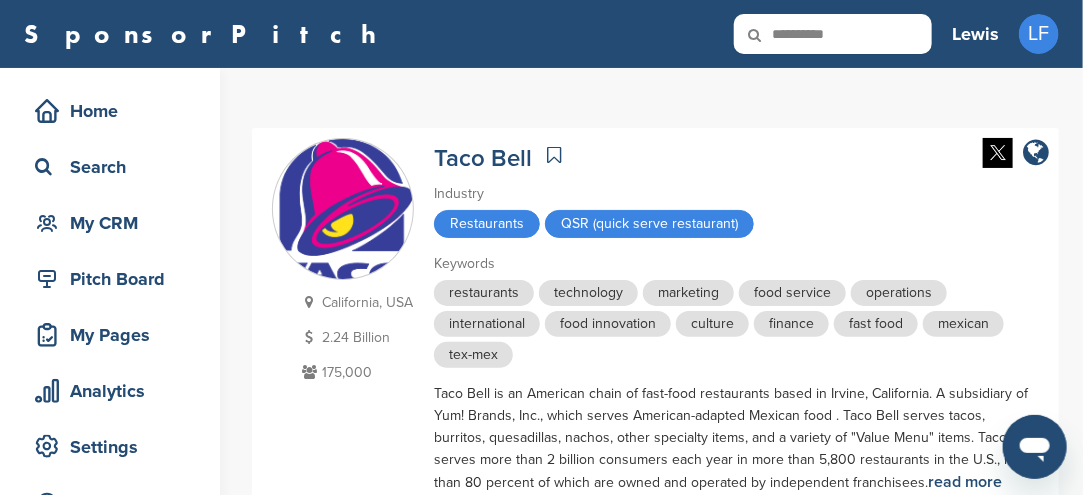 type on "**********" 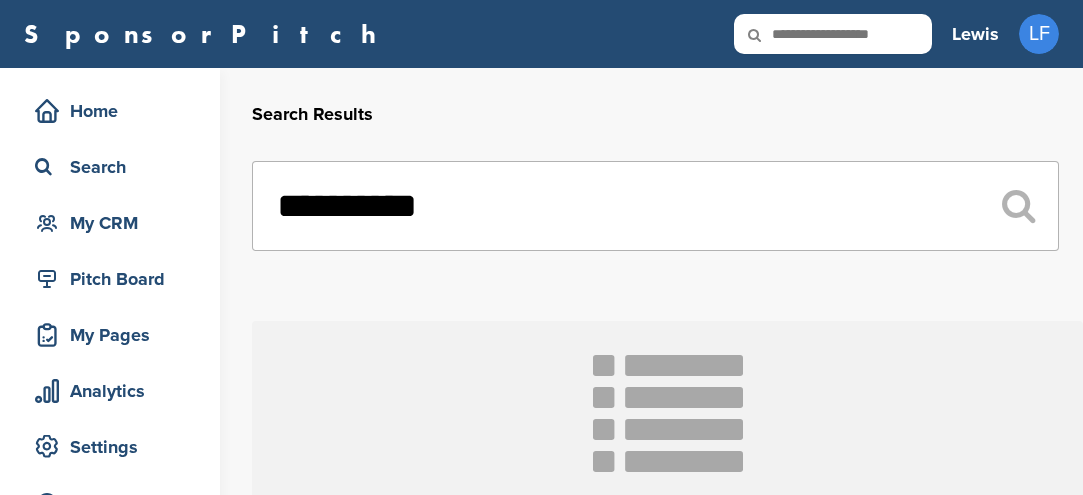 scroll, scrollTop: 0, scrollLeft: 0, axis: both 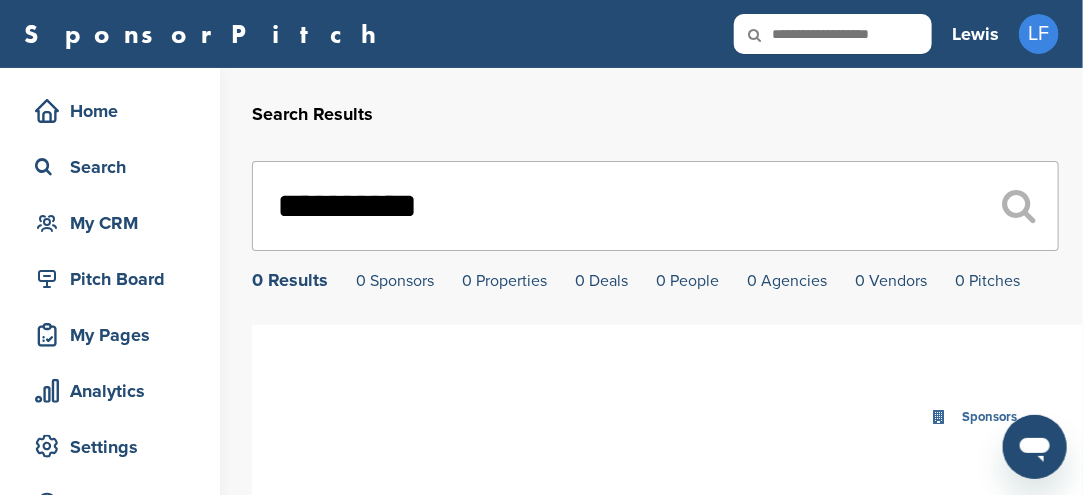 click on "**********" at bounding box center [655, 206] 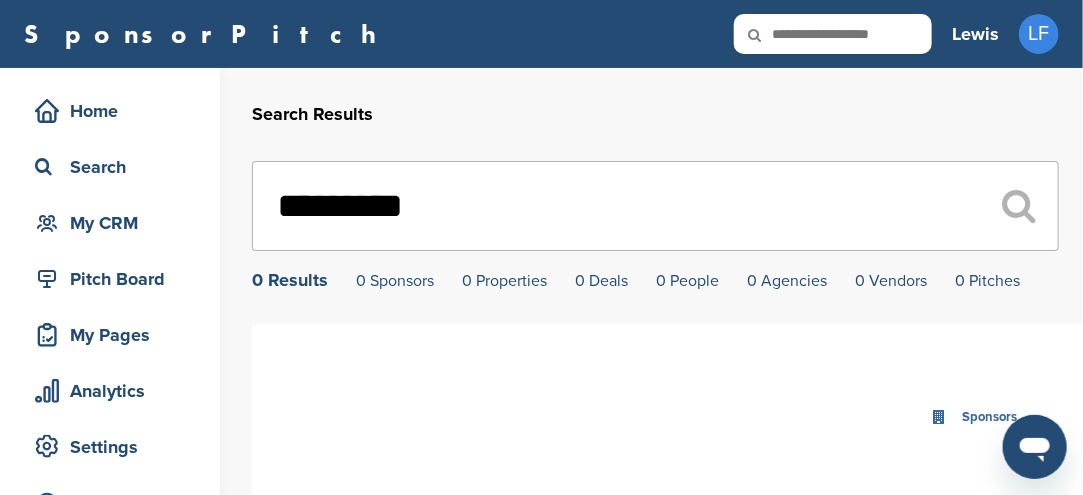 click on "*********" at bounding box center (655, 206) 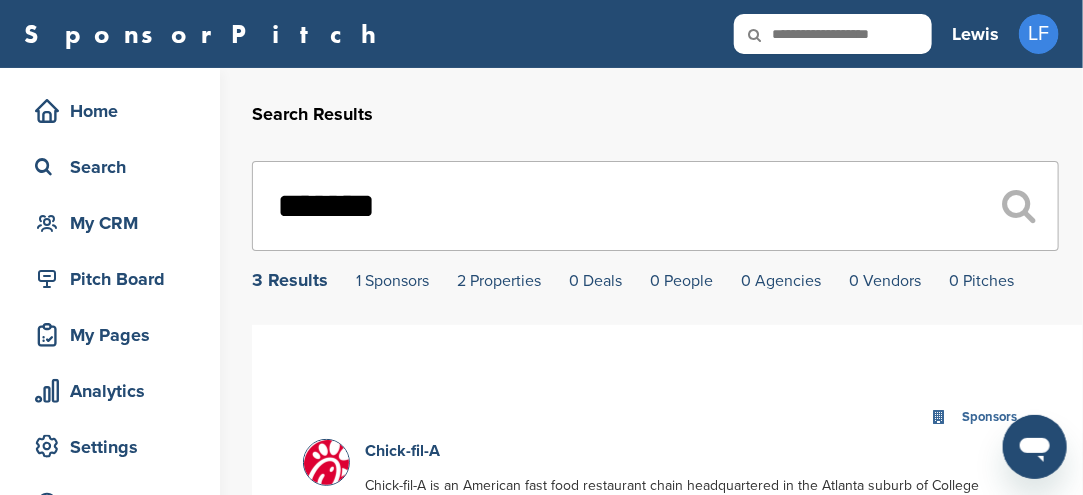 type on "*******" 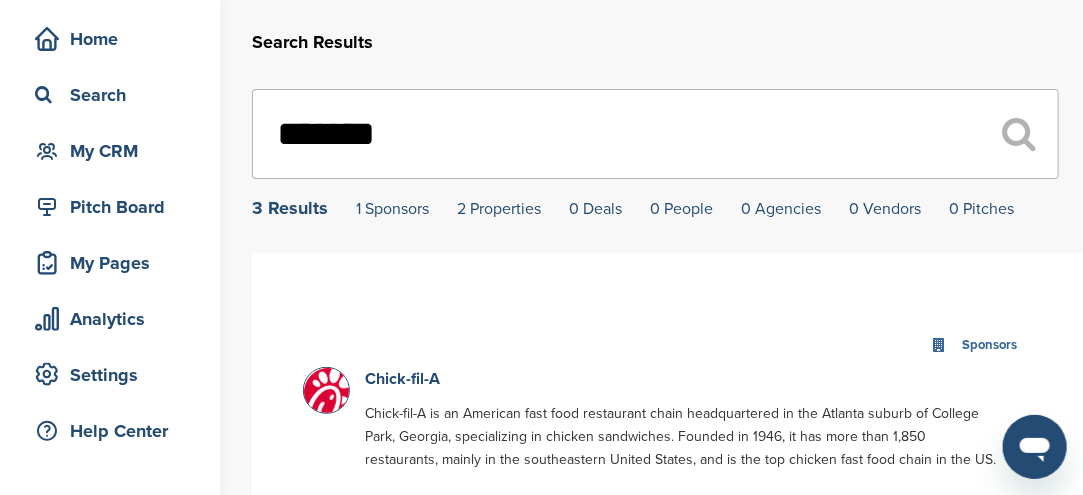 scroll, scrollTop: 100, scrollLeft: 0, axis: vertical 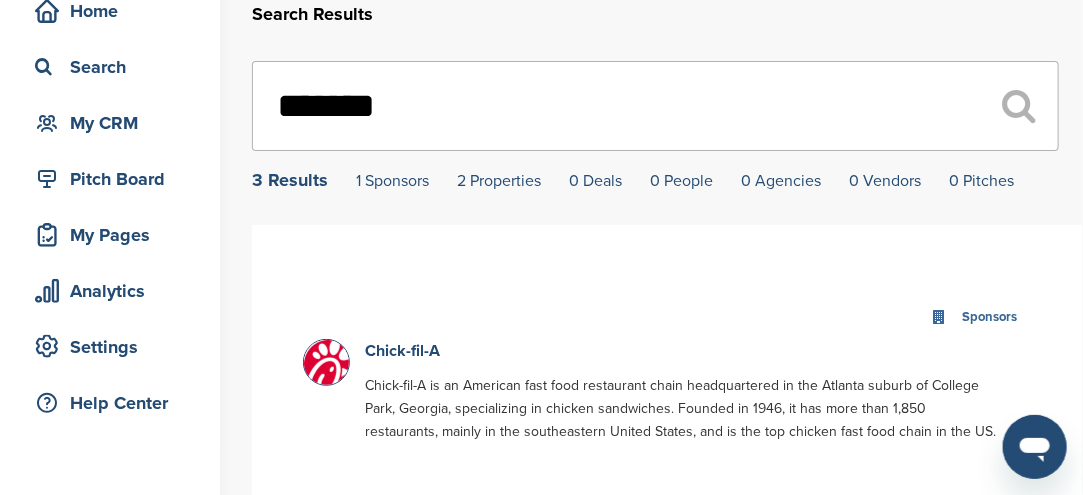click at bounding box center [329, 365] 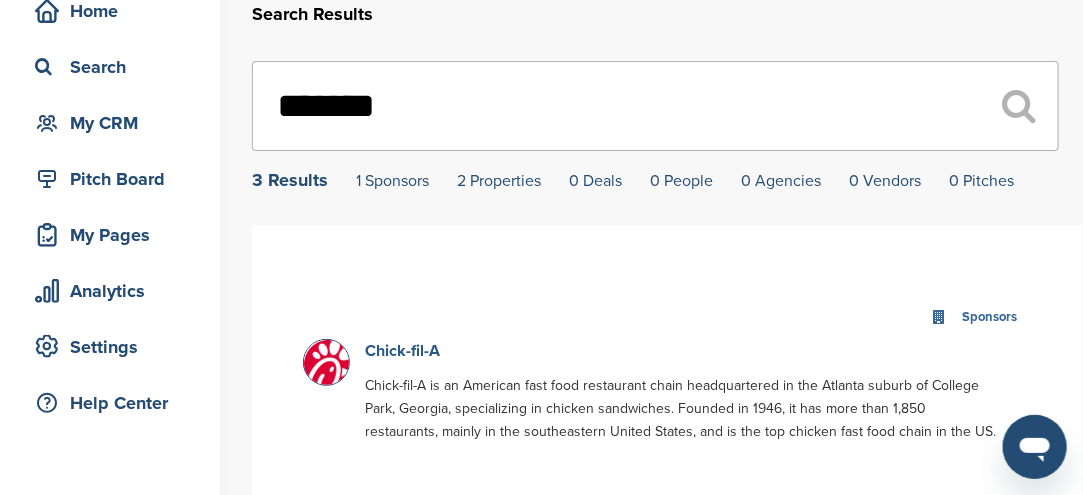 click on "Chick-fil-A" at bounding box center (402, 351) 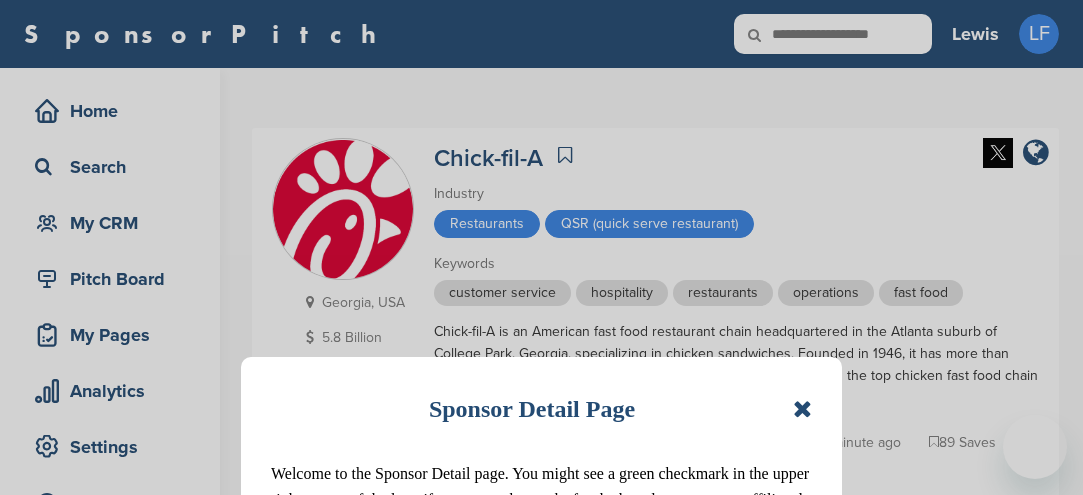 scroll, scrollTop: 0, scrollLeft: 0, axis: both 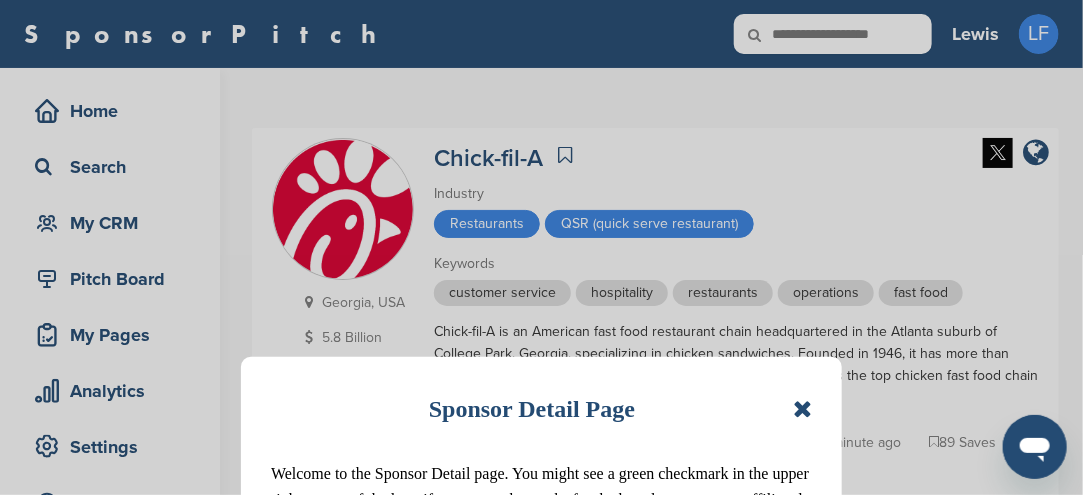 click at bounding box center [802, 409] 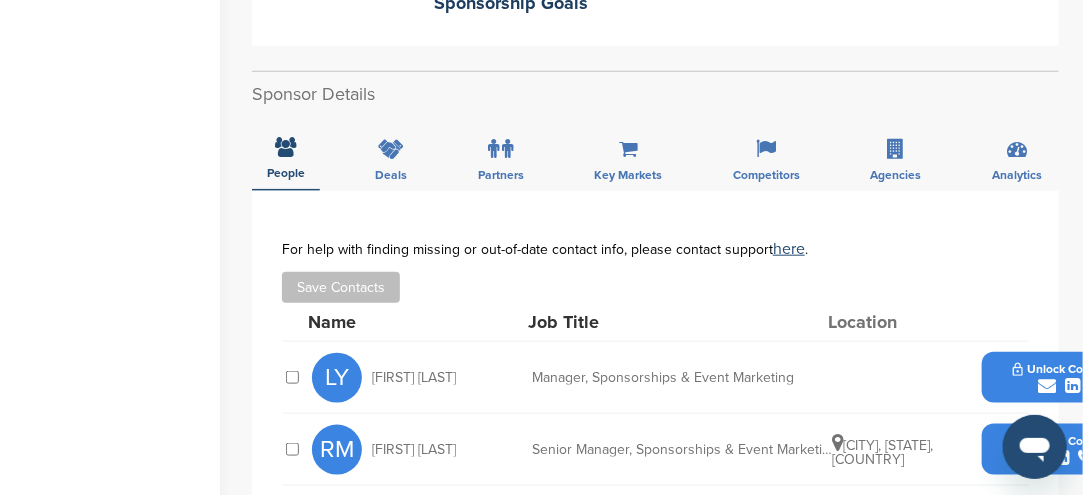 scroll, scrollTop: 700, scrollLeft: 0, axis: vertical 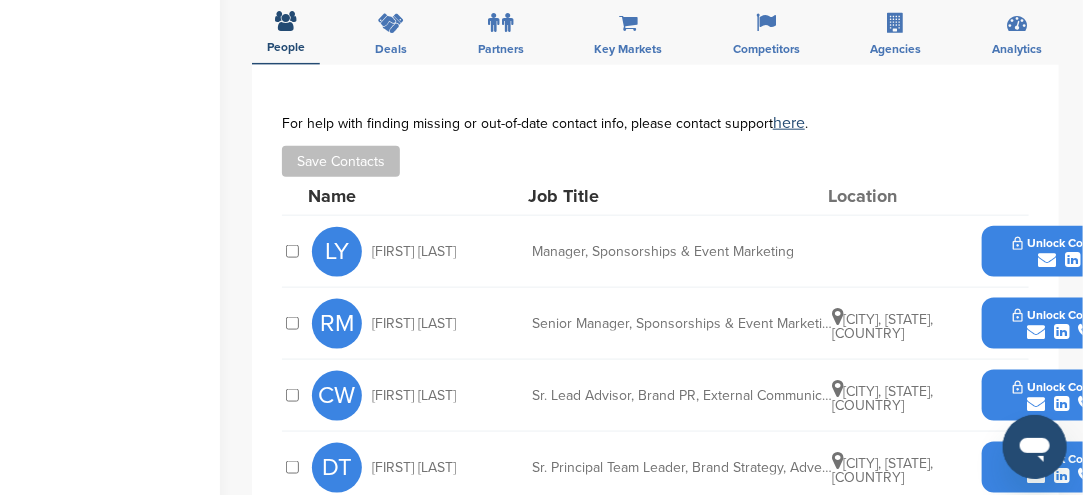 click on "LY" at bounding box center (337, 252) 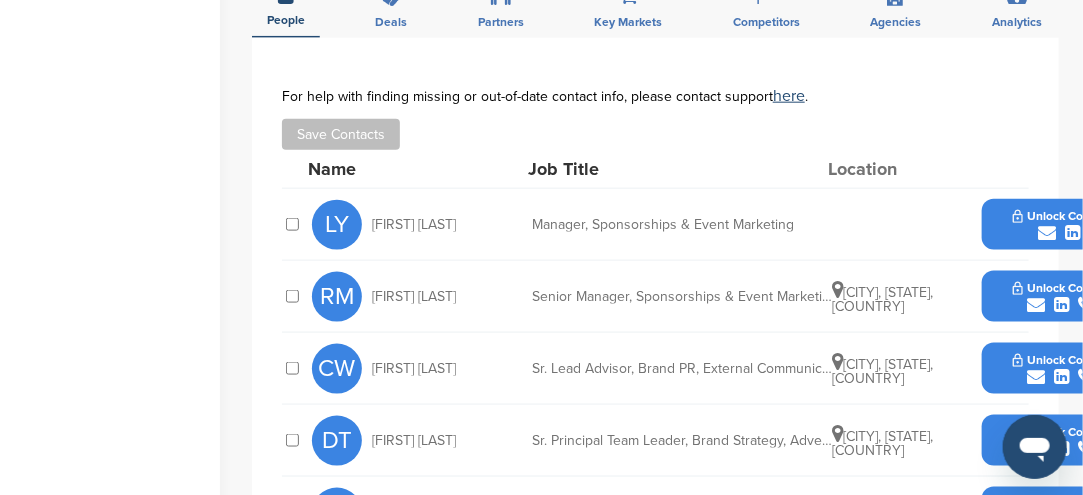 scroll, scrollTop: 800, scrollLeft: 0, axis: vertical 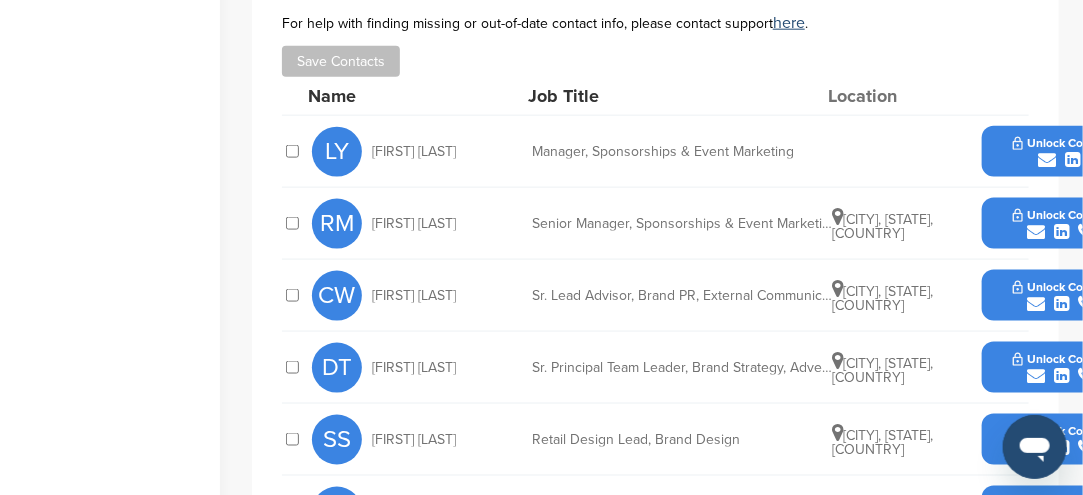 click at bounding box center [1048, 160] 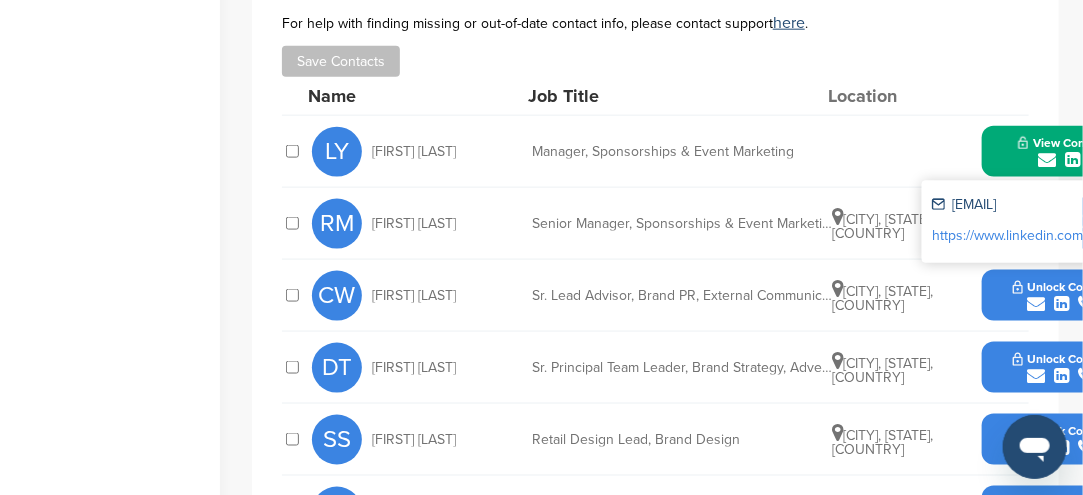 drag, startPoint x: 947, startPoint y: 200, endPoint x: 1077, endPoint y: 208, distance: 130.24593 